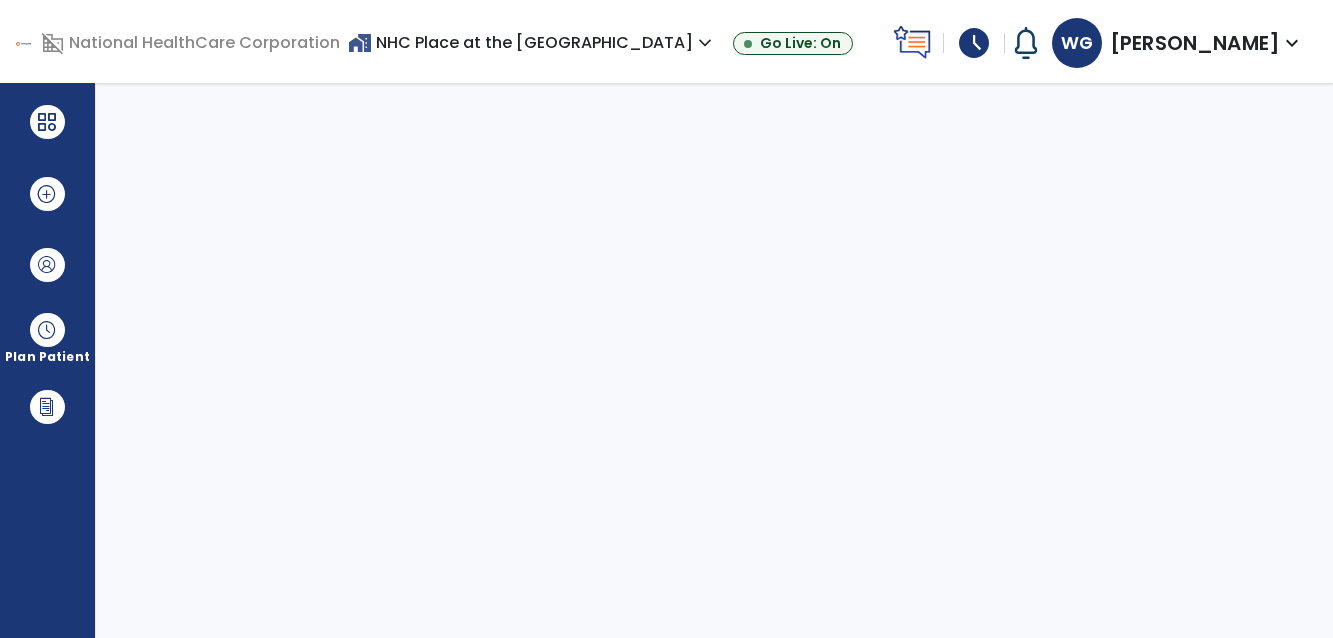 scroll, scrollTop: 0, scrollLeft: 0, axis: both 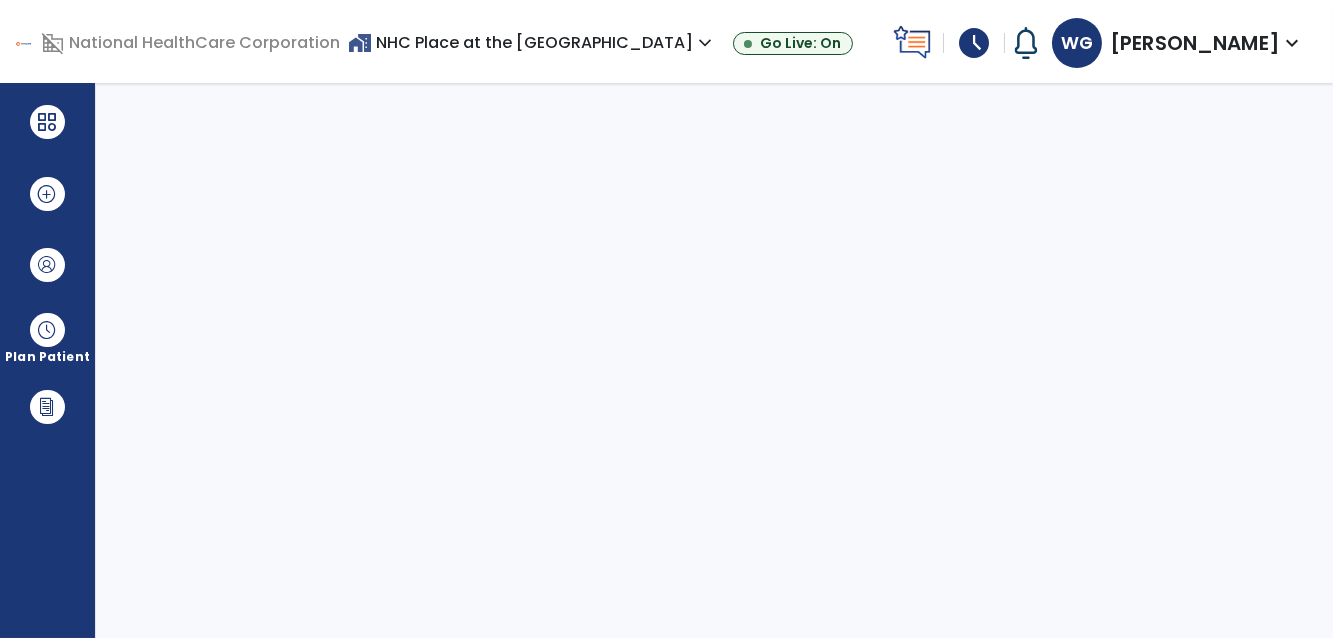 select on "****" 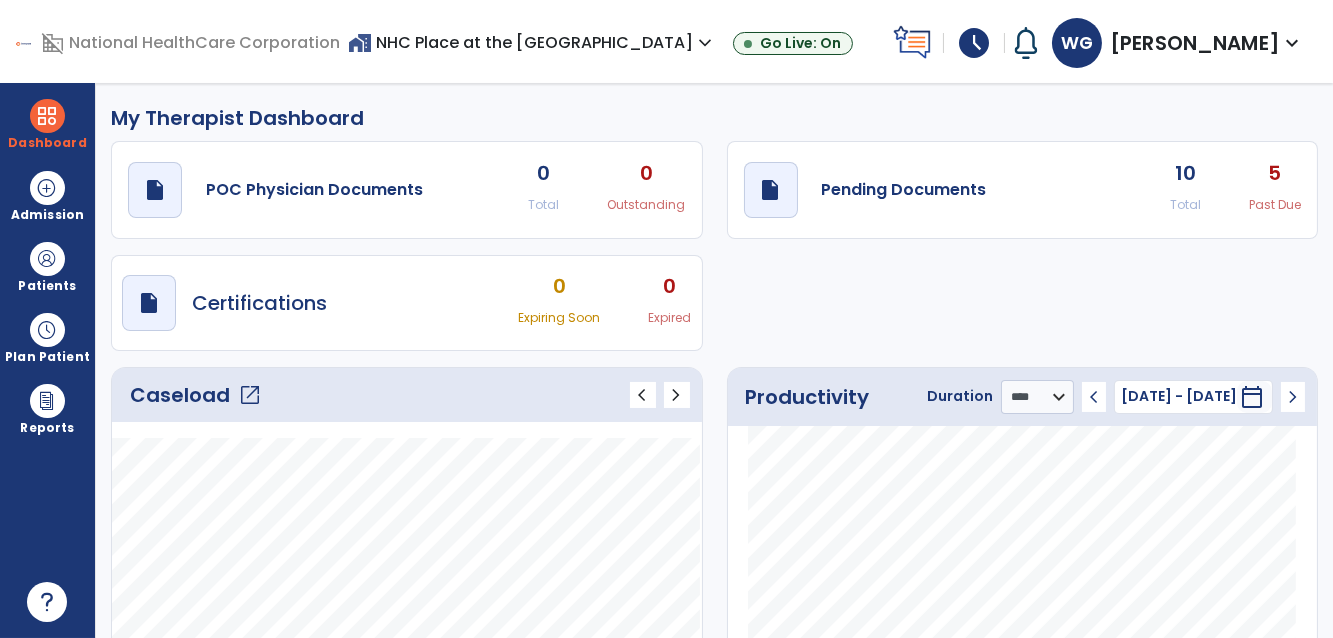 click on "open_in_new" 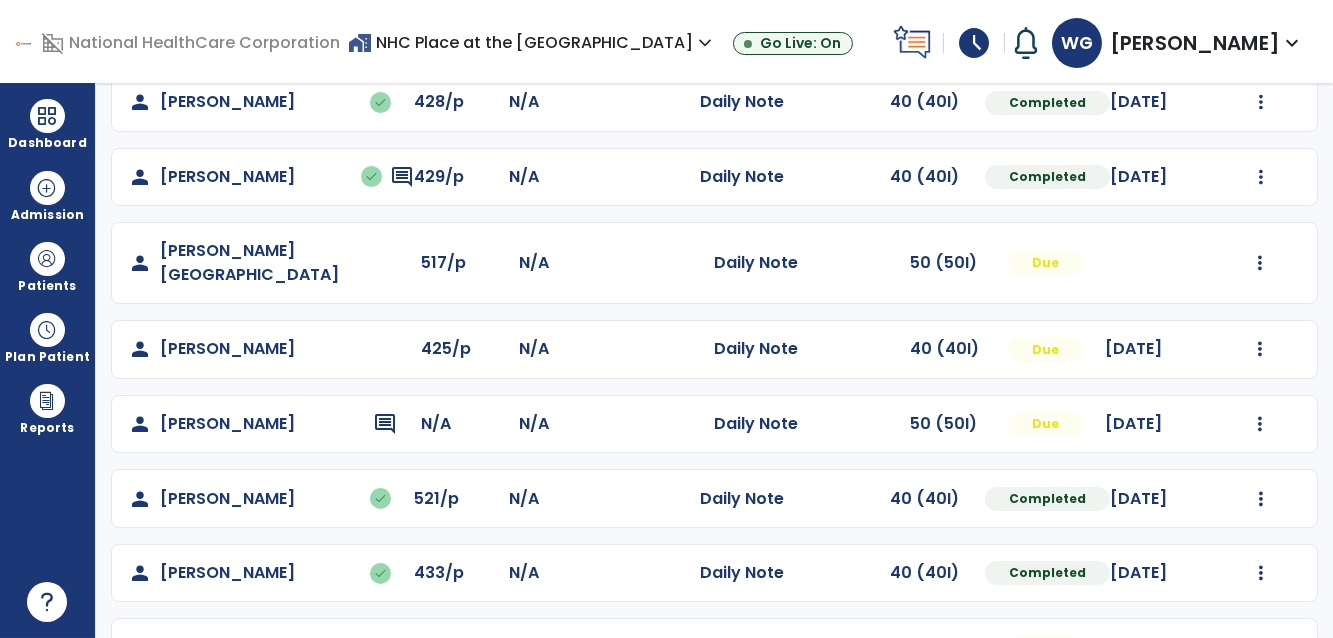 scroll, scrollTop: 545, scrollLeft: 0, axis: vertical 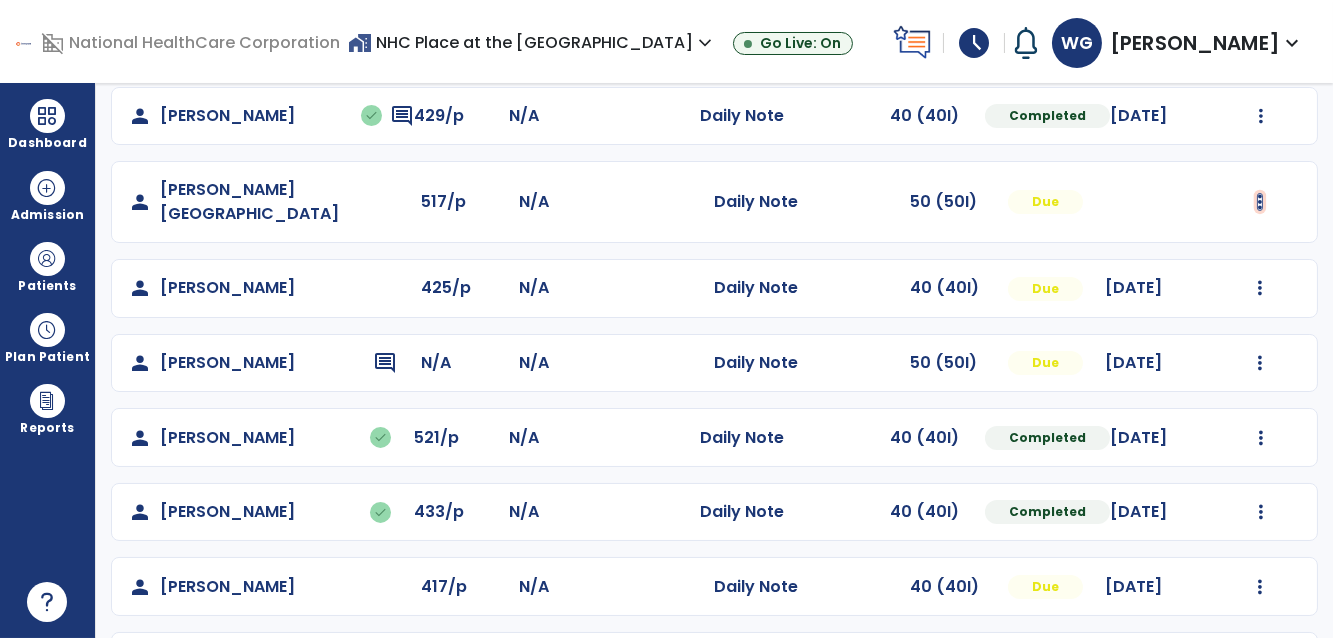 click at bounding box center [1261, -257] 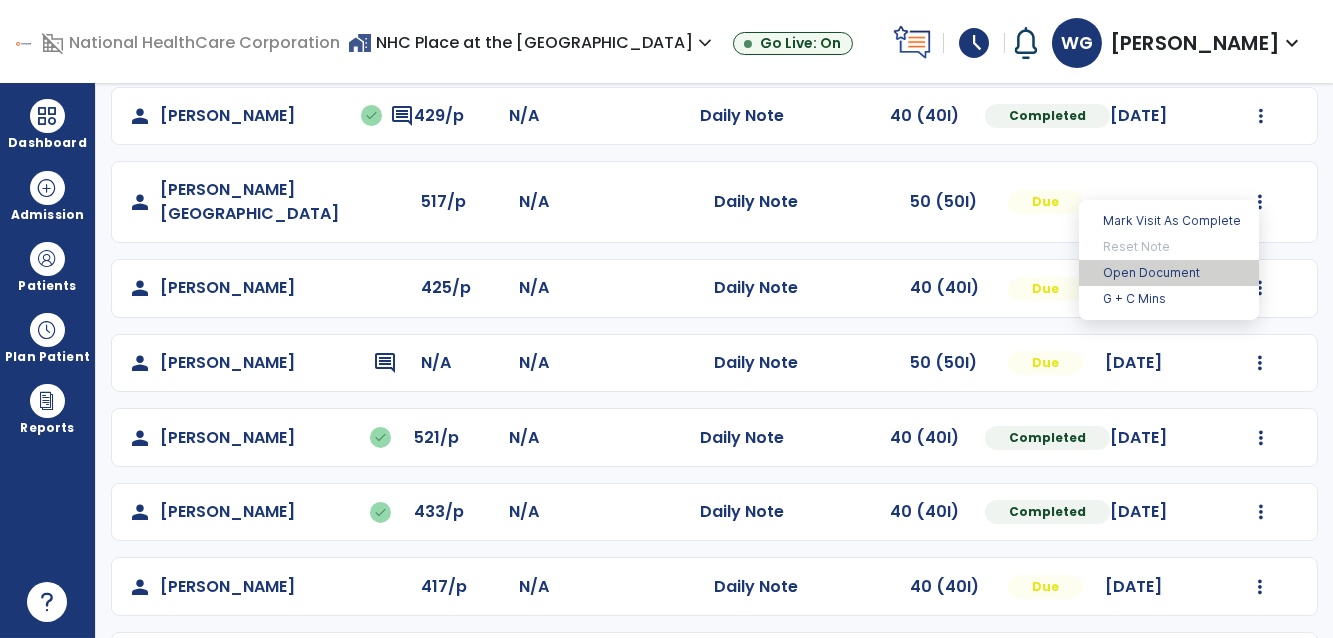 click on "Open Document" at bounding box center (1169, 273) 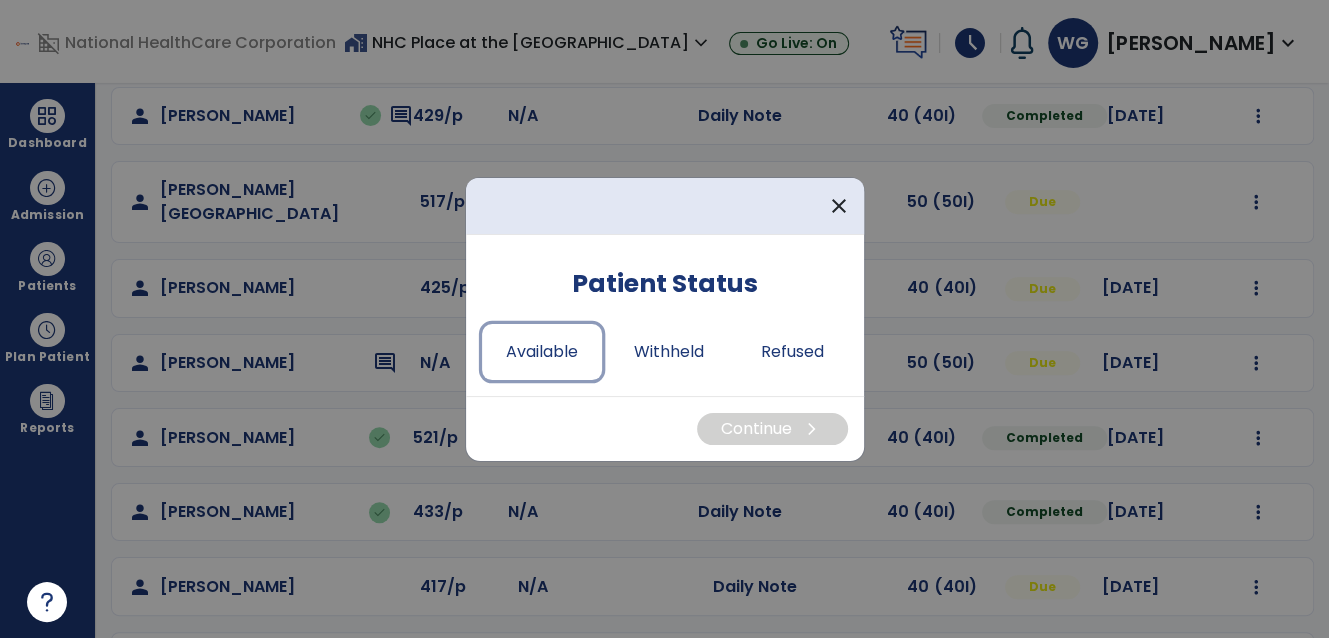 drag, startPoint x: 529, startPoint y: 354, endPoint x: 655, endPoint y: 382, distance: 129.07362 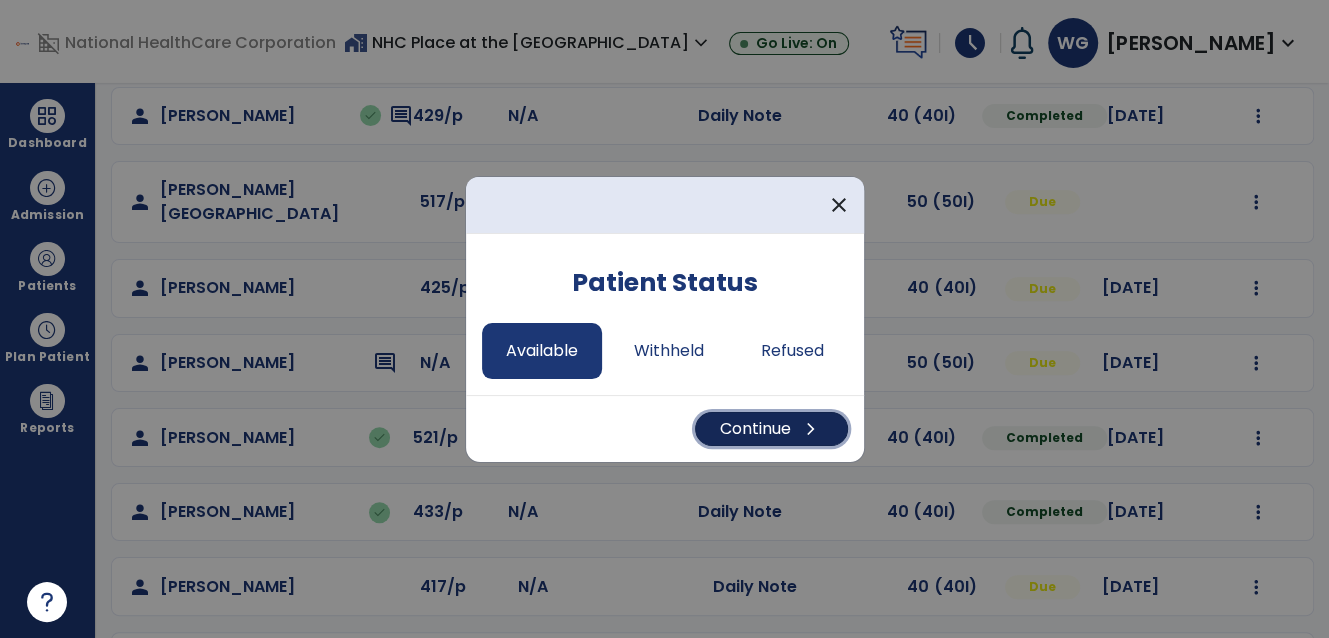 click on "Continue   chevron_right" at bounding box center (771, 429) 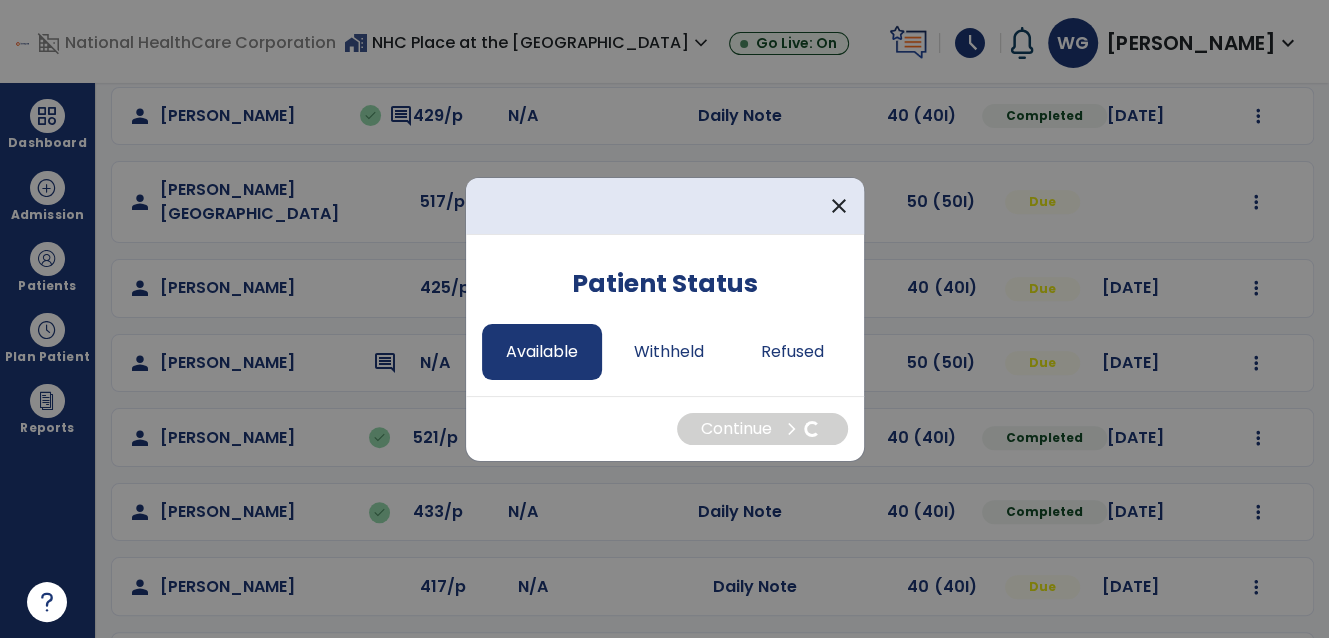 select on "*" 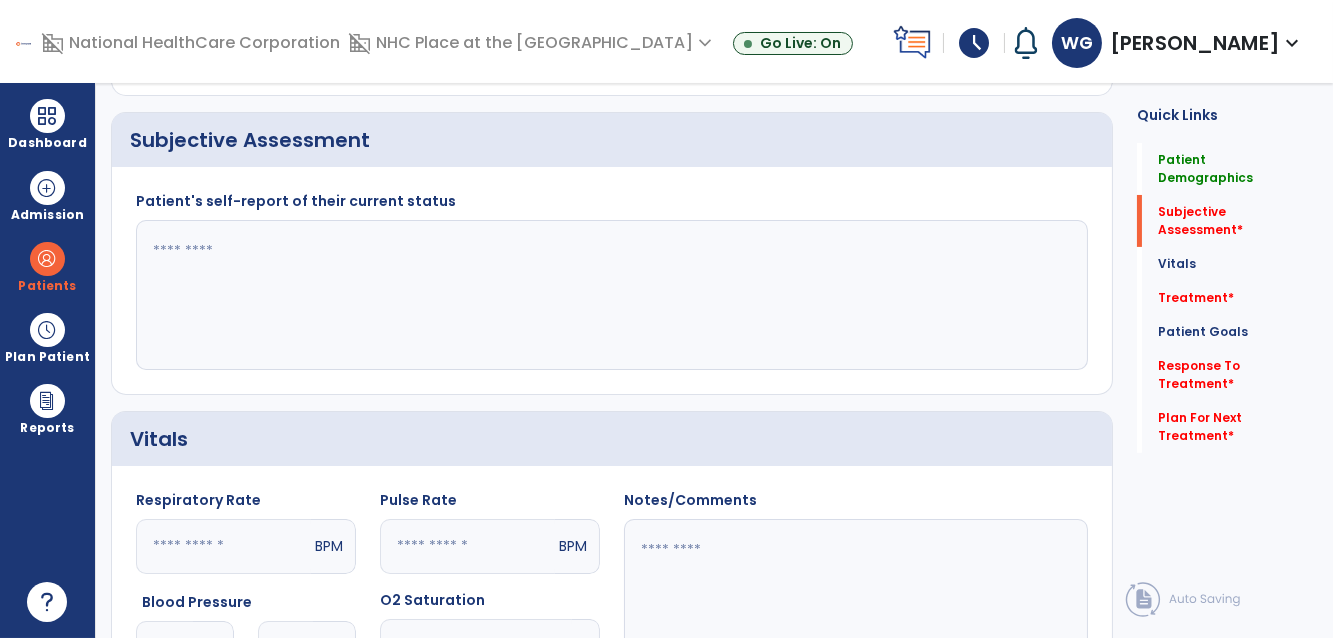 click 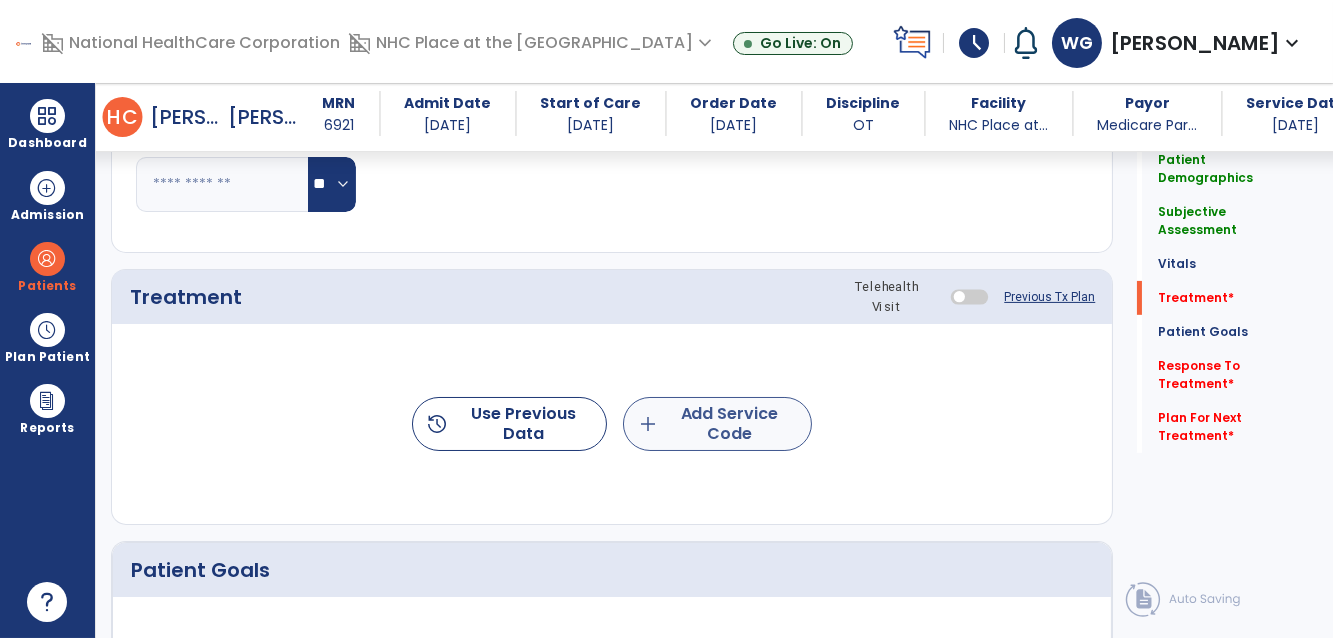 type on "**********" 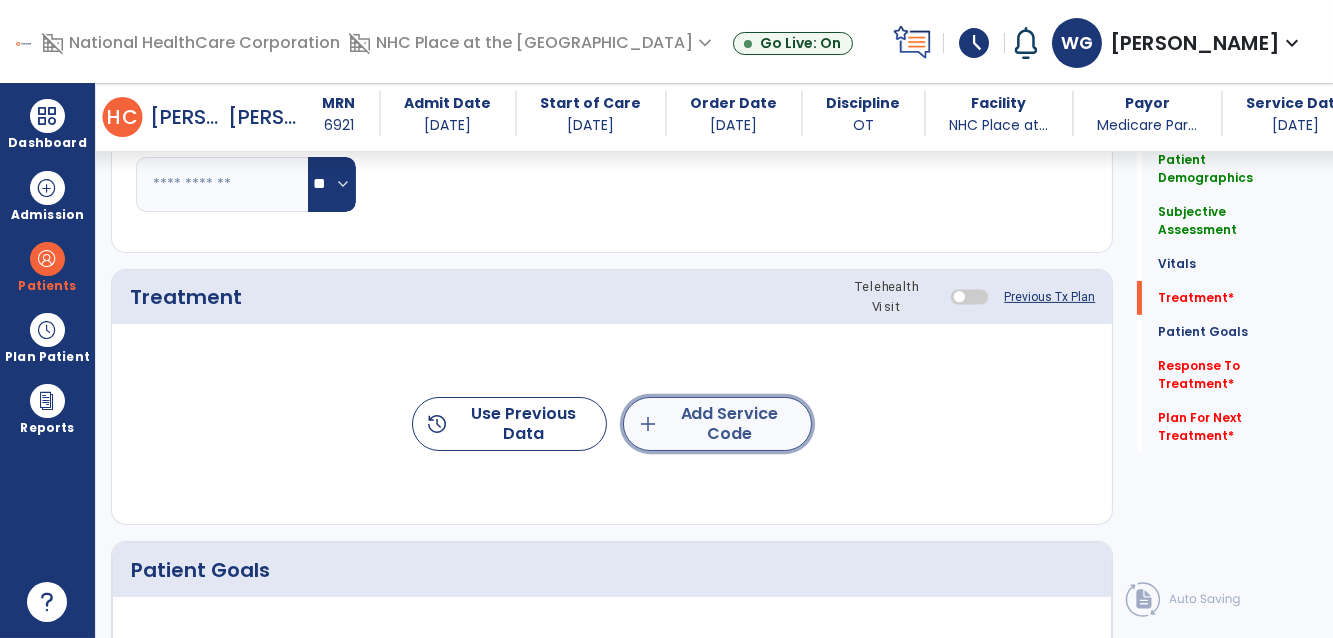 click on "add  Add Service Code" 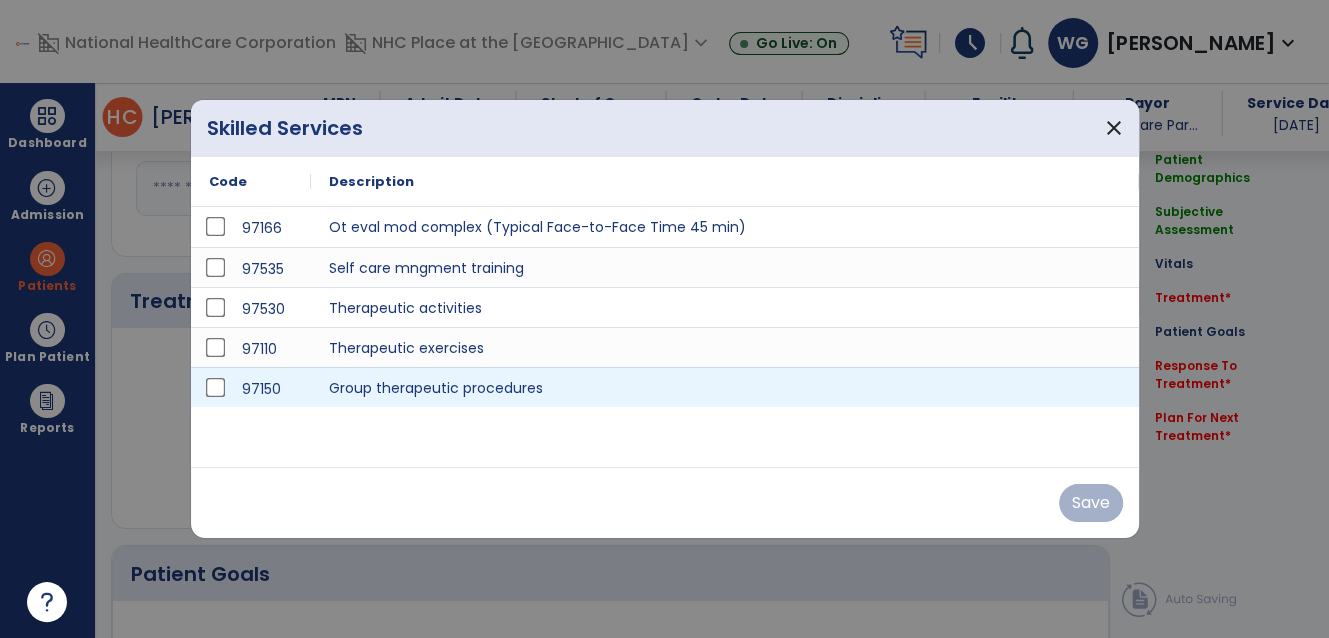 scroll, scrollTop: 1090, scrollLeft: 0, axis: vertical 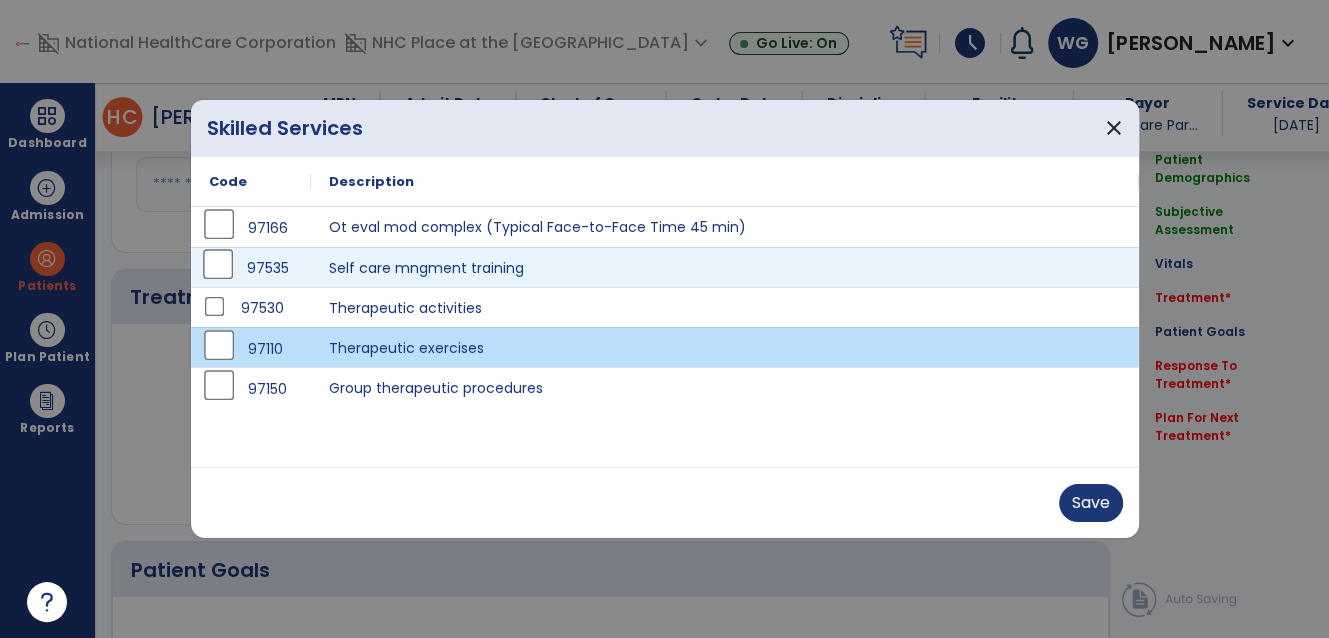 click on "97535" at bounding box center [251, 268] 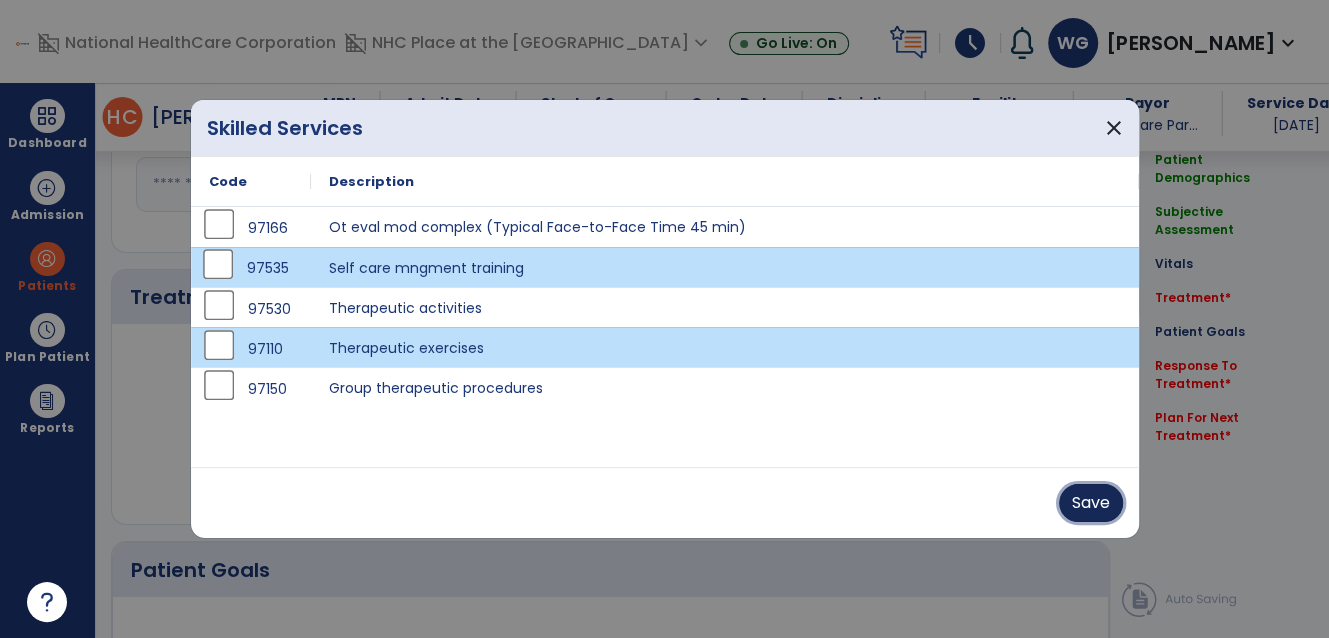drag, startPoint x: 1101, startPoint y: 501, endPoint x: 1080, endPoint y: 490, distance: 23.70654 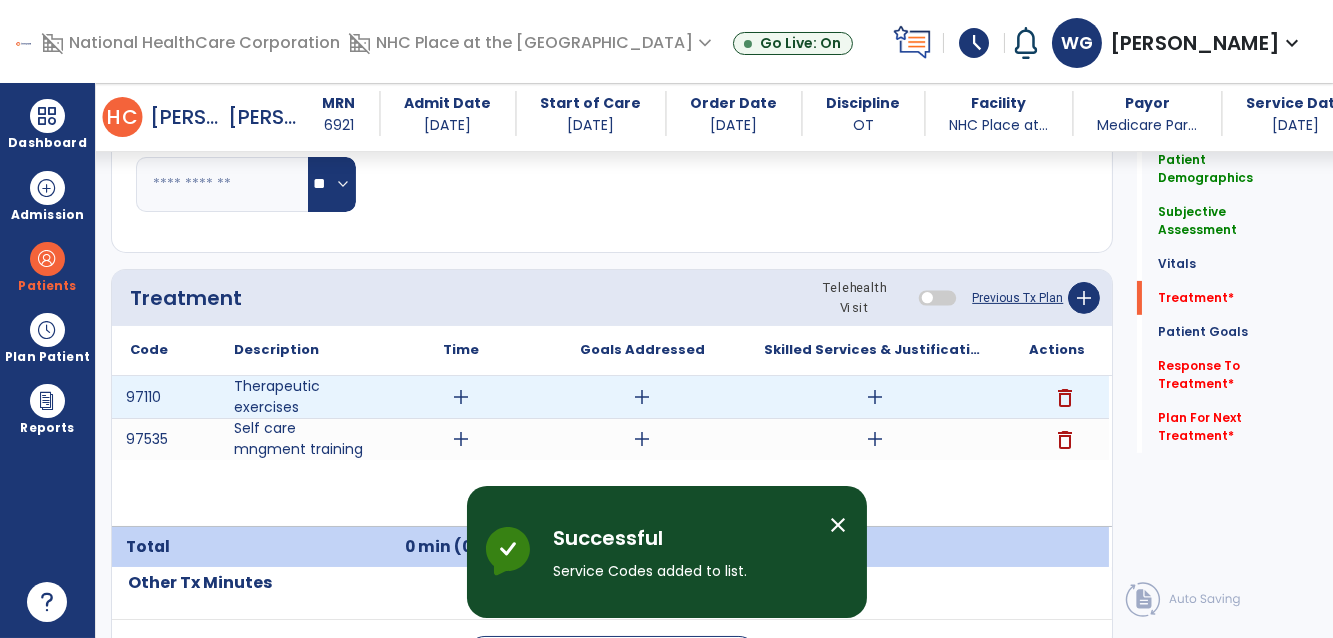 click on "add" at bounding box center (461, 397) 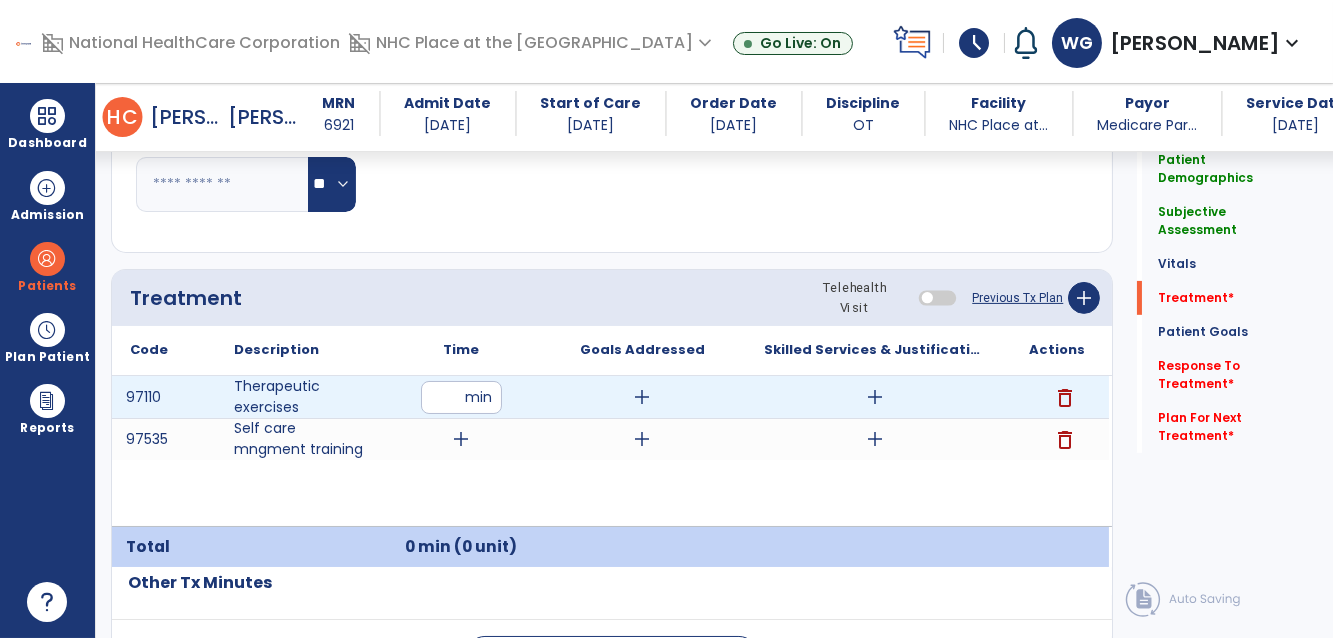 type on "**" 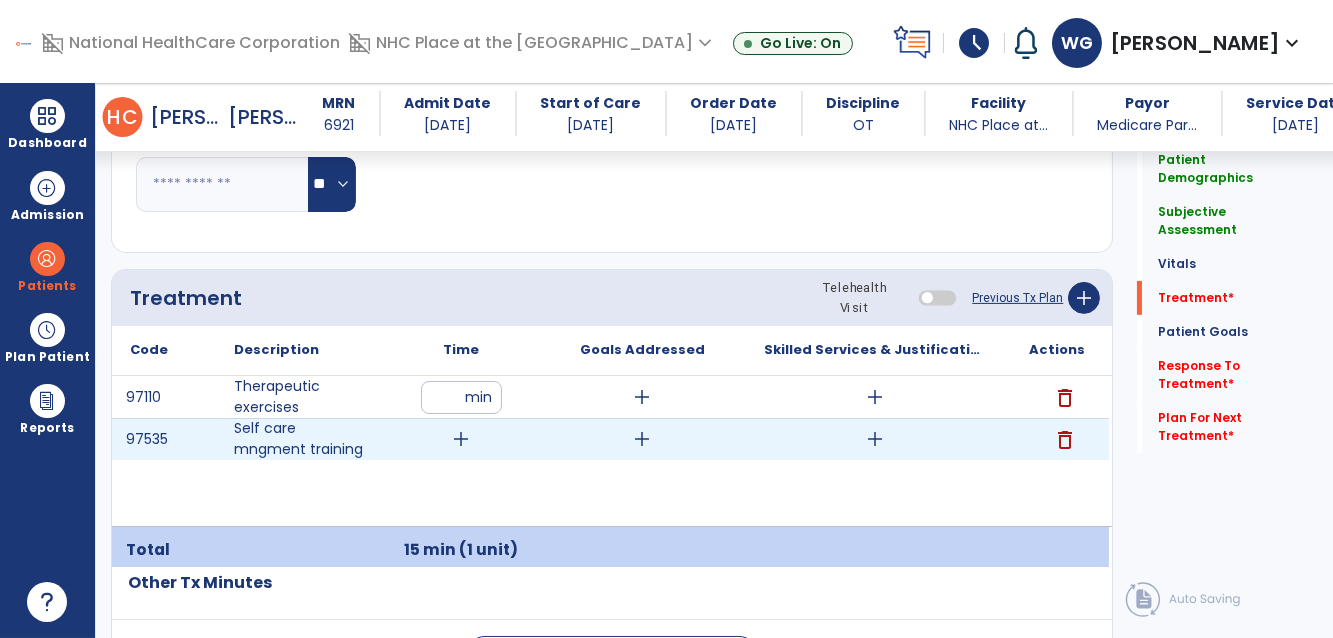 click on "add" at bounding box center [461, 439] 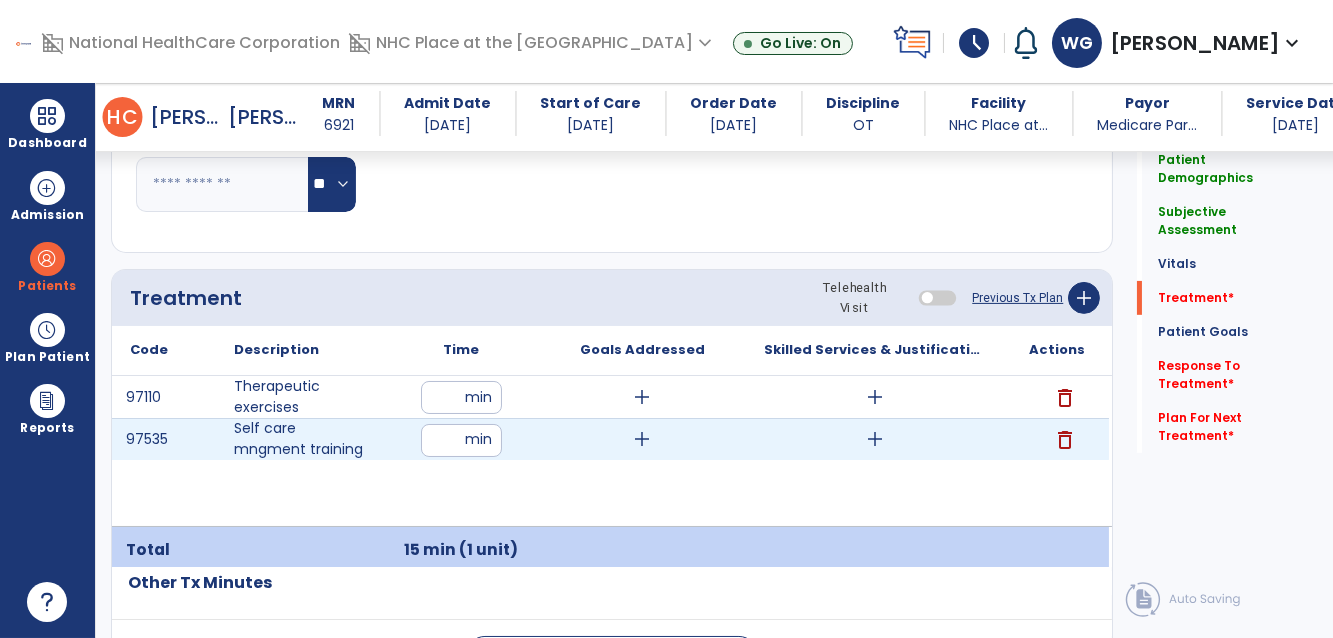 type on "**" 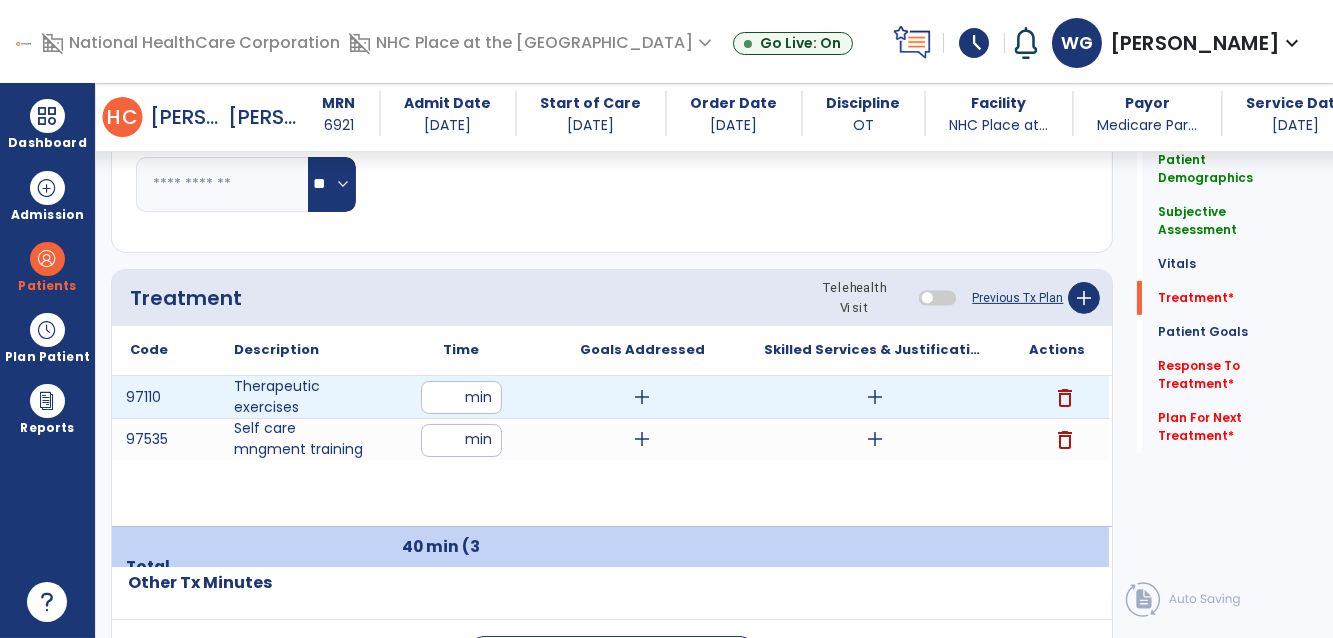 click on "add" at bounding box center (642, 397) 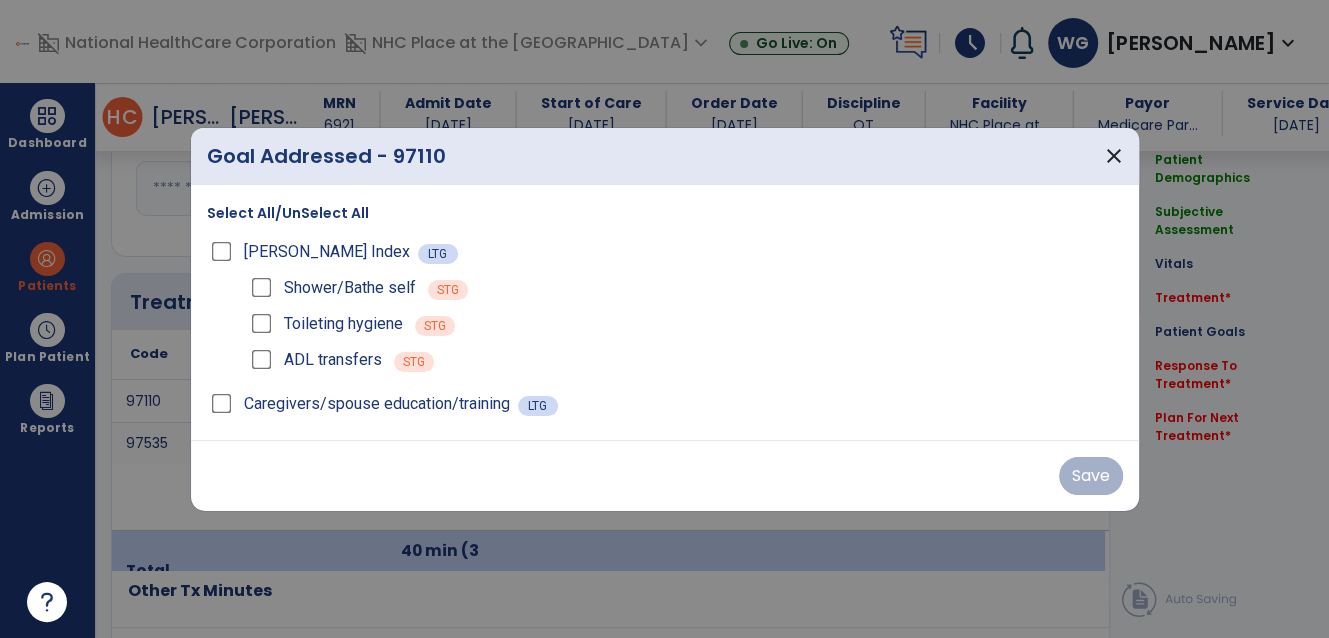scroll, scrollTop: 1090, scrollLeft: 0, axis: vertical 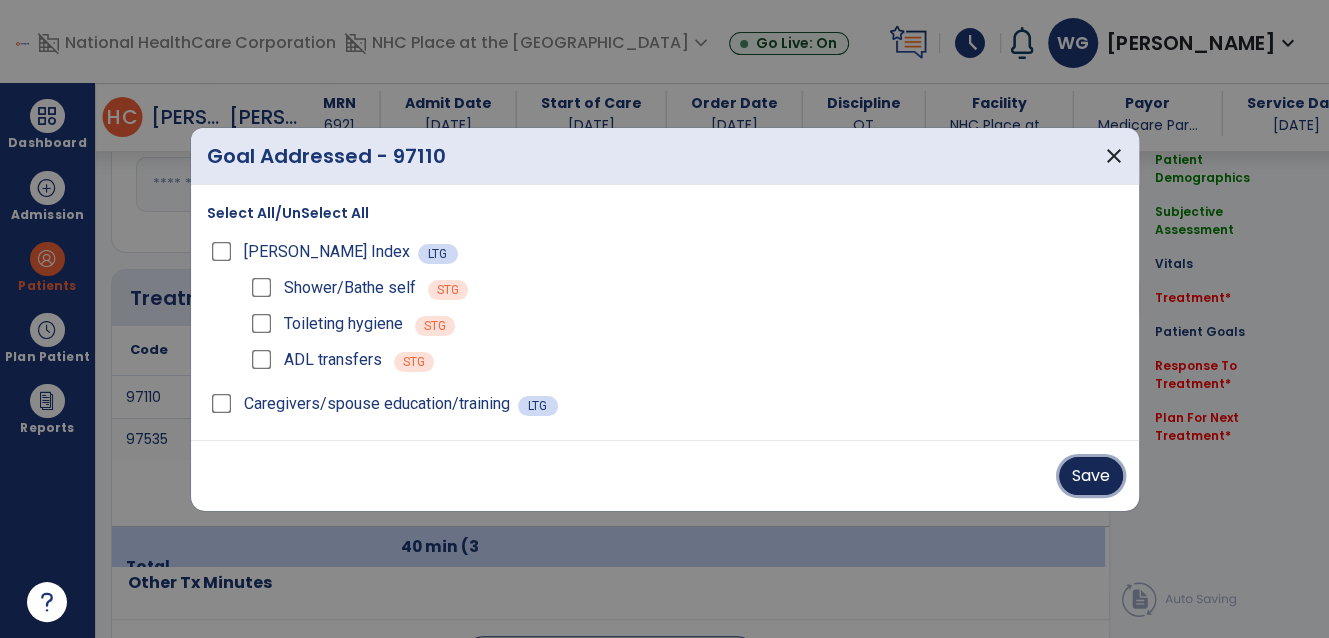 click on "Save" at bounding box center (1091, 476) 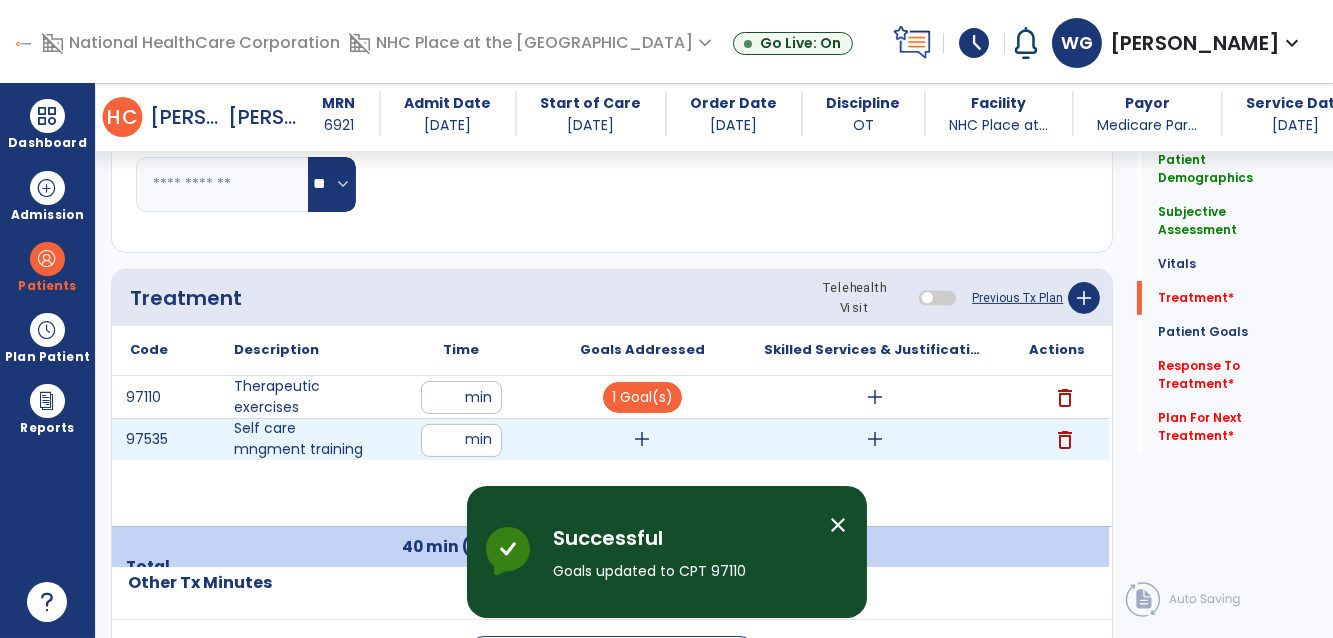 click on "add" at bounding box center (642, 439) 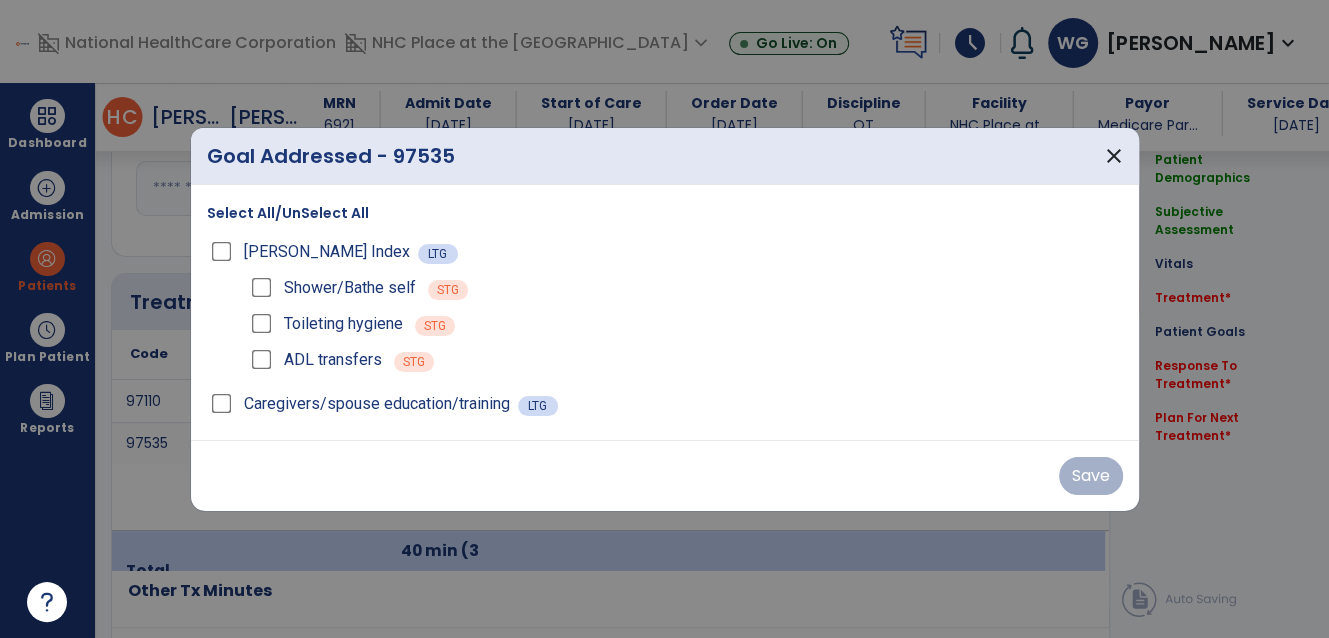 scroll, scrollTop: 1090, scrollLeft: 0, axis: vertical 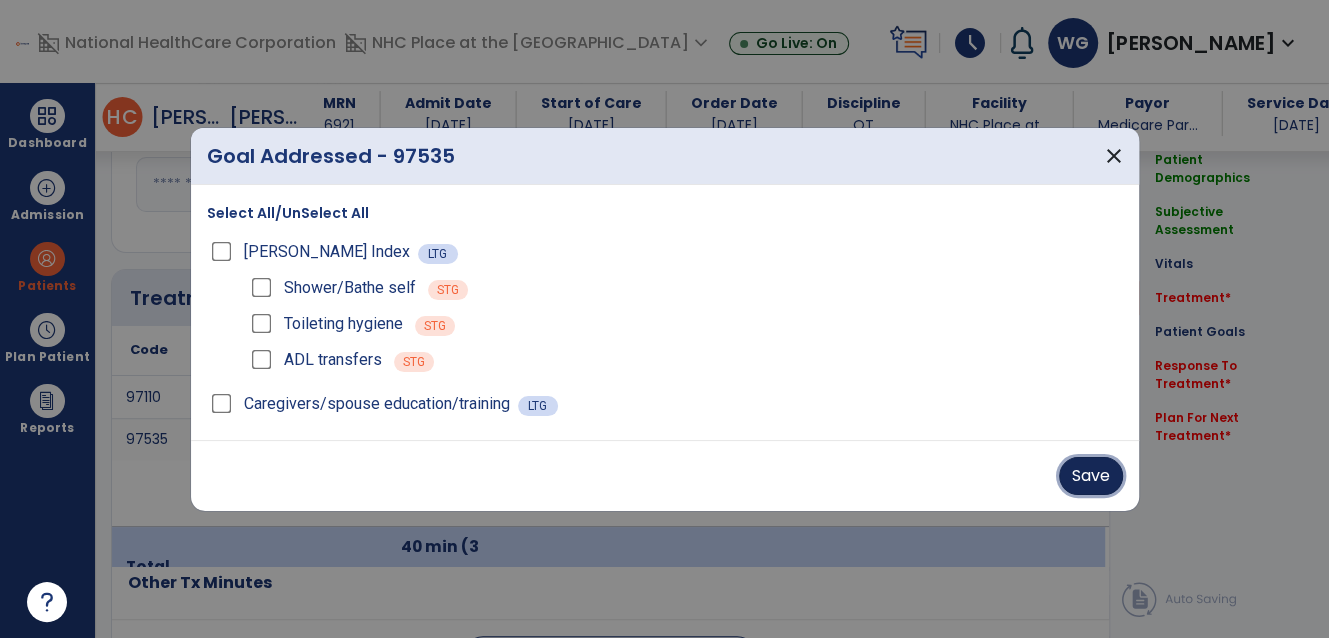 drag, startPoint x: 1093, startPoint y: 468, endPoint x: 1103, endPoint y: 469, distance: 10.049875 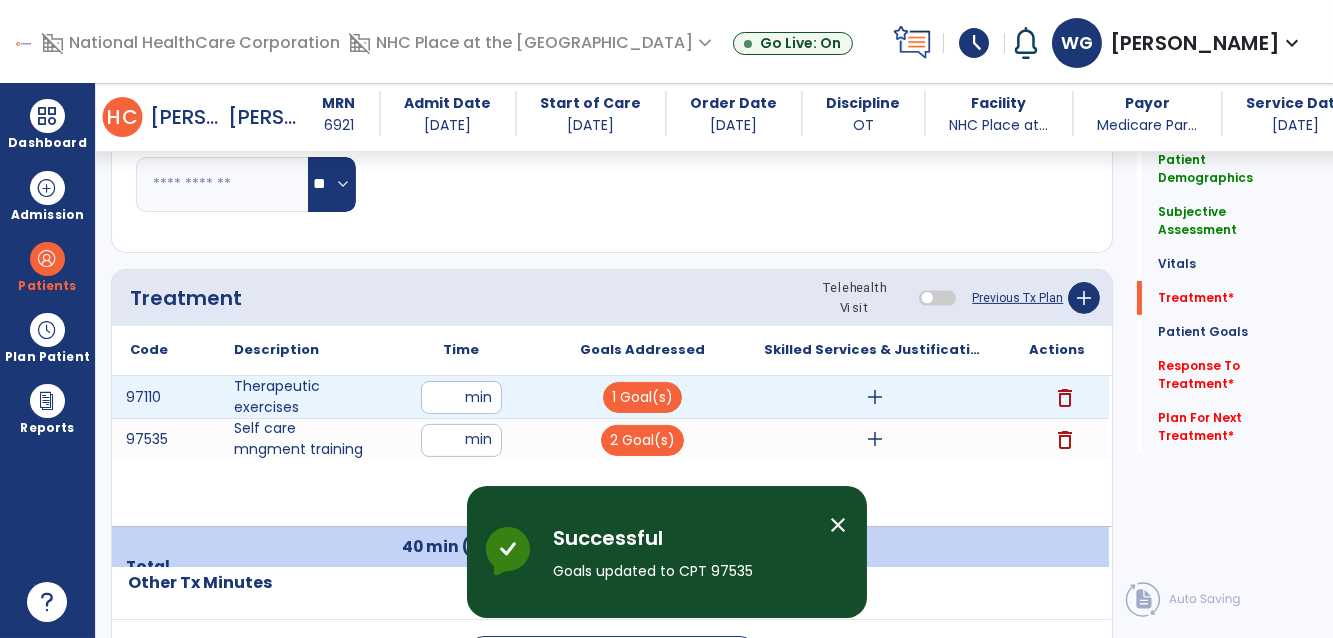 click on "add" at bounding box center [875, 397] 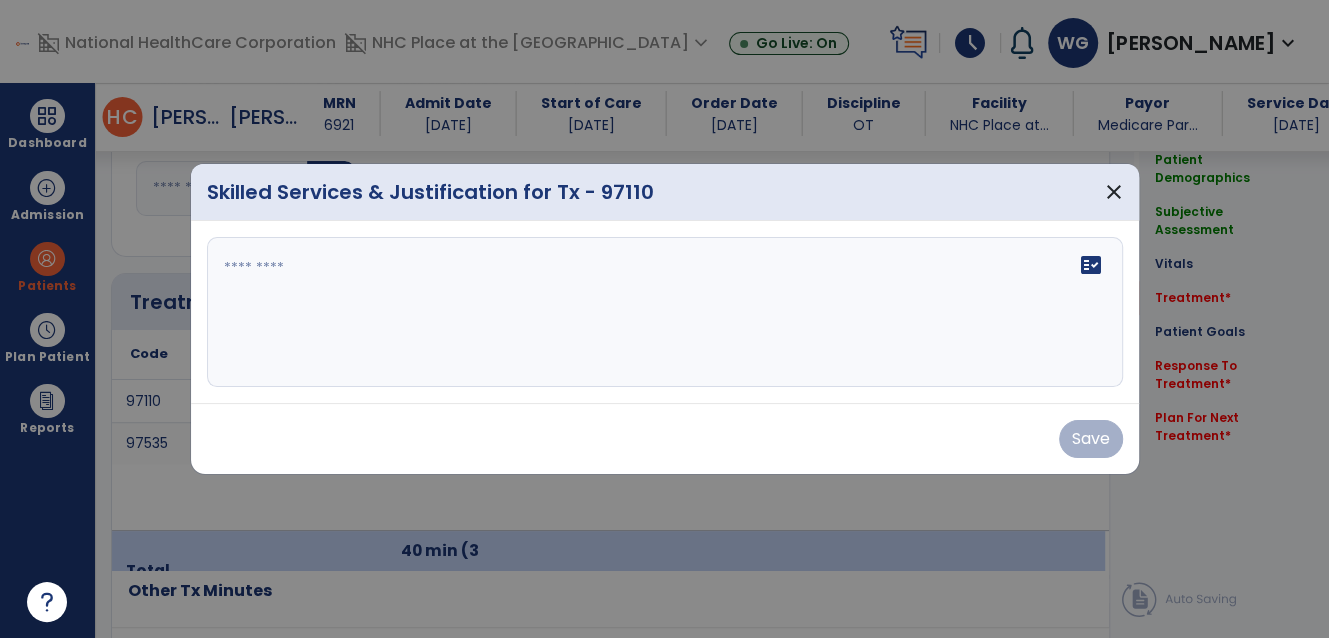 scroll, scrollTop: 1090, scrollLeft: 0, axis: vertical 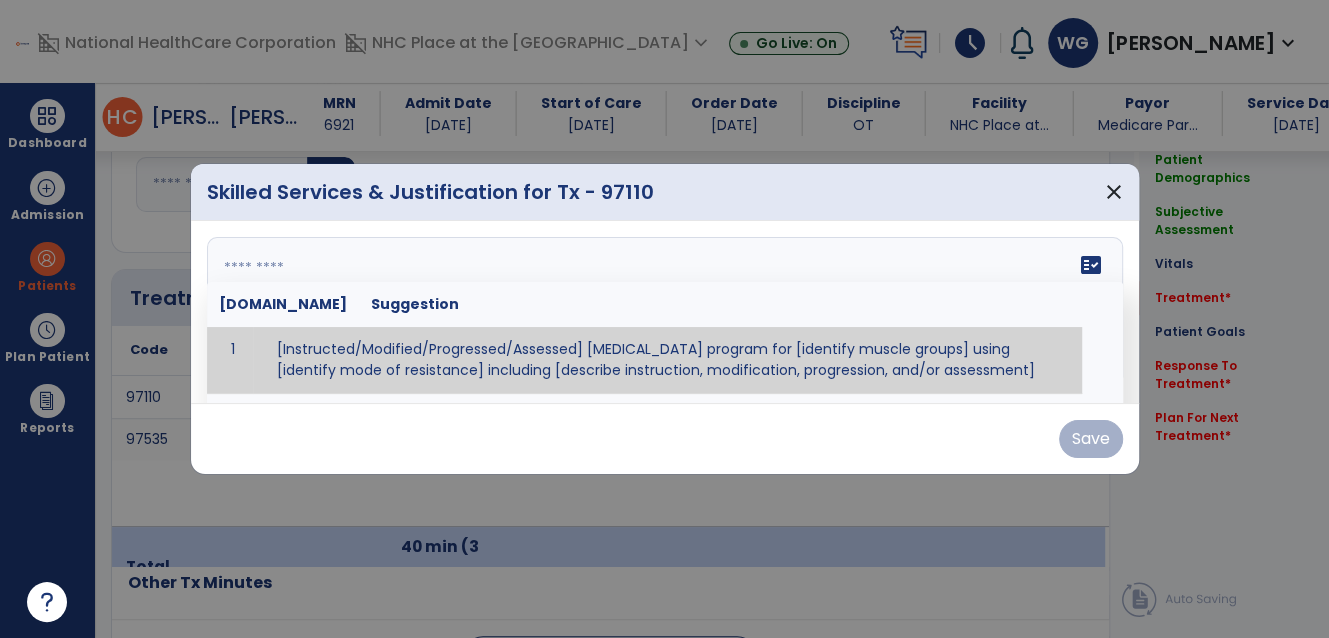 drag, startPoint x: 752, startPoint y: 360, endPoint x: 772, endPoint y: 350, distance: 22.36068 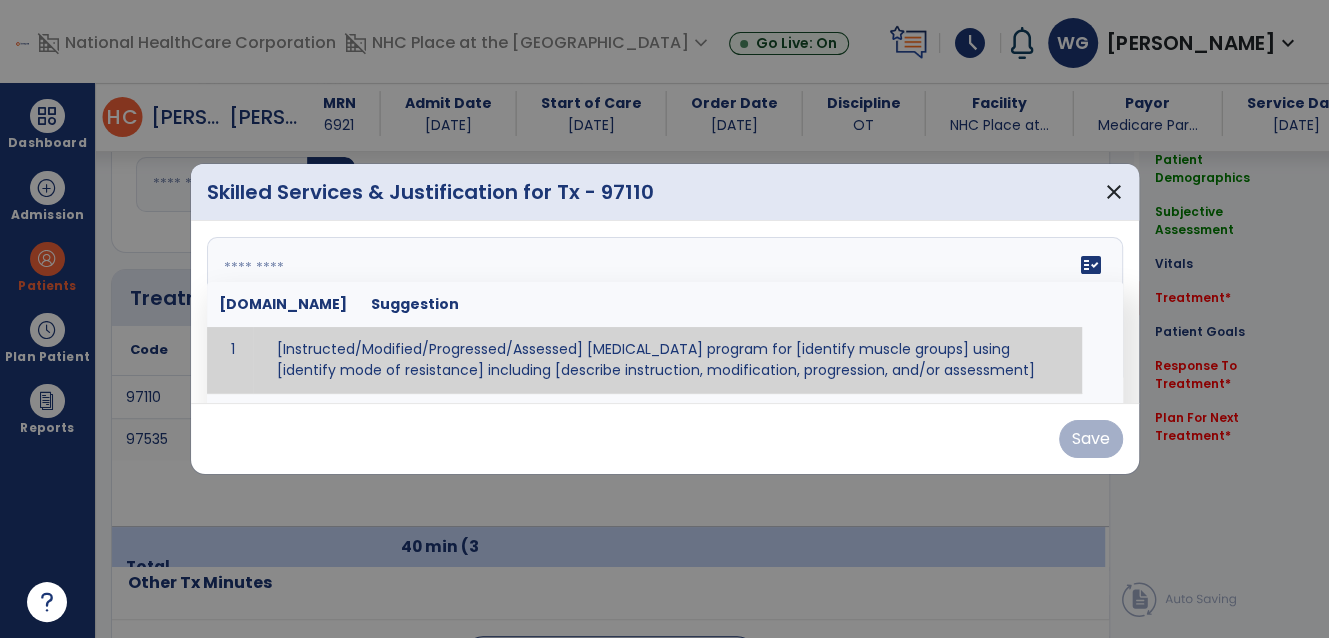 click on "fact_check  [DOMAIN_NAME] Suggestion 1 [Instructed/Modified/Progressed/Assessed] [MEDICAL_DATA] program for [identify muscle groups] using [identify mode of resistance] including [describe instruction, modification, progression, and/or assessment] 2 [Instructed/Modified/Progressed/Assessed] aerobic exercise program using [identify equipment/mode] including [describe instruction, modification,progression, and/or assessment] 3 [Instructed/Modified/Progressed/Assessed] [PROM/A/AROM/AROM] program for [identify joint movements] using [contract-relax, over-pressure, inhibitory techniques, other] 4 [Assessed/Tested] aerobic capacity with administration of [aerobic capacity test]" at bounding box center (665, 312) 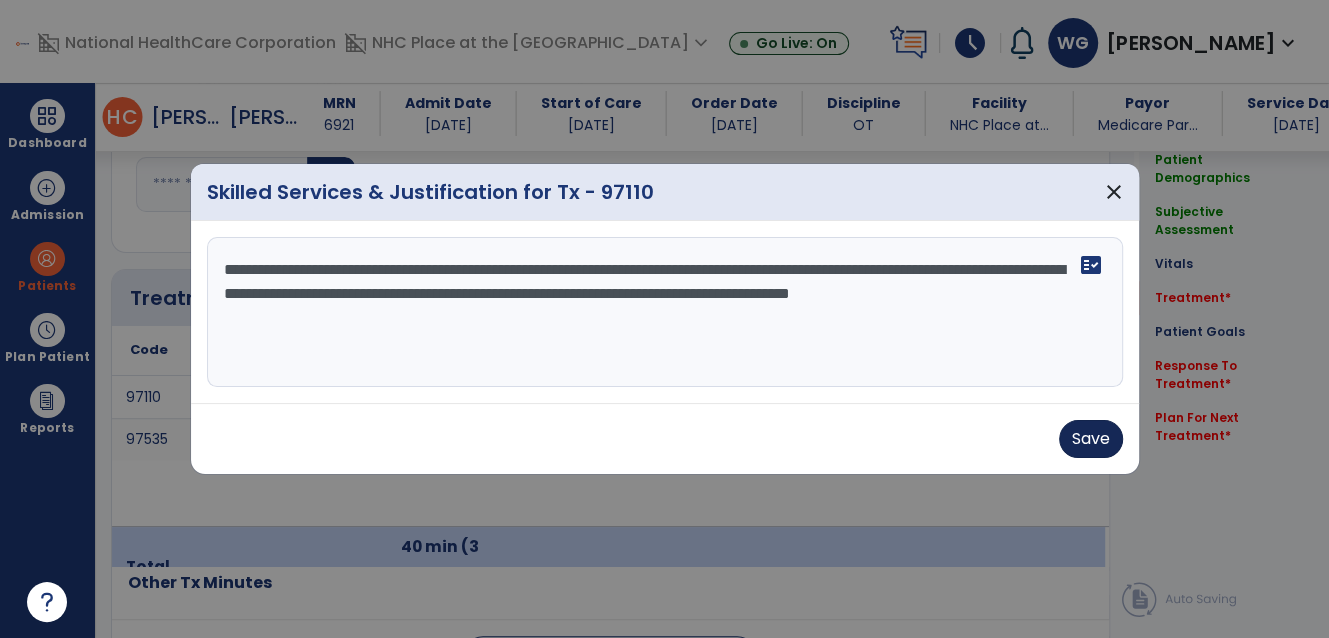 type on "**********" 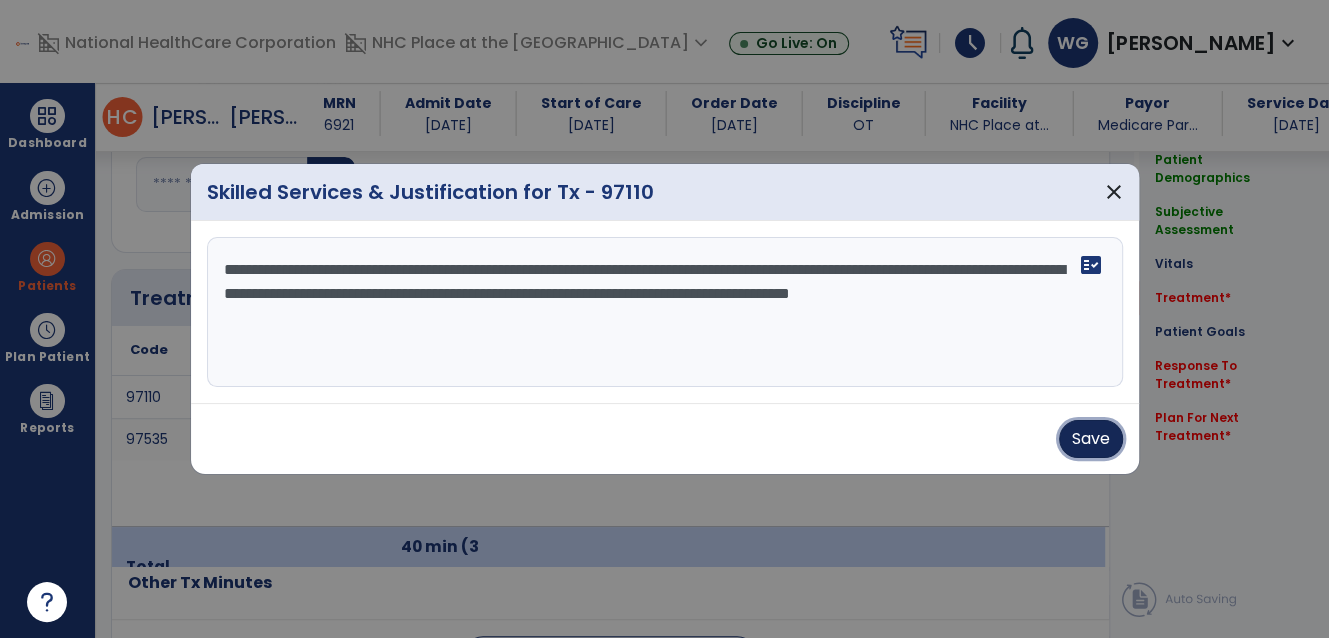 click on "Save" at bounding box center (1091, 439) 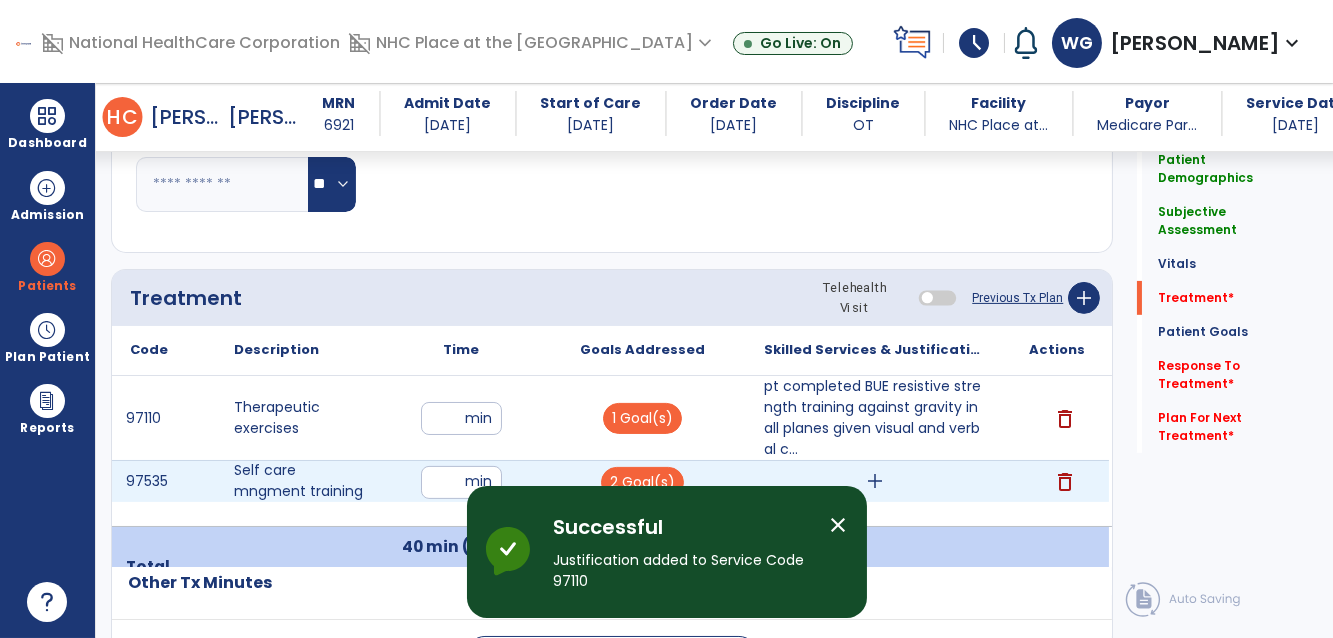 click on "add" at bounding box center [875, 481] 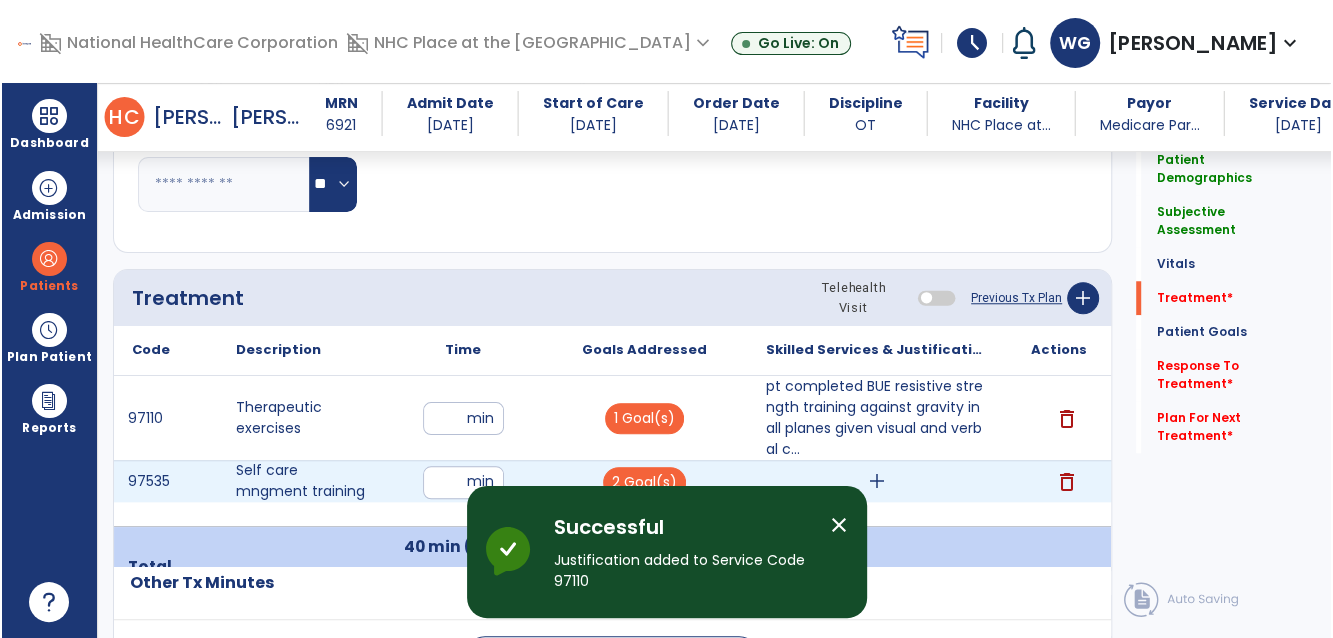 scroll, scrollTop: 1090, scrollLeft: 0, axis: vertical 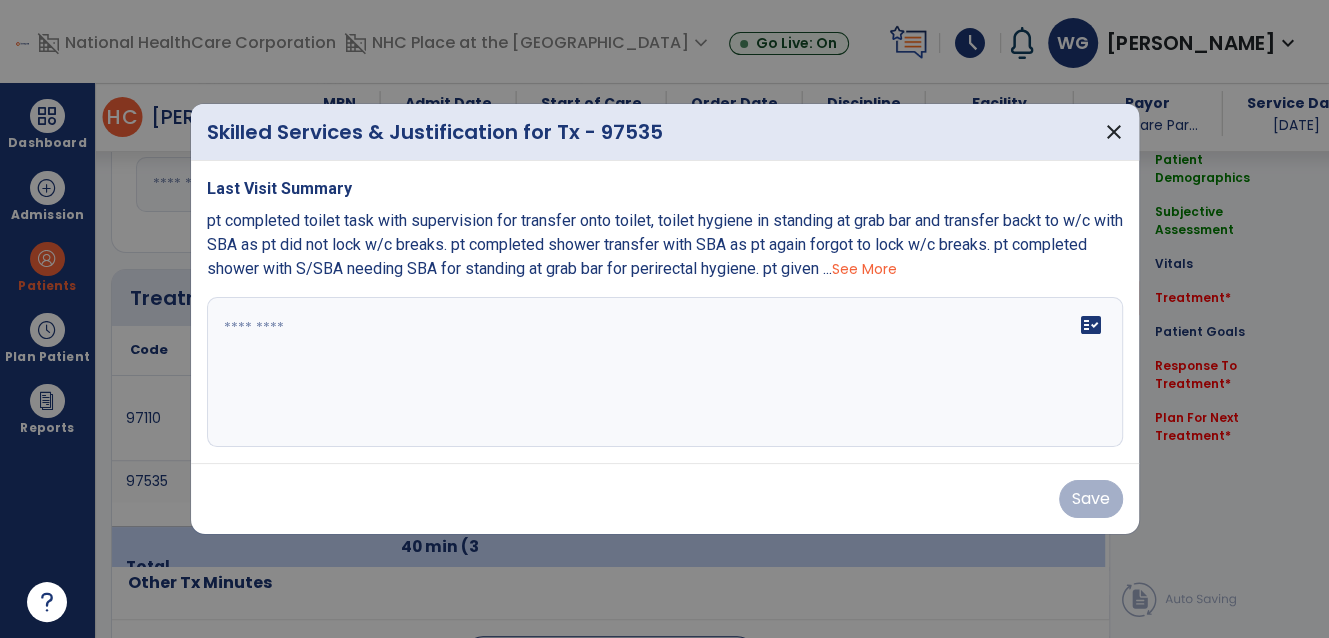 click on "See More" at bounding box center [864, 269] 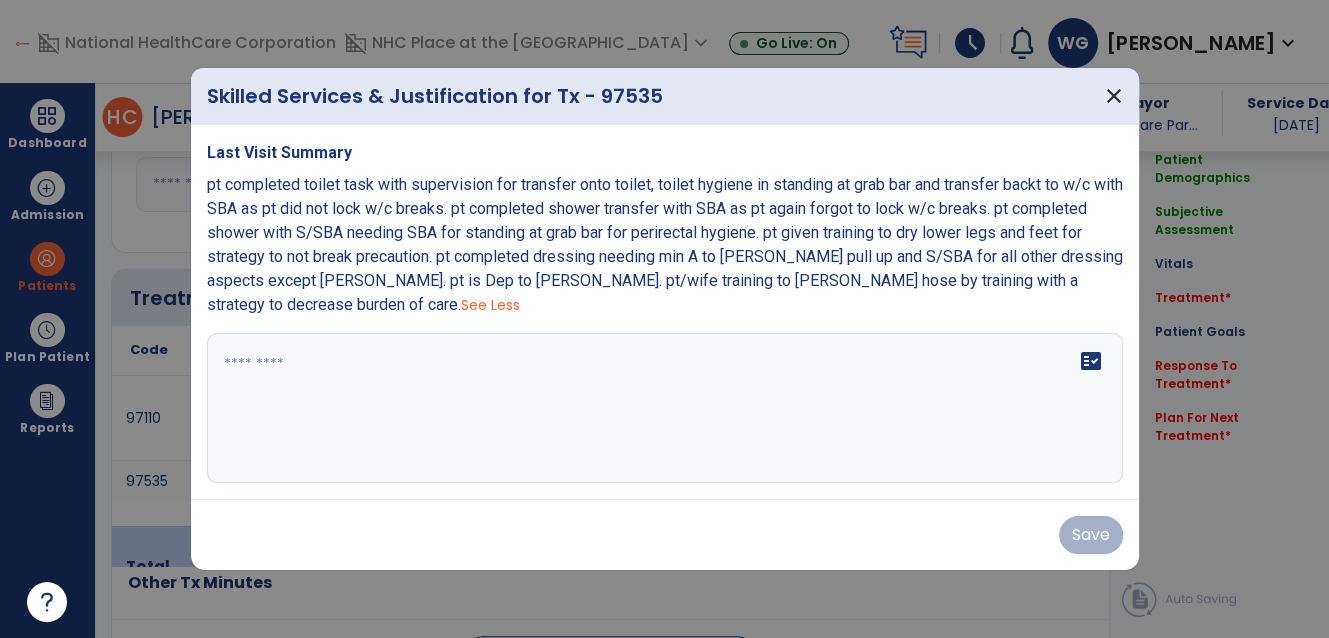 click at bounding box center [665, 408] 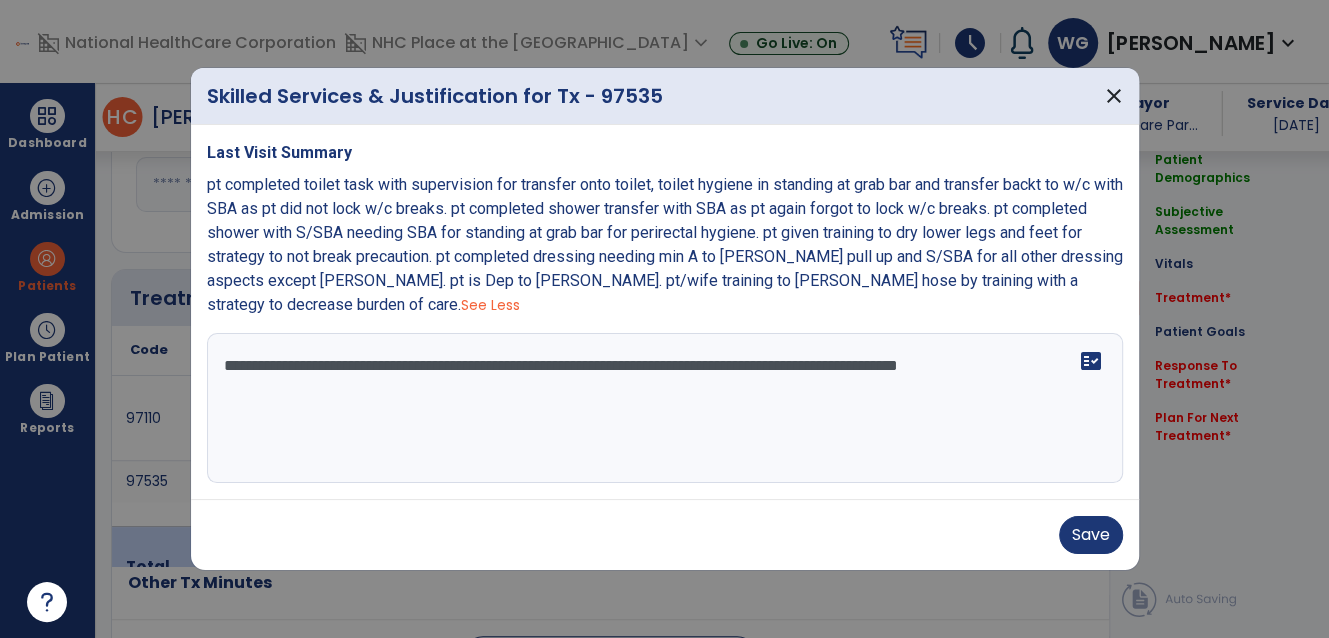 type on "**********" 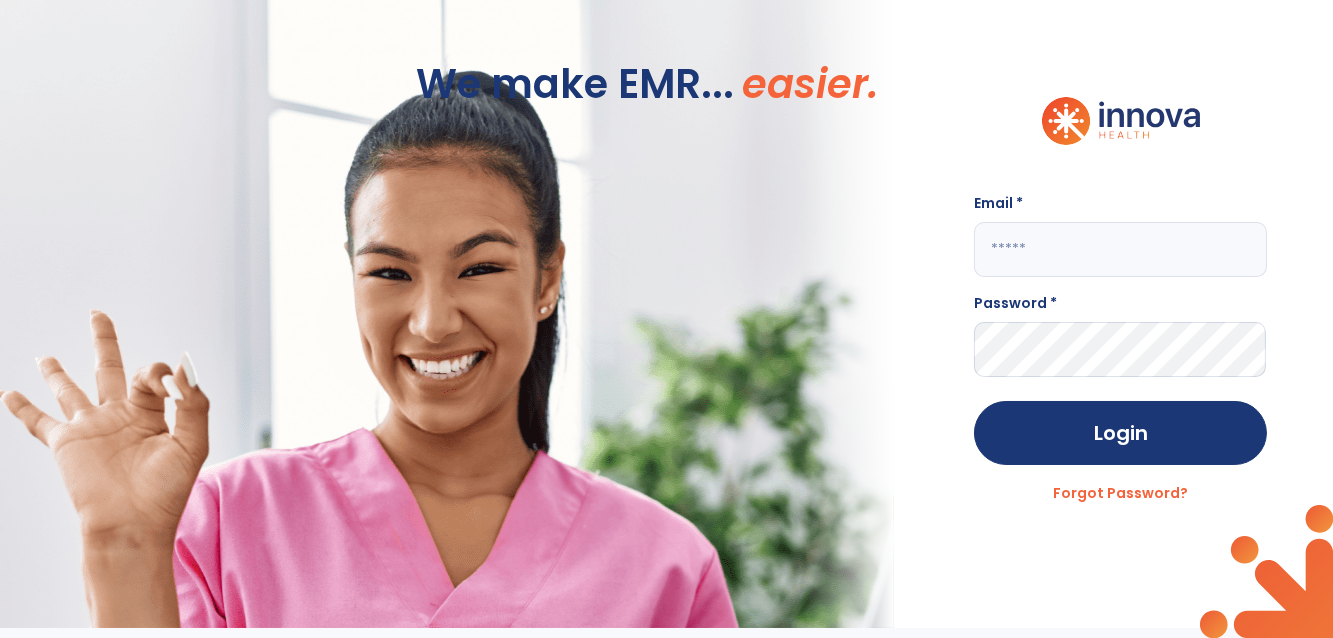 scroll, scrollTop: 0, scrollLeft: 0, axis: both 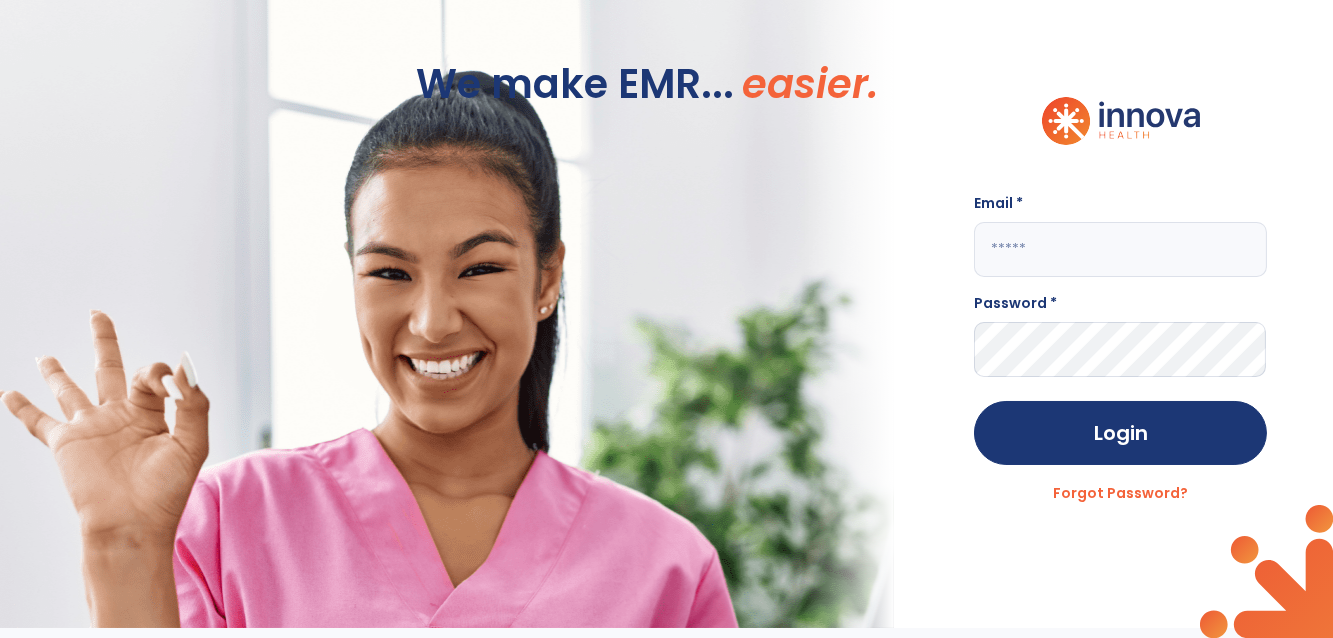 click 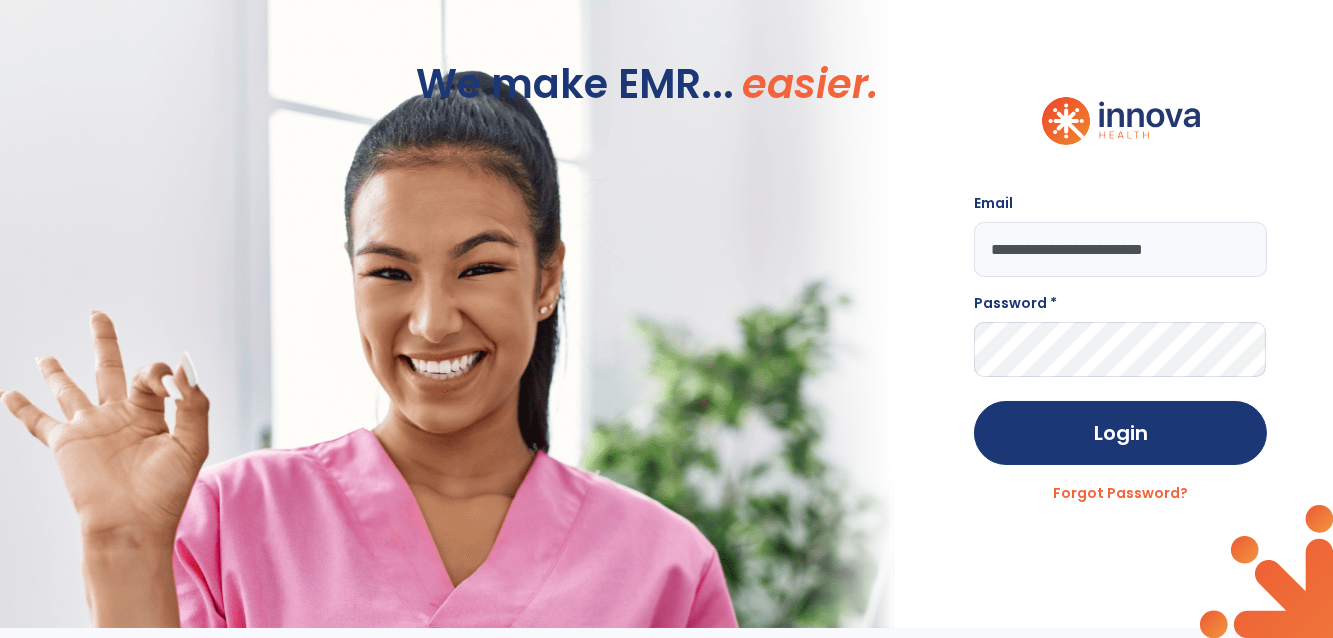 type on "**********" 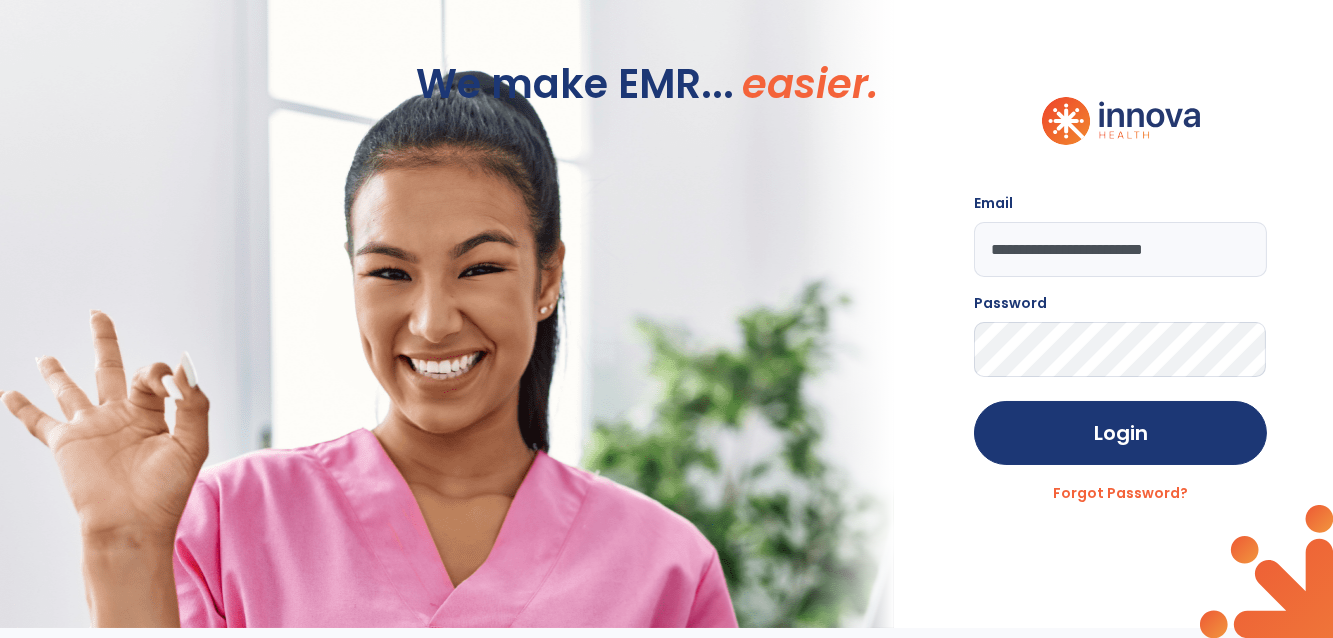 click on "Login" 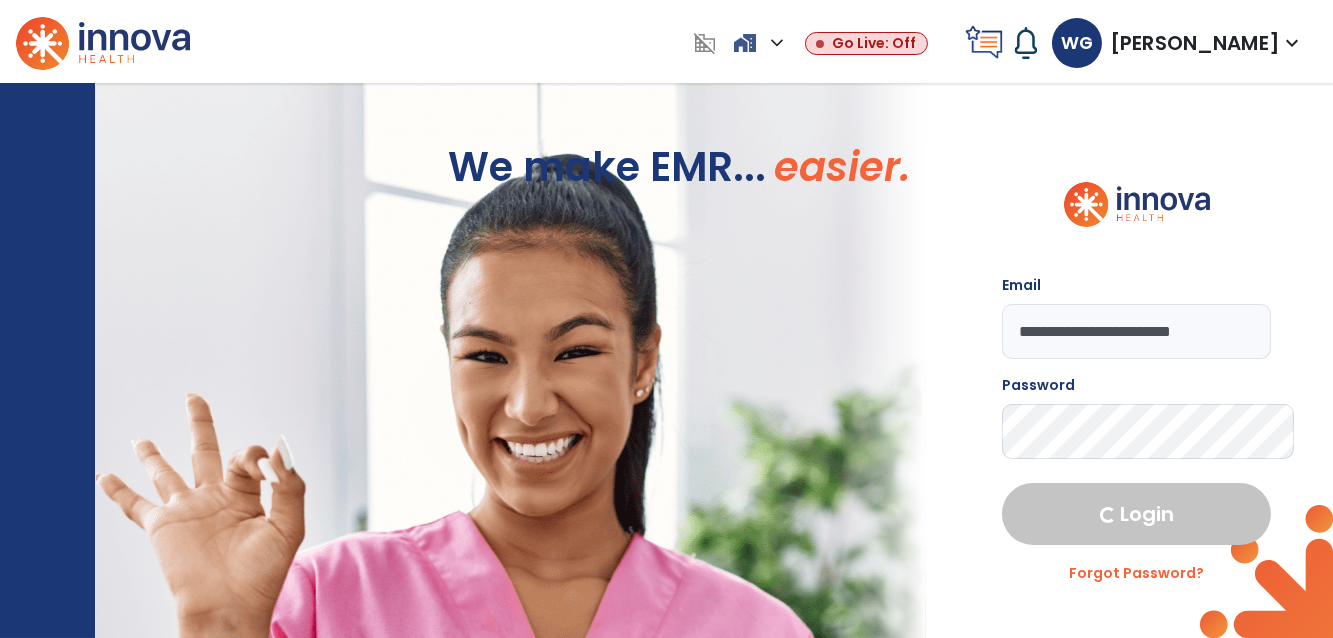 select on "****" 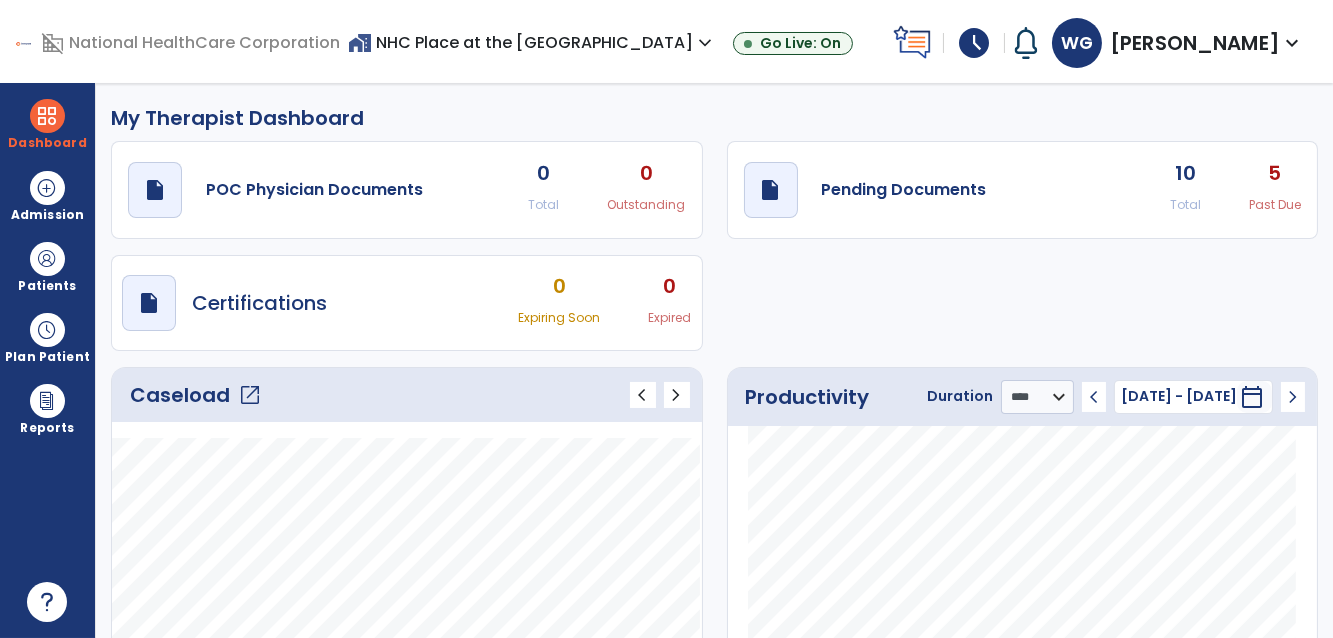 click on "open_in_new" 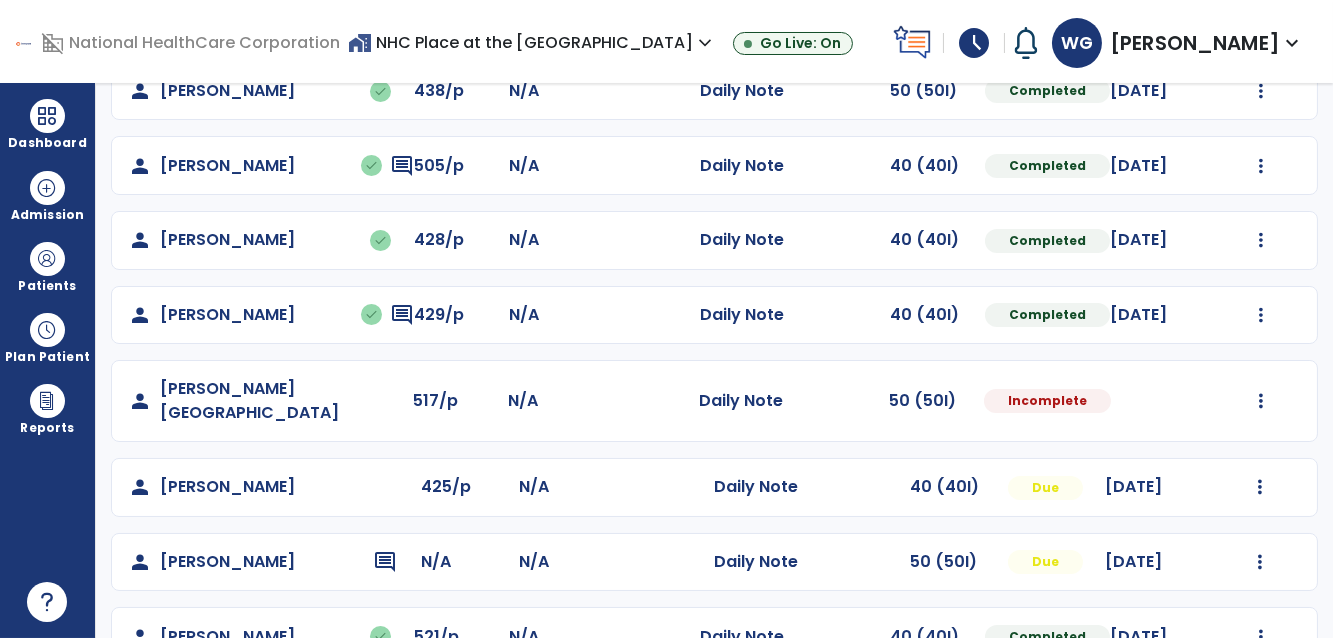 scroll, scrollTop: 364, scrollLeft: 0, axis: vertical 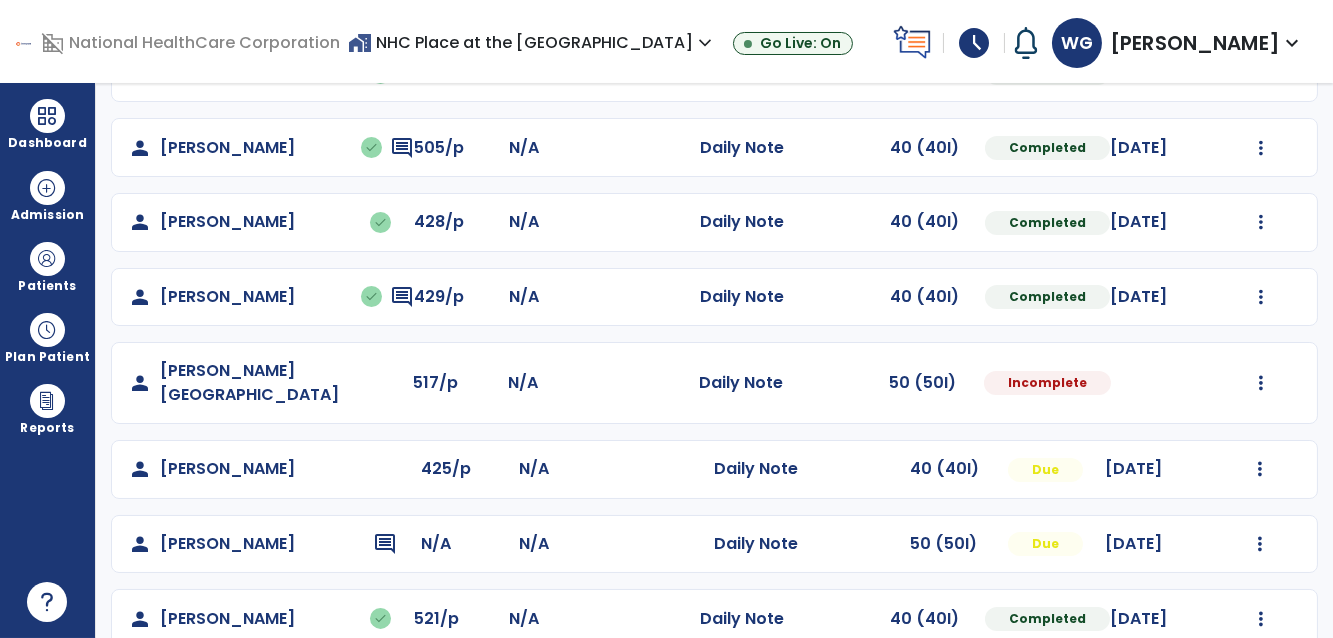 click on "Mark Visit As Complete   Reset Note   Open Document   G + C Mins" 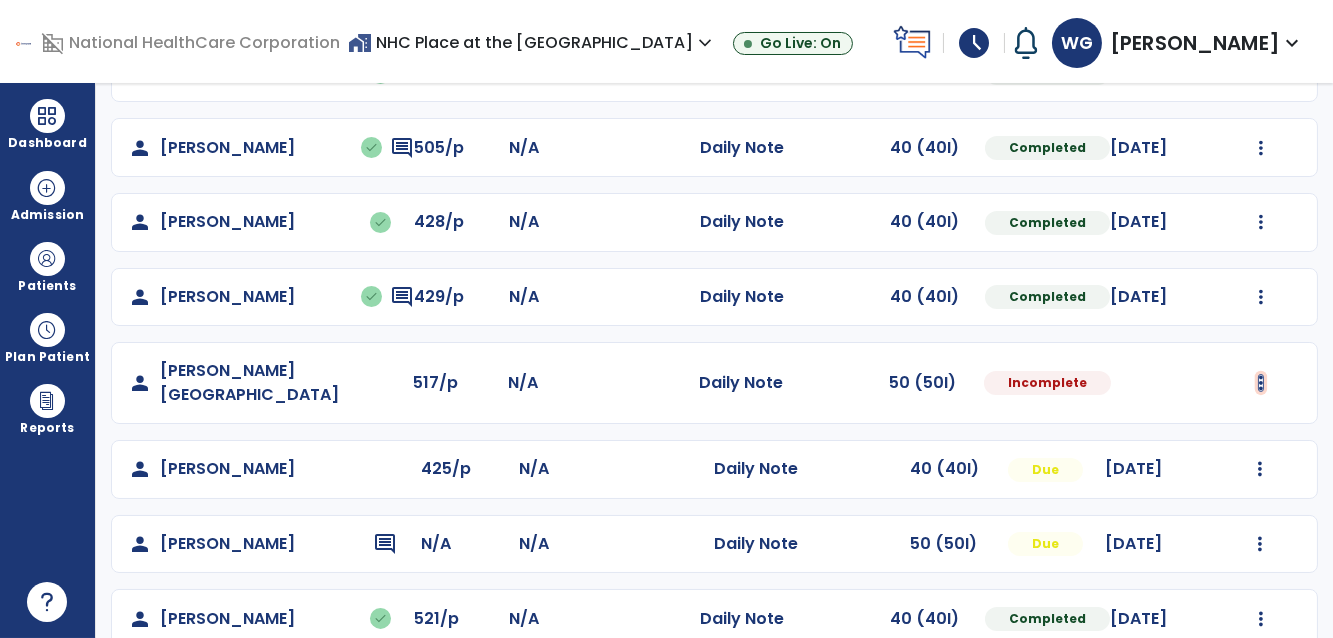 click at bounding box center [1261, -76] 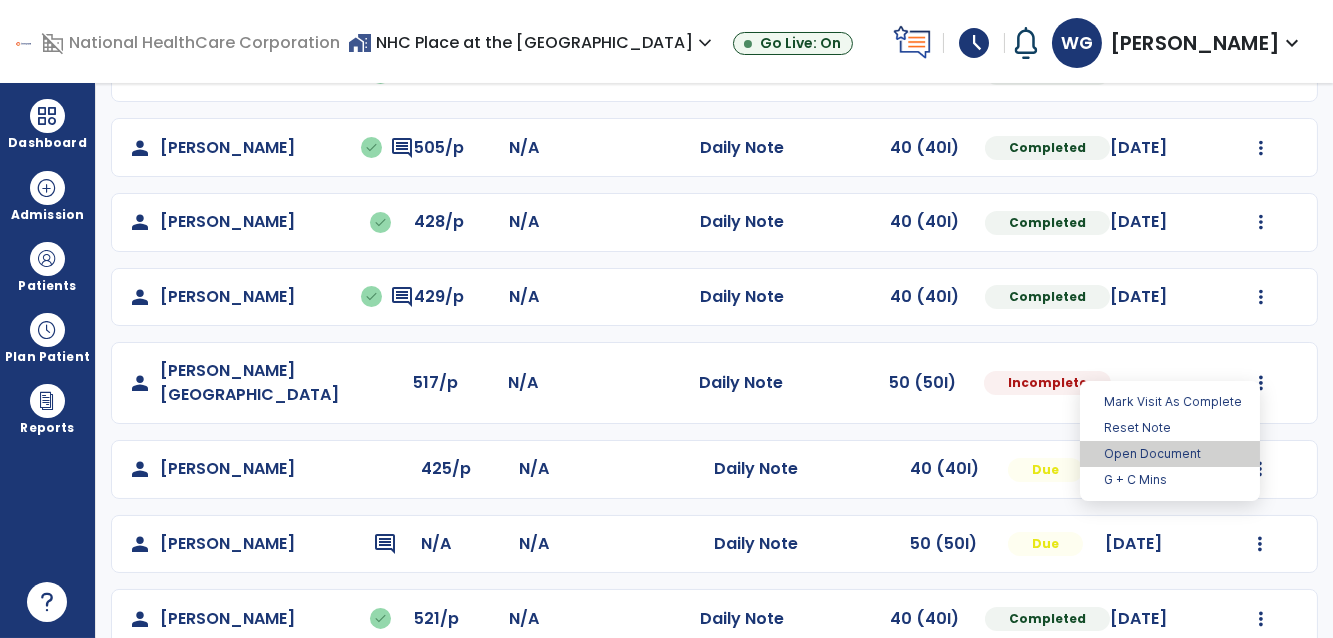 click on "Open Document" at bounding box center (1170, 454) 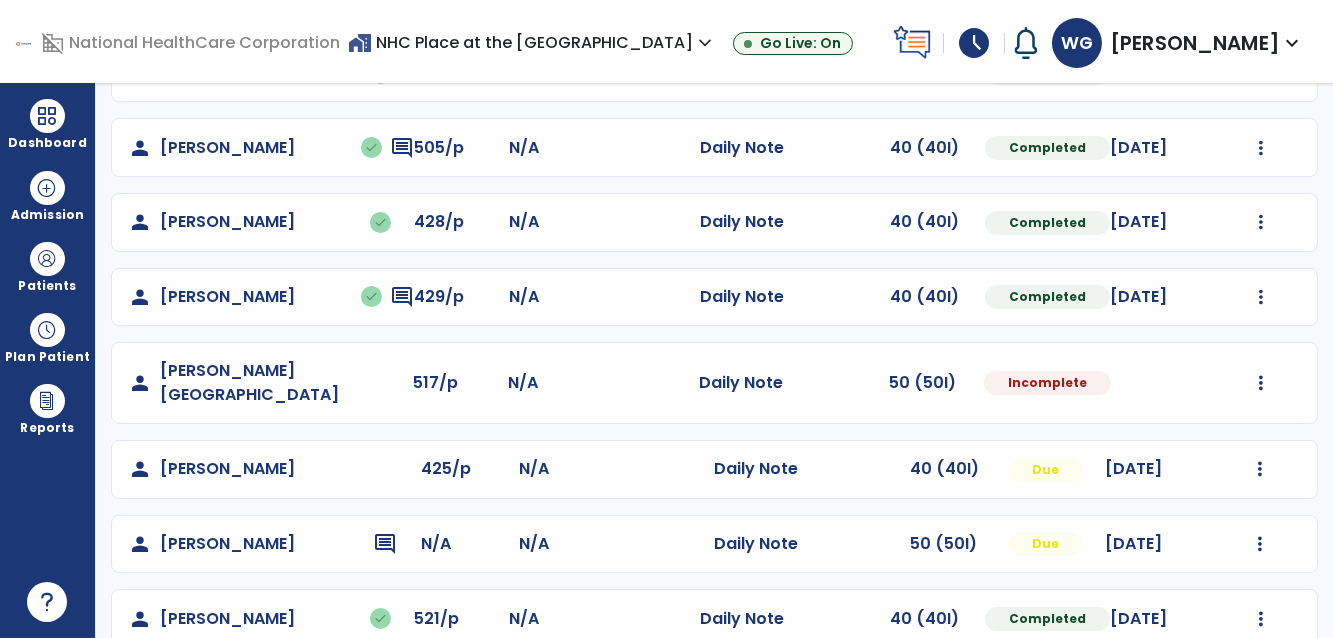 select on "*" 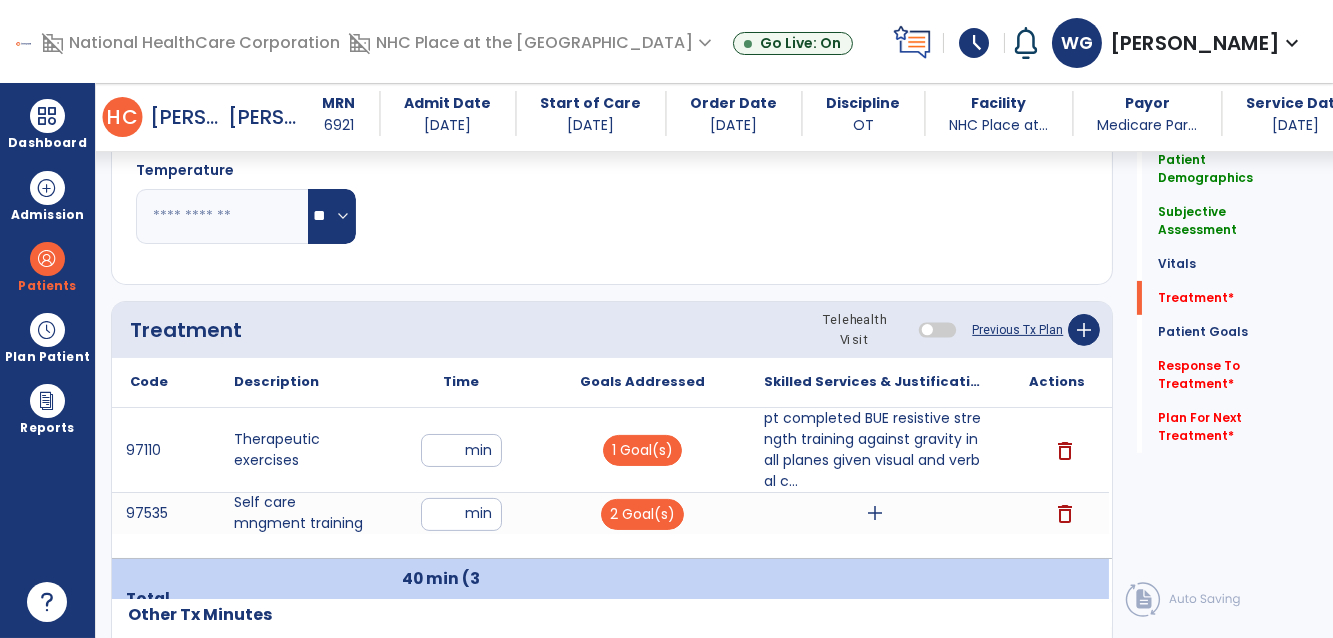 scroll, scrollTop: 1091, scrollLeft: 0, axis: vertical 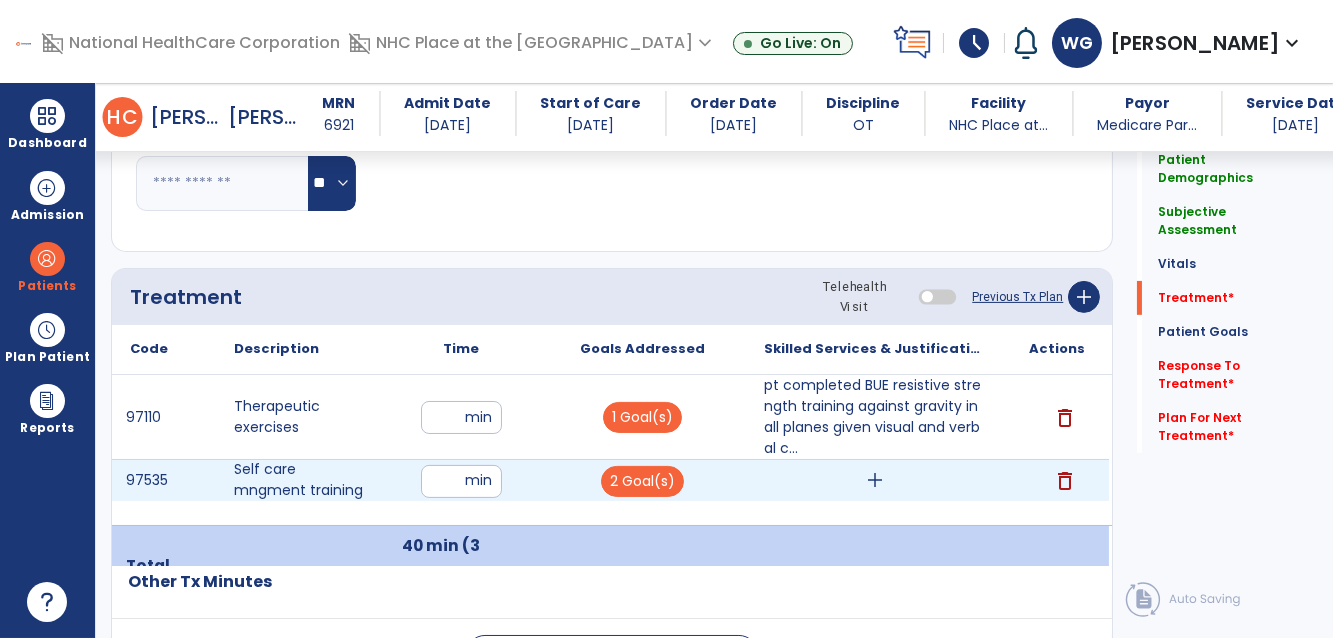 click on "add" at bounding box center [875, 480] 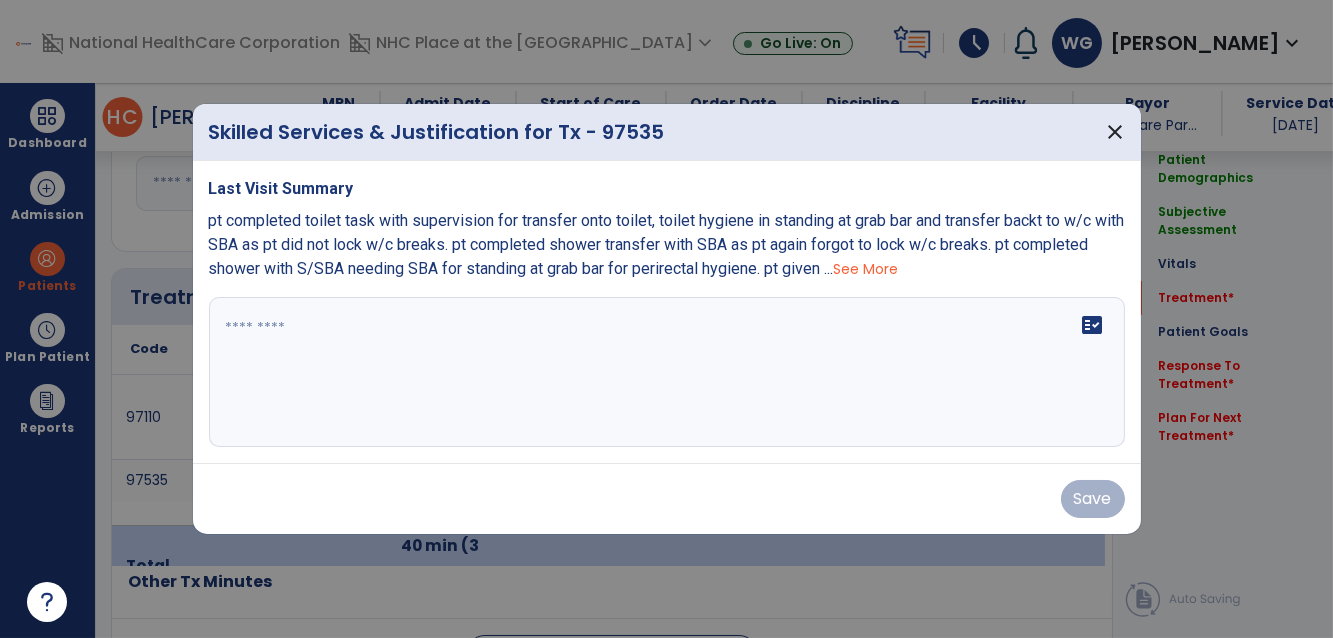 scroll, scrollTop: 1091, scrollLeft: 0, axis: vertical 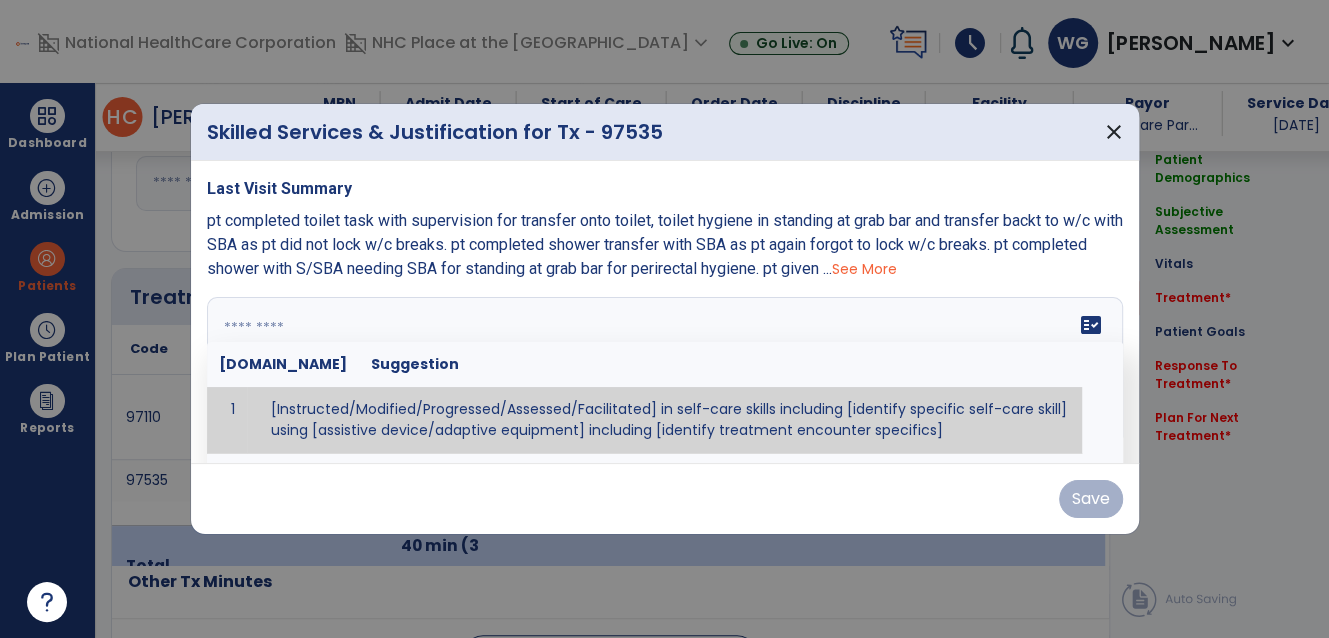 click on "fact_check  [DOMAIN_NAME] Suggestion 1 [Instructed/Modified/Progressed/Assessed/Facilitated] in self-care skills including [identify specific self-care skill] using [assistive device/adaptive equipment] including [identify treatment encounter specifics]" at bounding box center [665, 372] 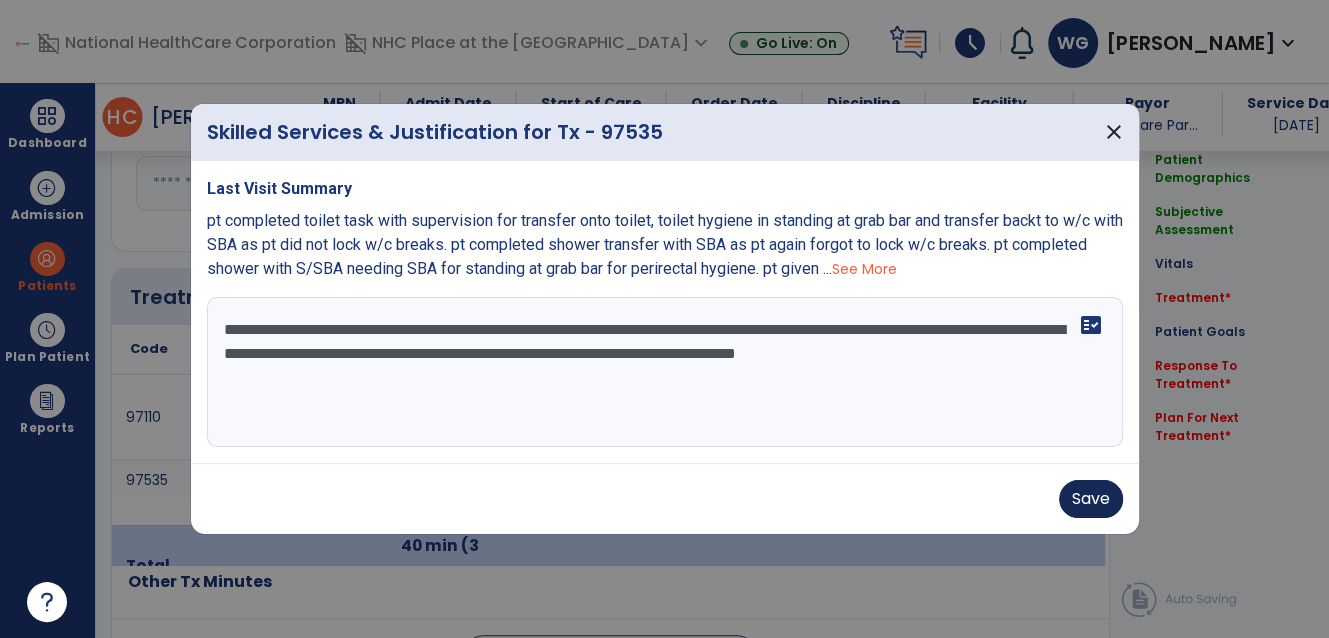 type on "**********" 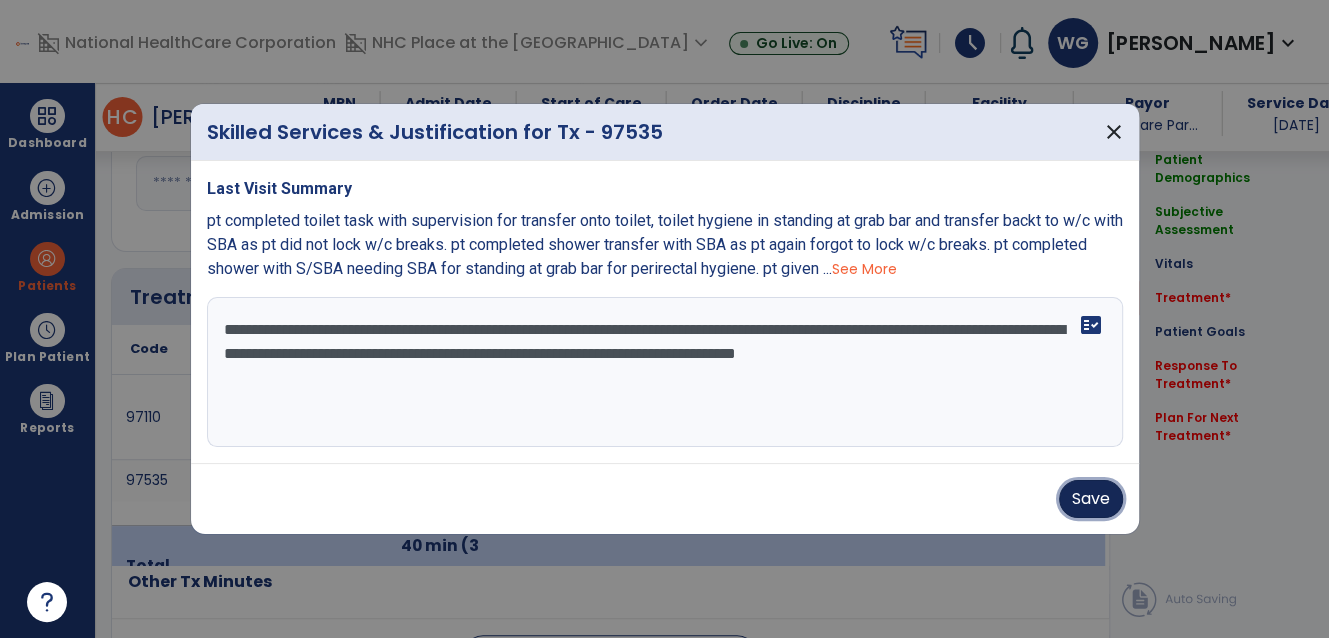click on "Save" at bounding box center [1091, 499] 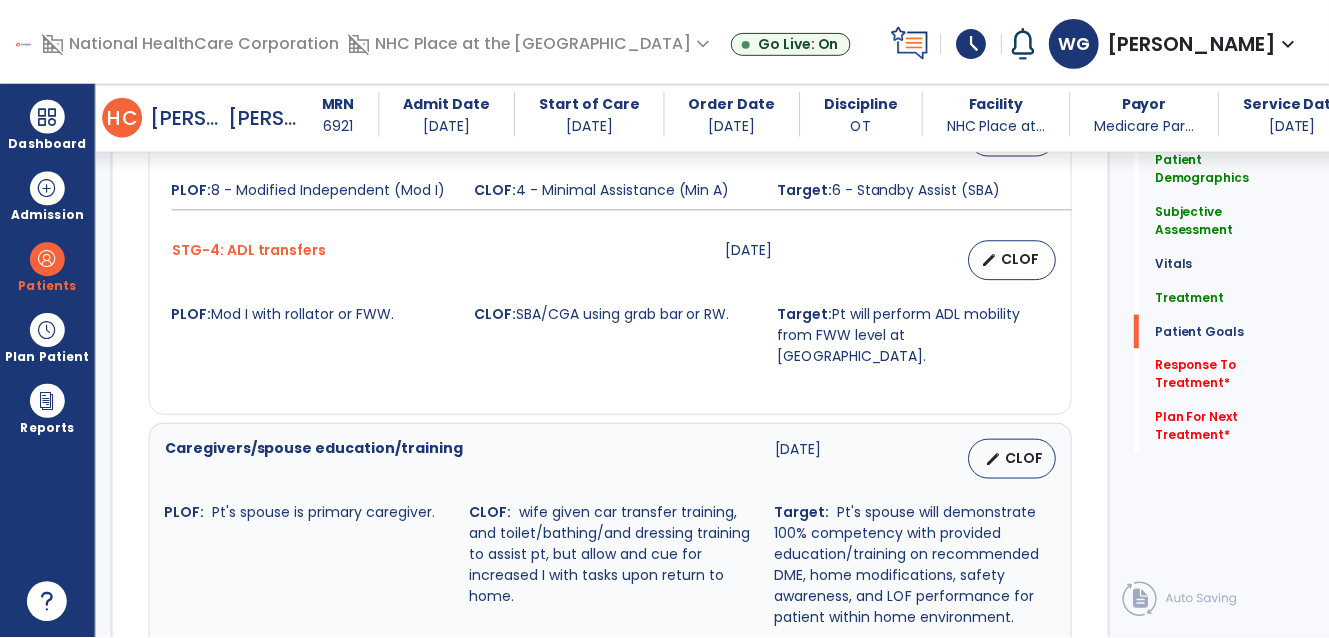 scroll, scrollTop: 2091, scrollLeft: 0, axis: vertical 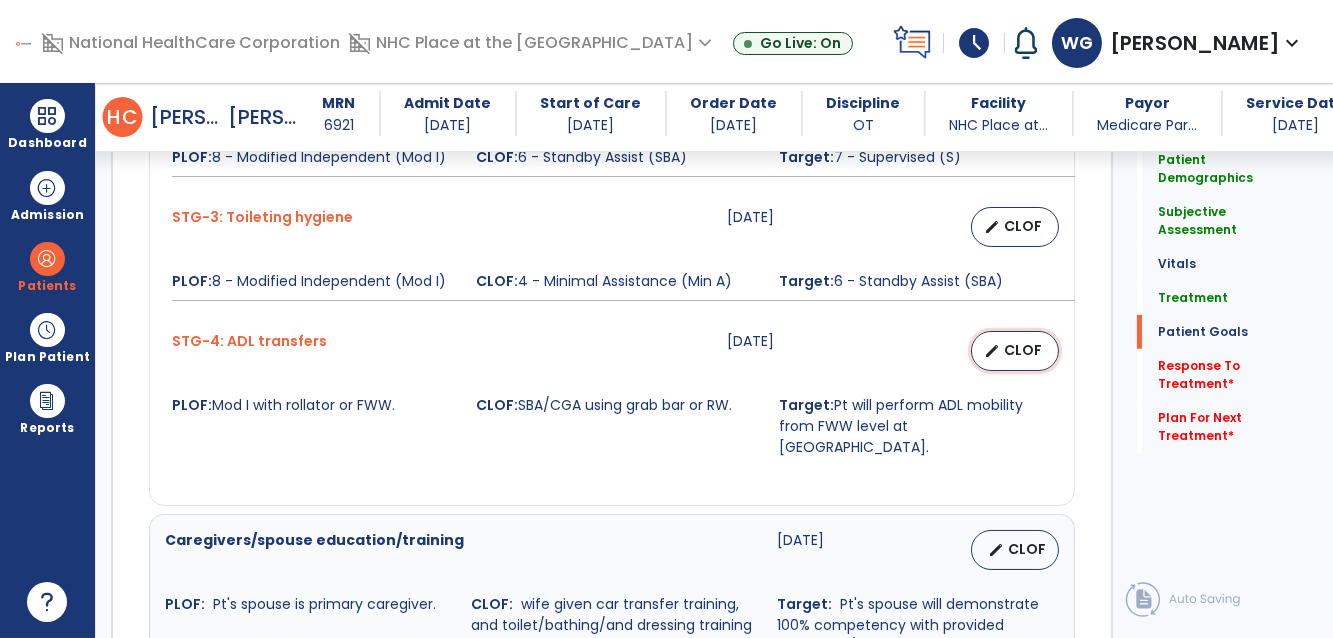 click on "CLOF" at bounding box center [1023, 350] 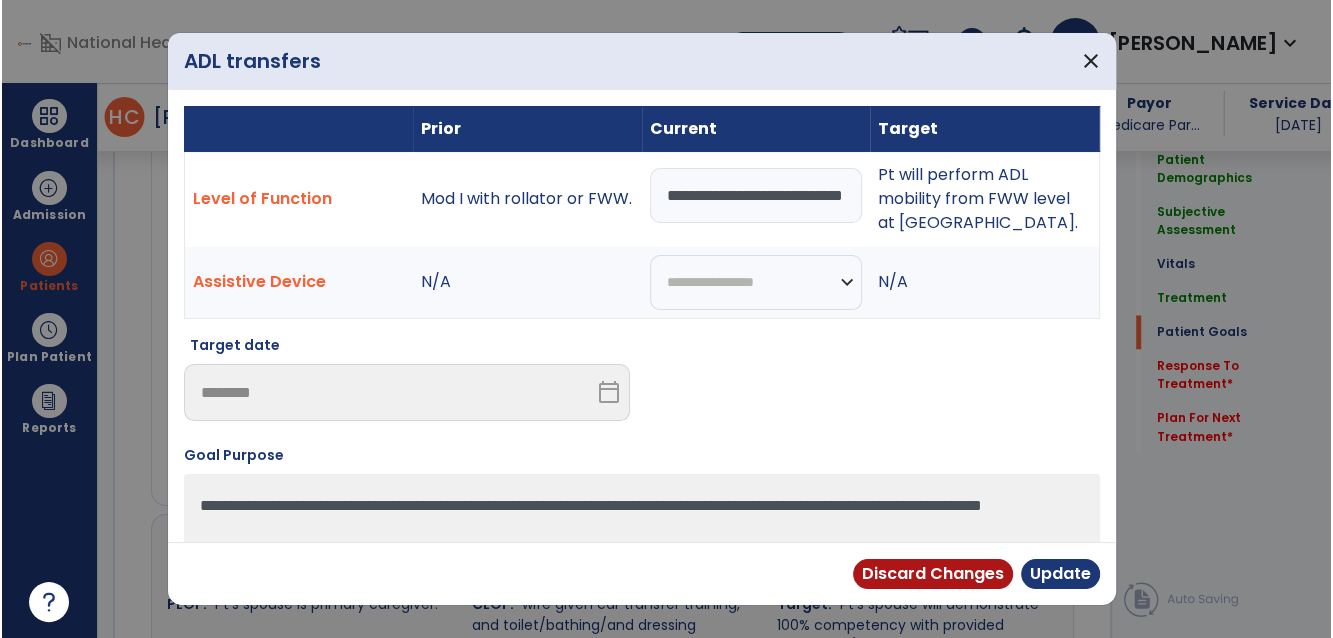 scroll, scrollTop: 2091, scrollLeft: 0, axis: vertical 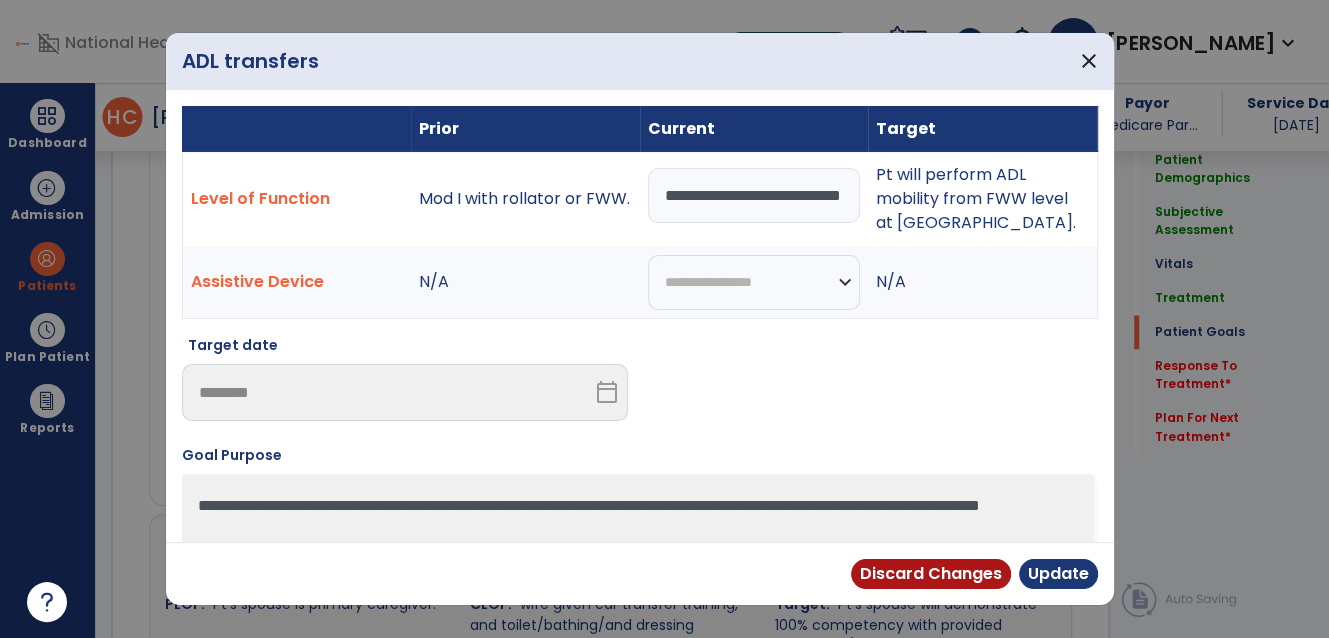 click on "**********" at bounding box center (754, 195) 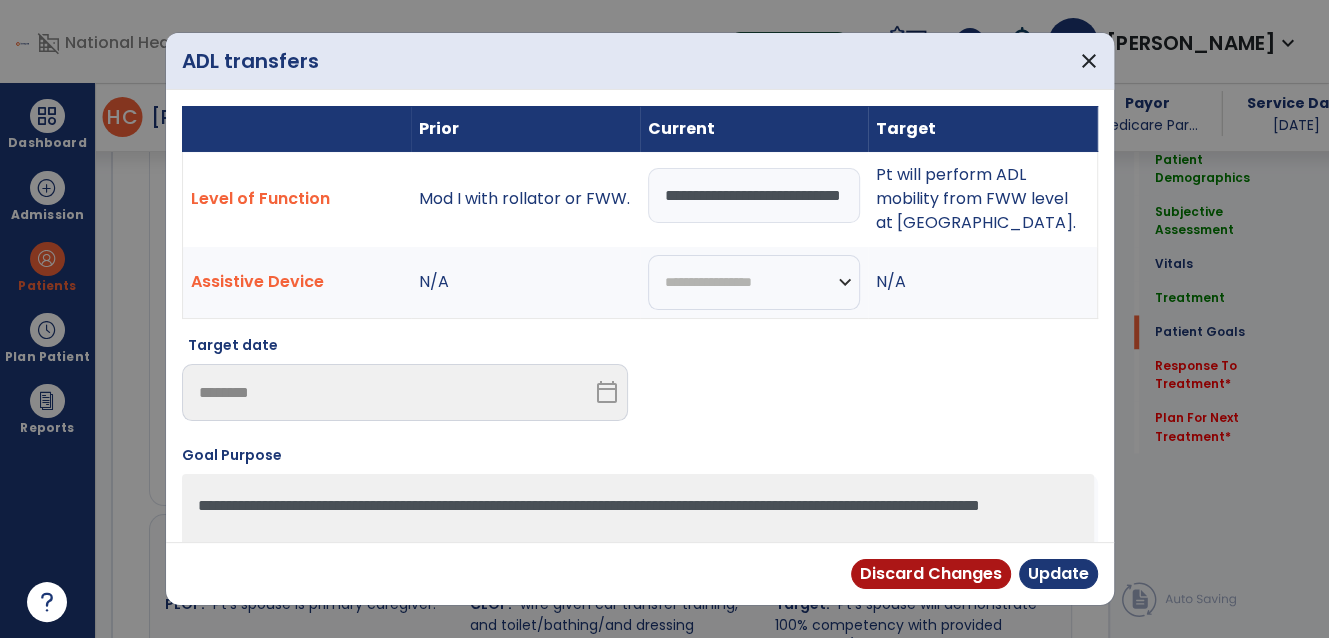 click on "**********" at bounding box center (754, 195) 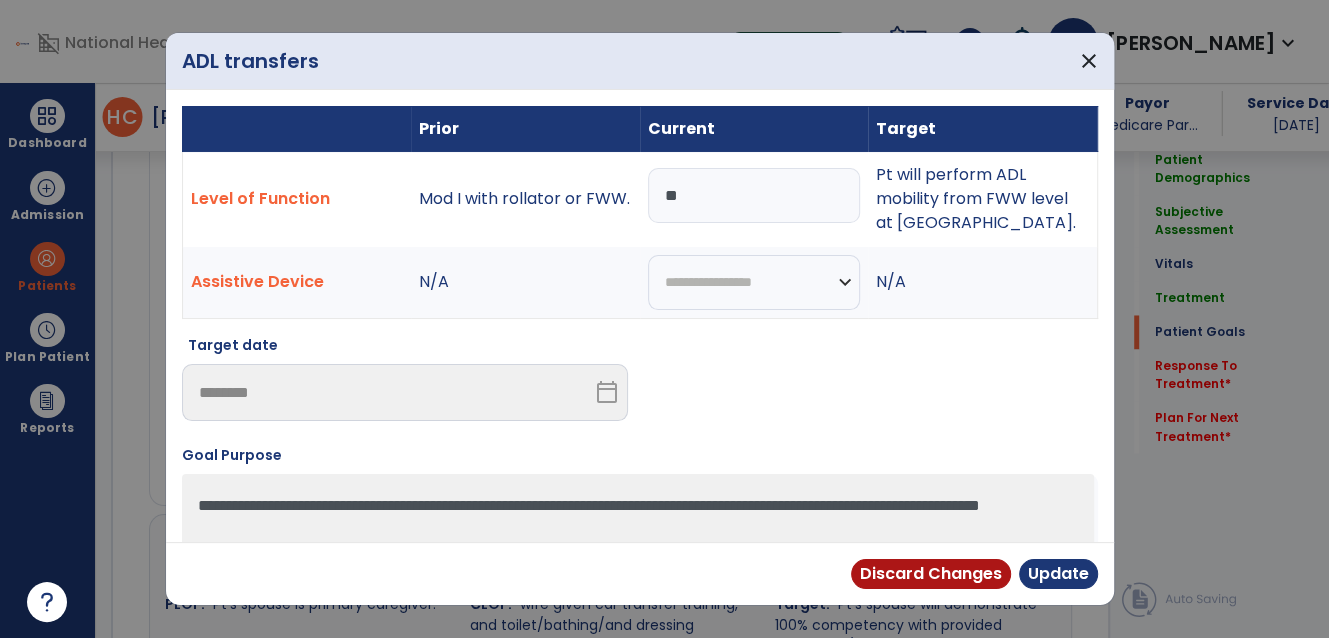 type on "*" 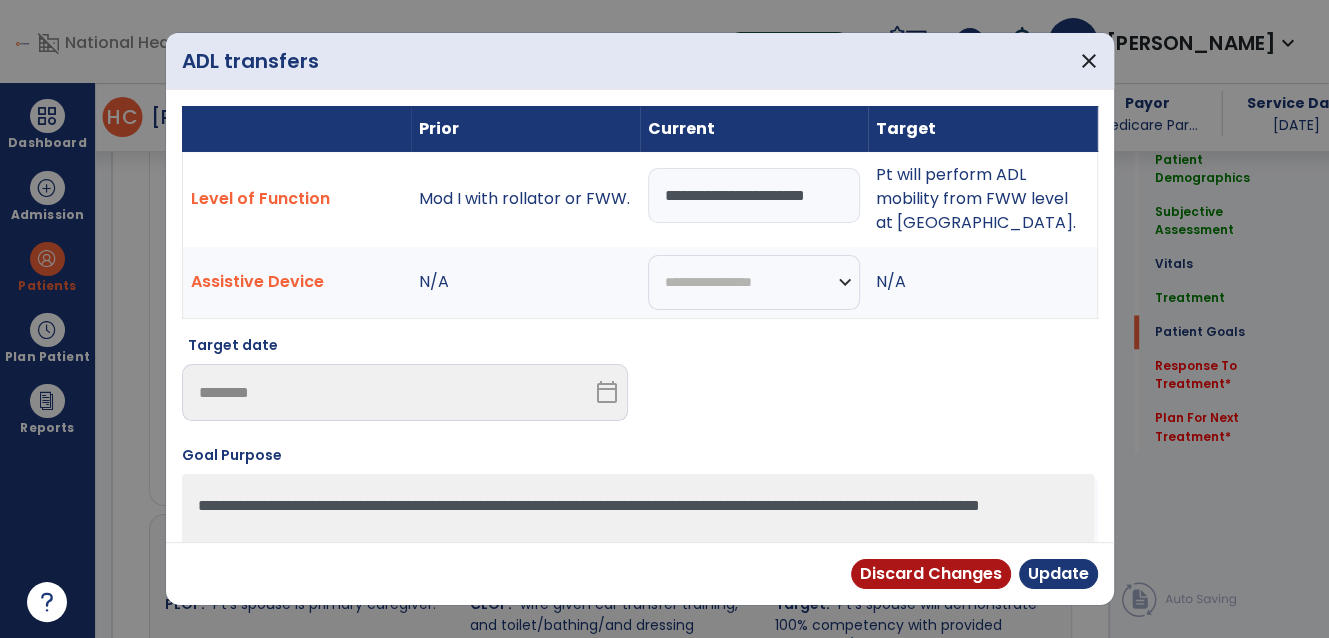 click on "**********" at bounding box center [754, 195] 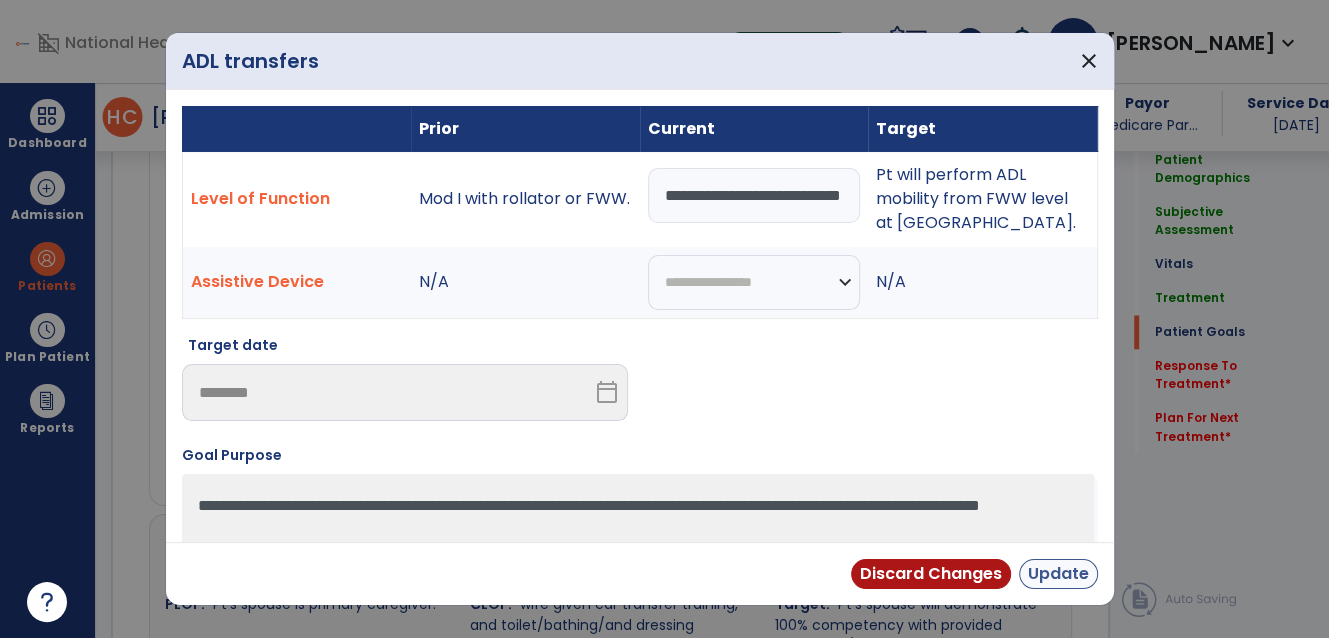 type on "**********" 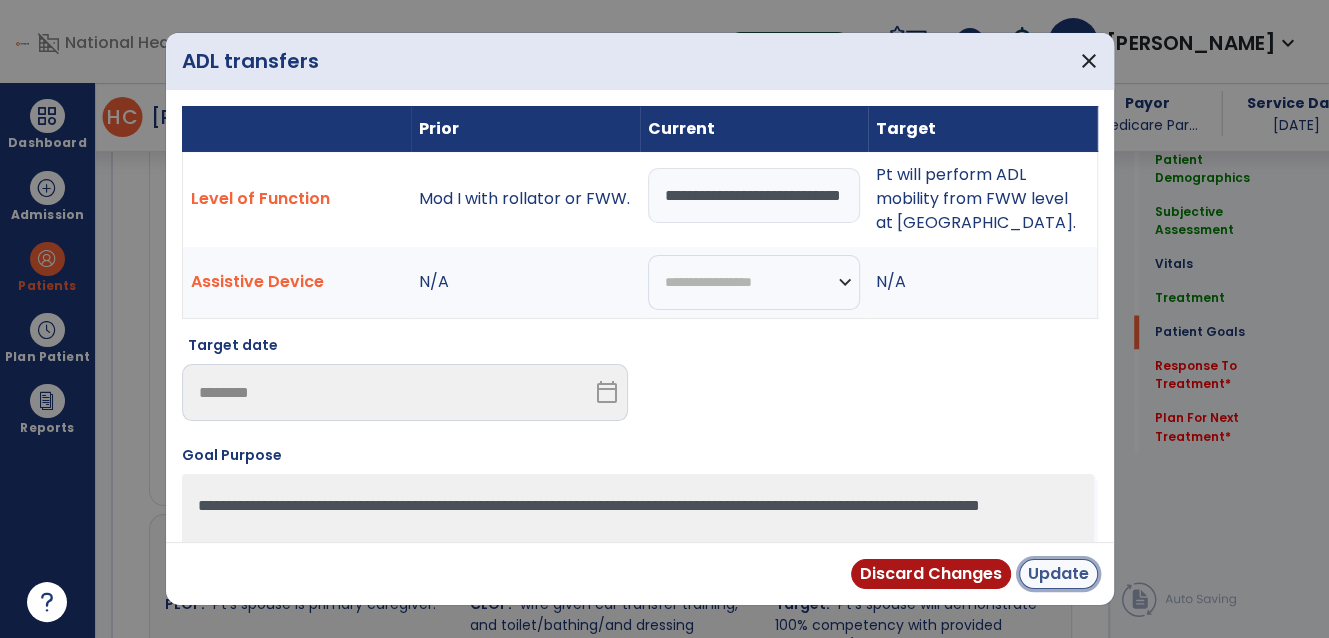 click on "Update" at bounding box center [1058, 574] 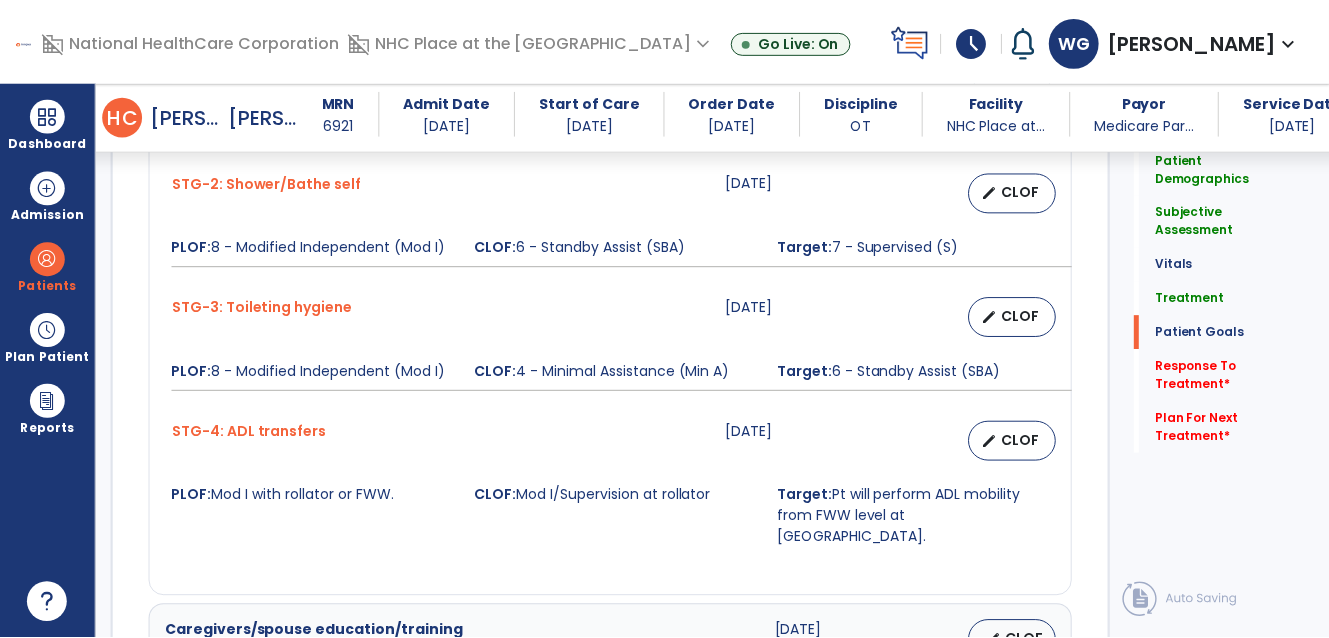 scroll, scrollTop: 2000, scrollLeft: 0, axis: vertical 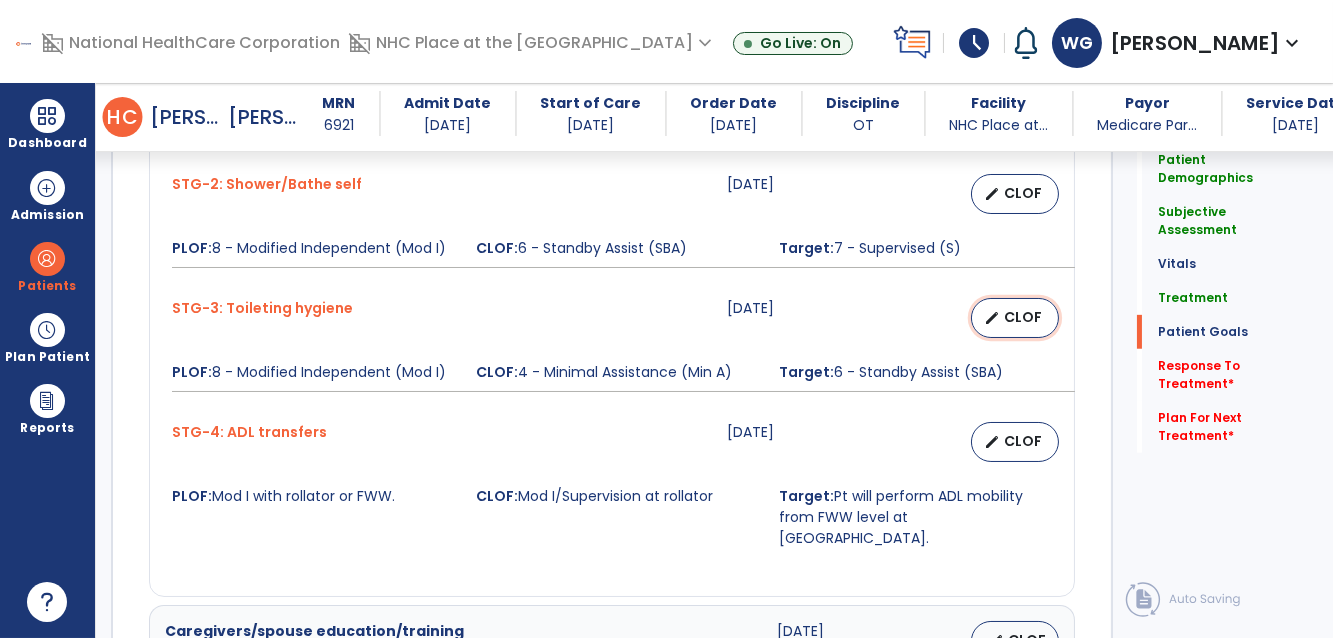 click on "CLOF" at bounding box center (1023, 317) 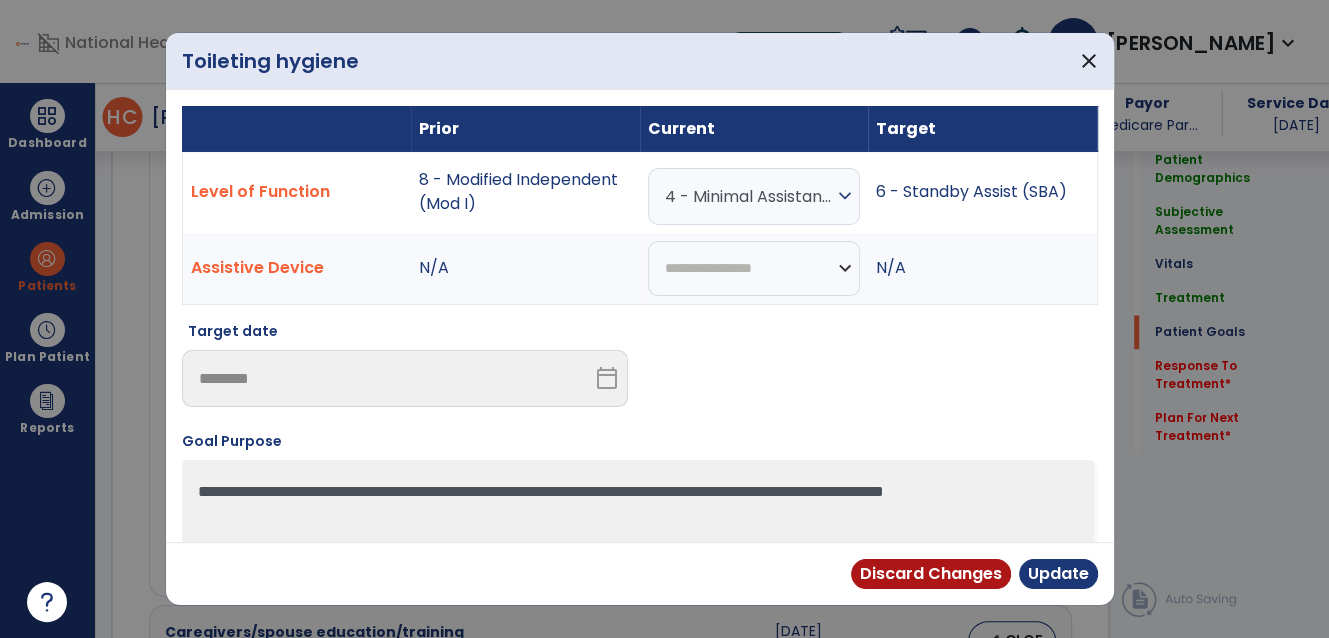 scroll, scrollTop: 2000, scrollLeft: 0, axis: vertical 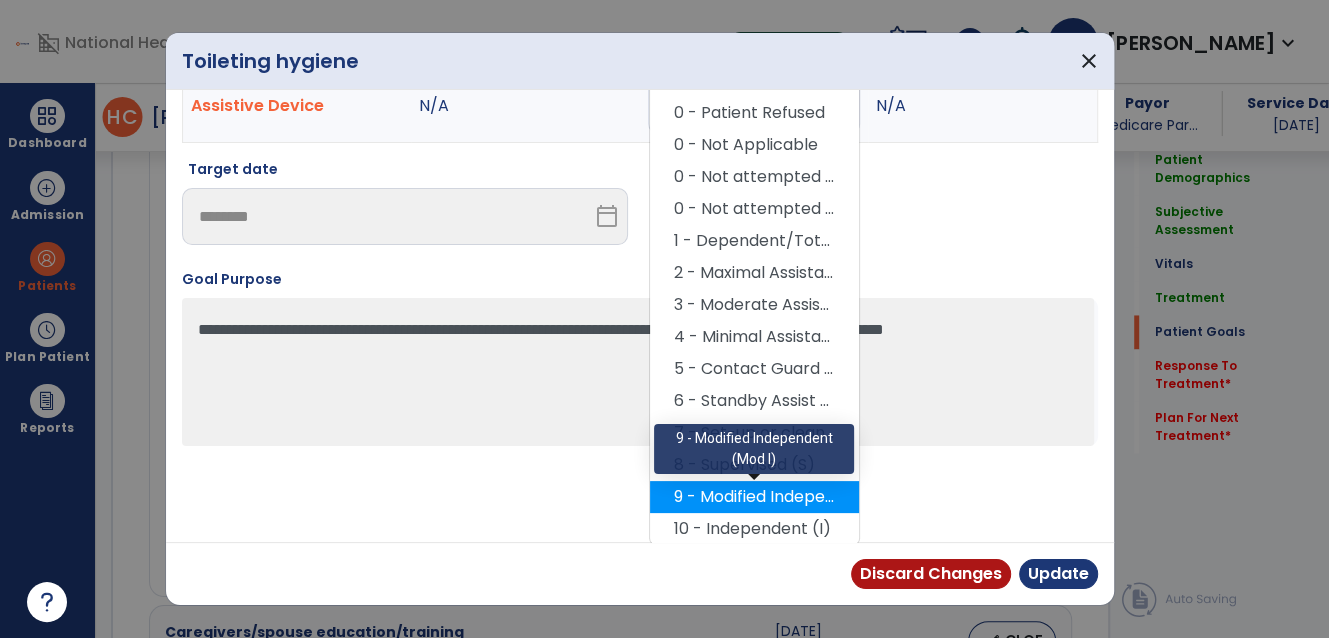 click on "9 - Modified Independent (Mod I)" at bounding box center [754, 497] 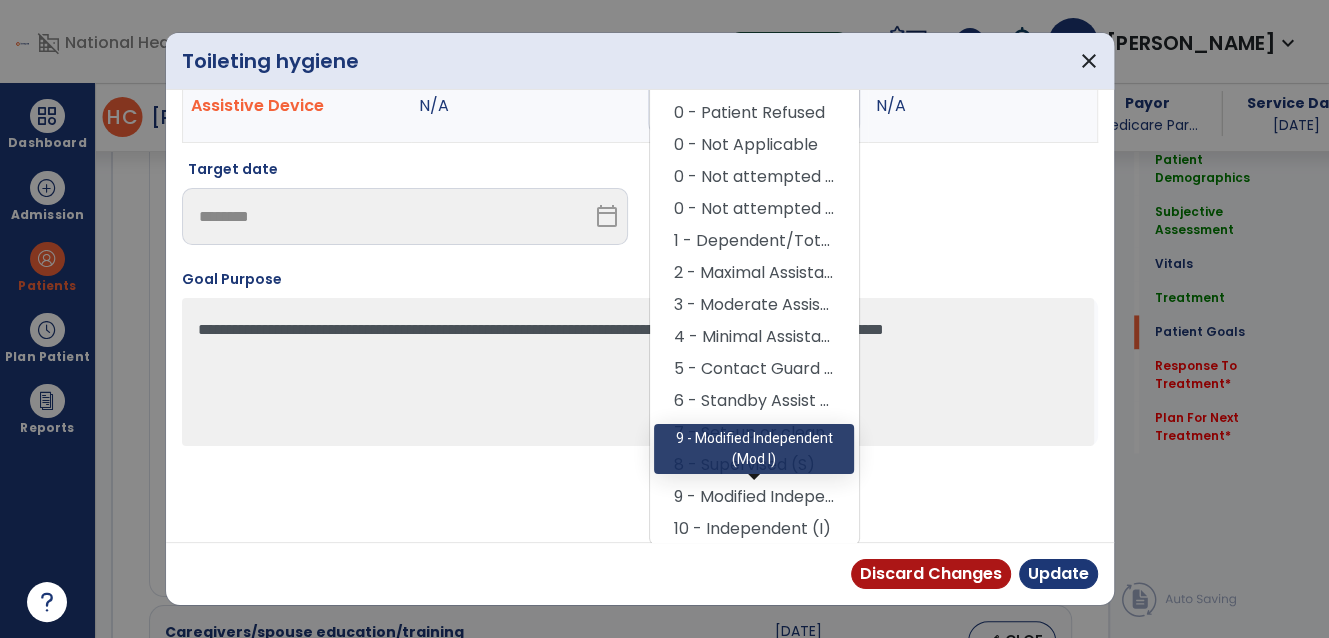 scroll, scrollTop: 77, scrollLeft: 0, axis: vertical 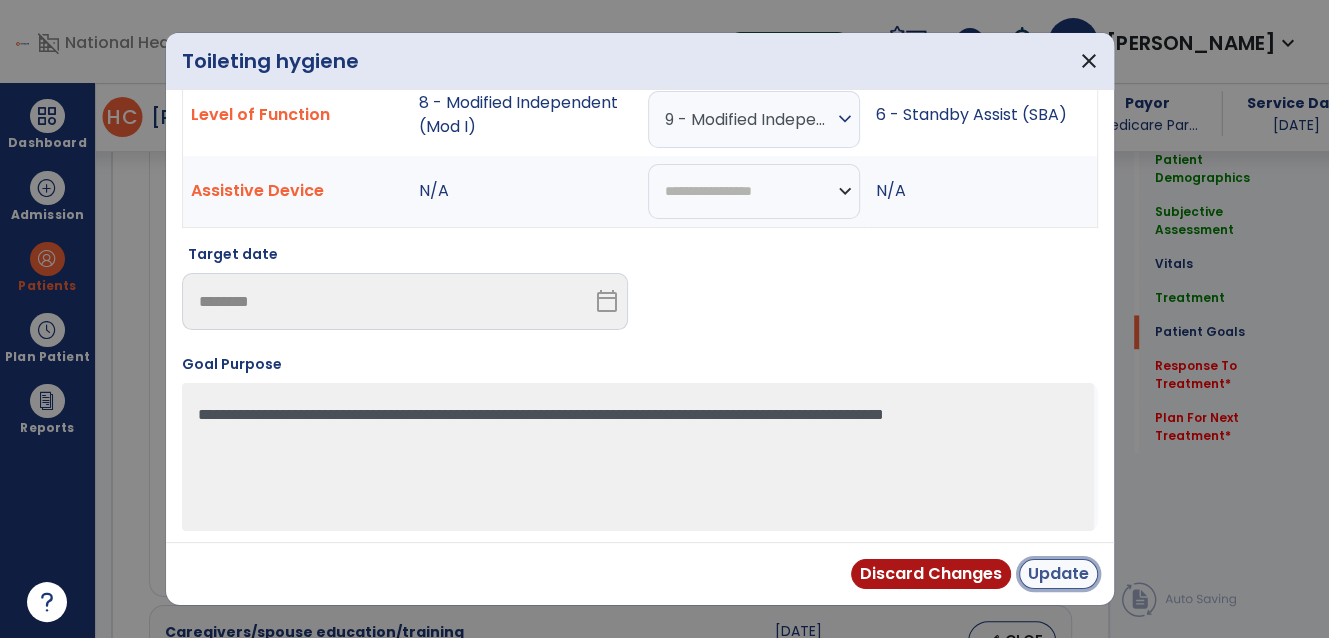 click on "Update" at bounding box center [1058, 574] 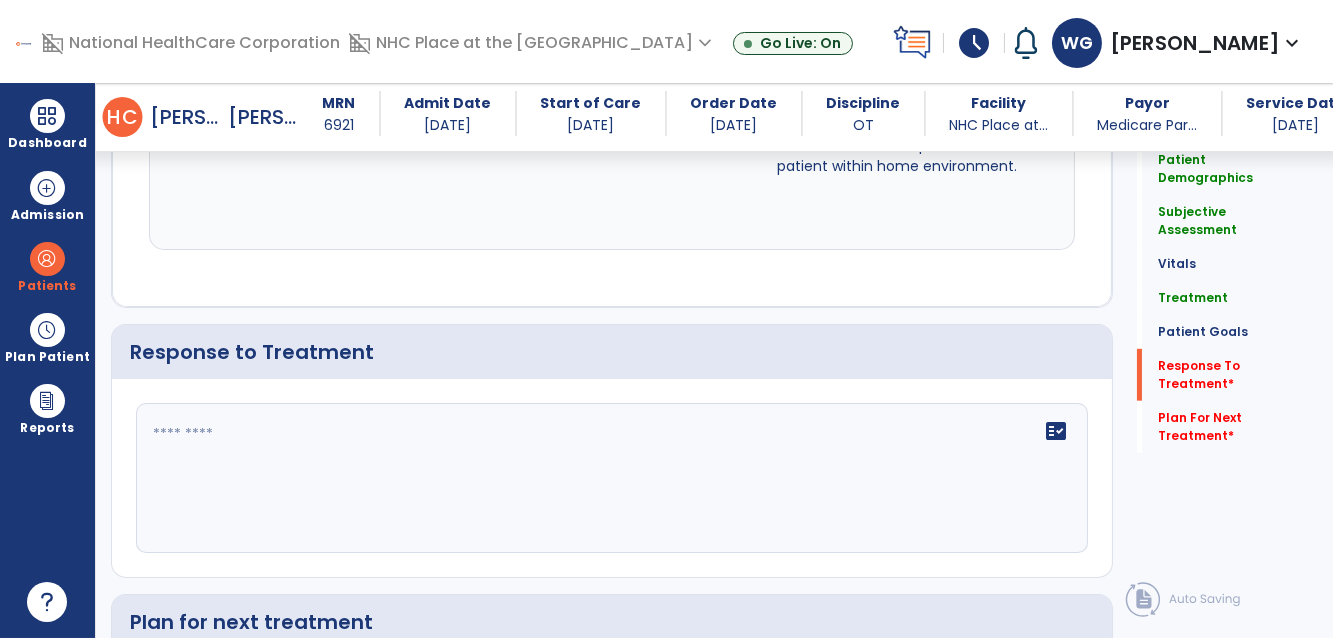 scroll, scrollTop: 2636, scrollLeft: 0, axis: vertical 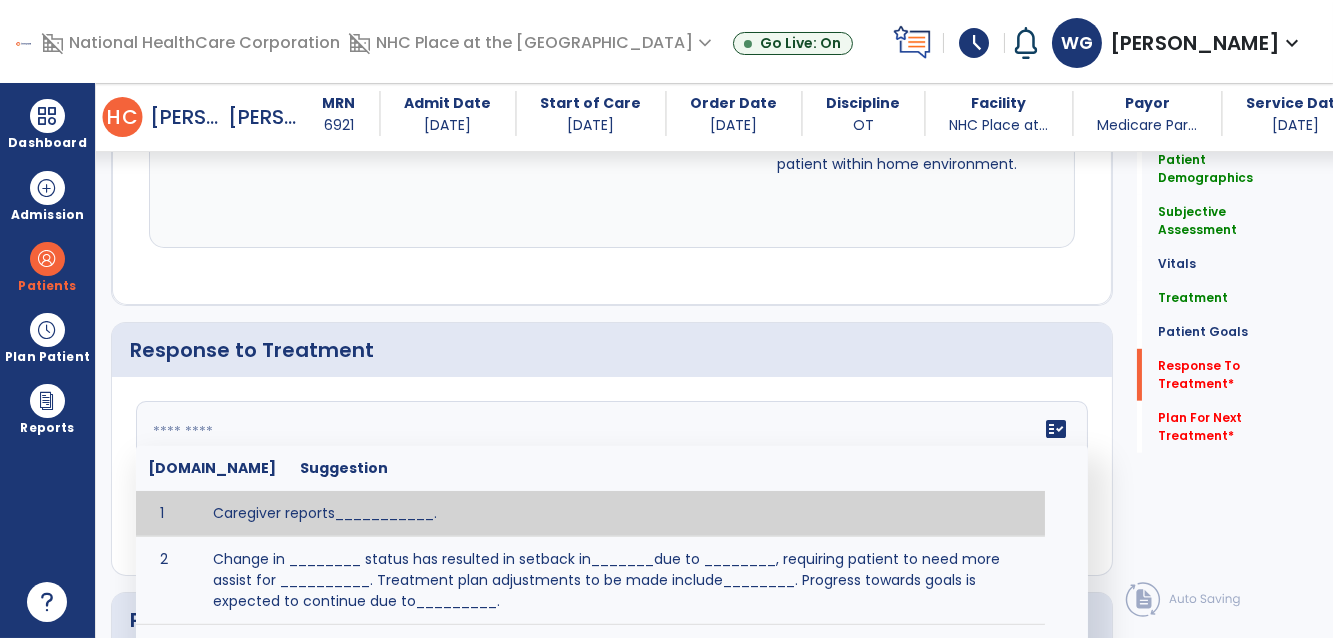 click on "fact_check  [DOMAIN_NAME] Suggestion 1 Caregiver reports___________. 2 Change in ________ status has resulted in setback in_______due to ________, requiring patient to need more assist for __________.   Treatment plan adjustments to be made include________.  Progress towards goals is expected to continue due to_________. 3 Decreased pain in __________ to [LEVEL] in response to [MODALITY/TREATMENT] allows for improvement in _________. 4 Functional gains in _______ have impacted the patient's ability to perform_________ with a reduction in assist levels to_________. 5 Functional progress this week has been significant due to__________. 6 Gains in ________ have improved the patient's ability to perform ______with decreased levels of assist to___________. 7 Improvement in ________allows patient to tolerate higher levels of challenges in_________. 8 Pain in [AREA] has decreased to [LEVEL] in response to [TREATMENT/MODALITY], allowing fore ease in completing__________. 9 10 11 12 13 14 15 16 17 18 19 20 21" 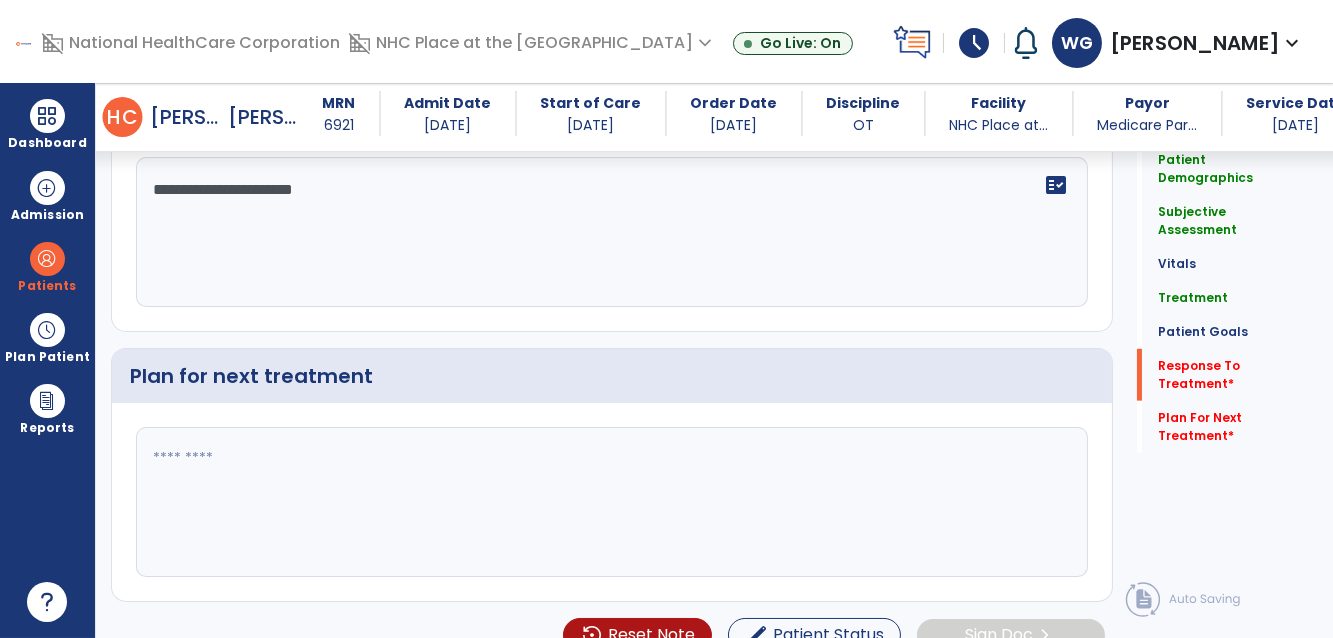 type on "**********" 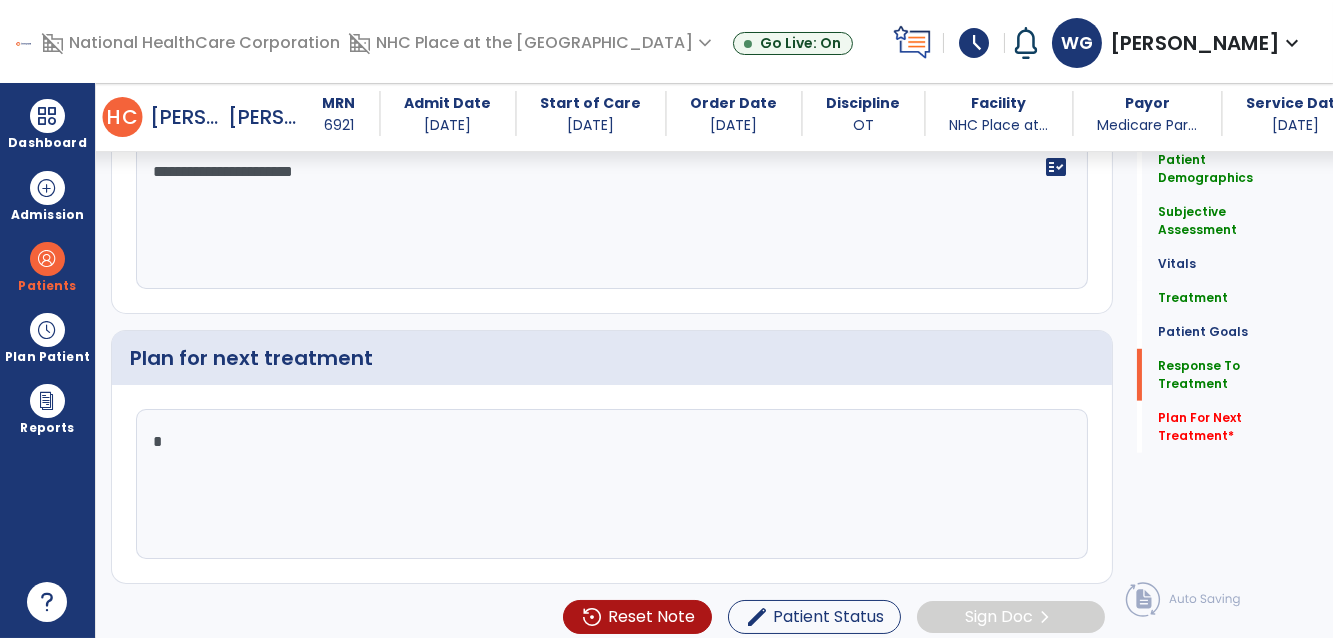 scroll, scrollTop: 2880, scrollLeft: 0, axis: vertical 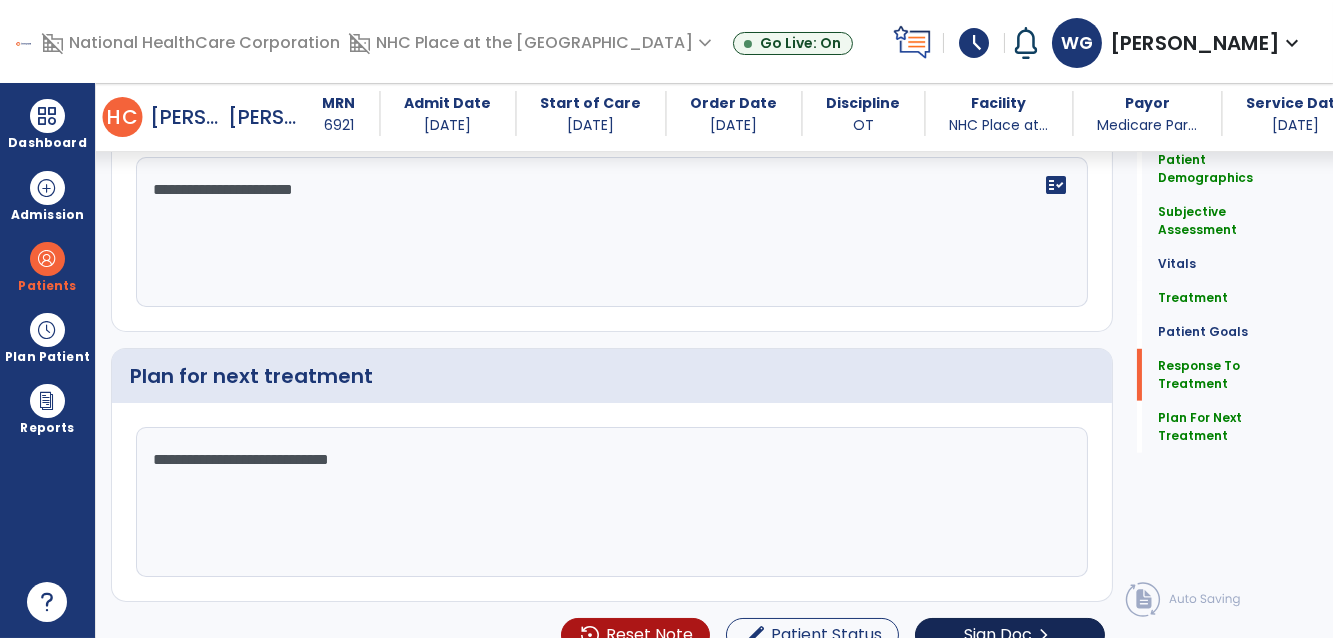 type on "**********" 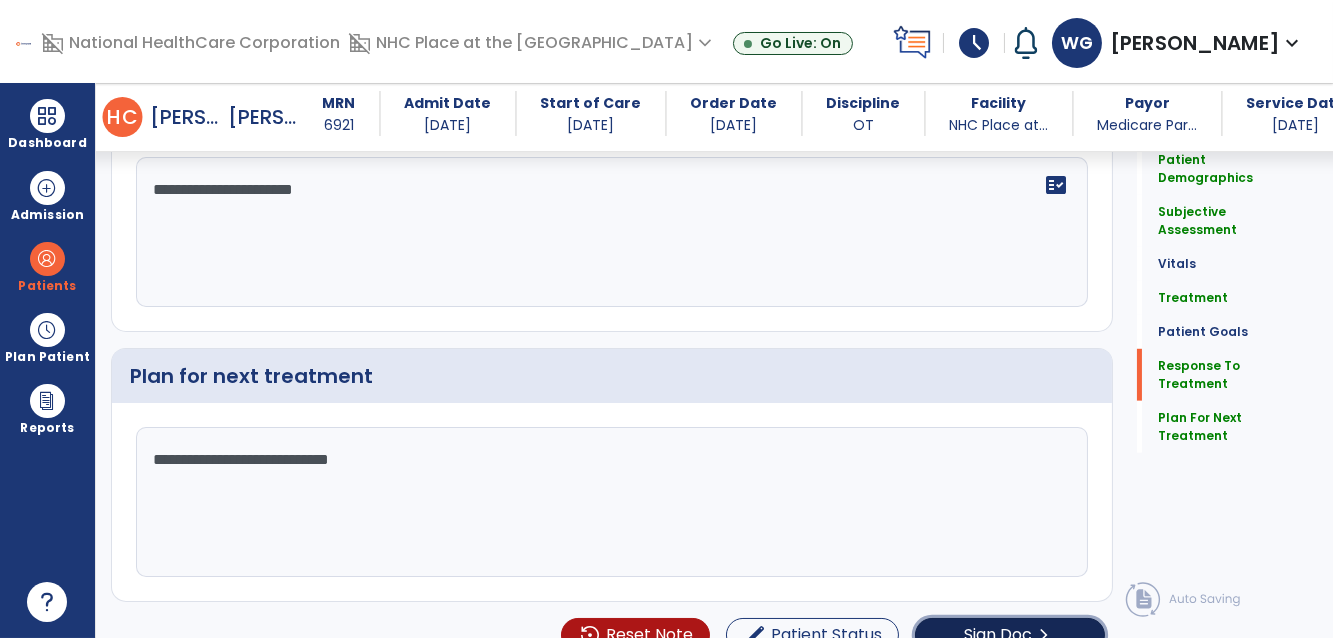 click on "Sign Doc" 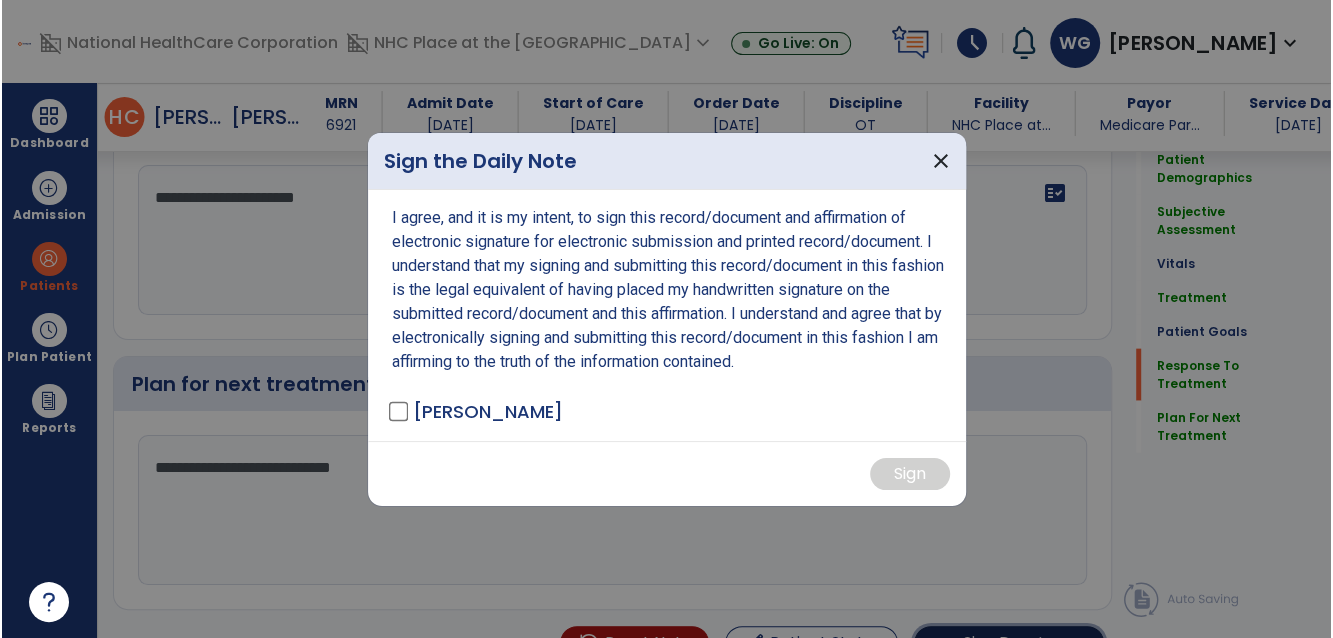 scroll, scrollTop: 2880, scrollLeft: 0, axis: vertical 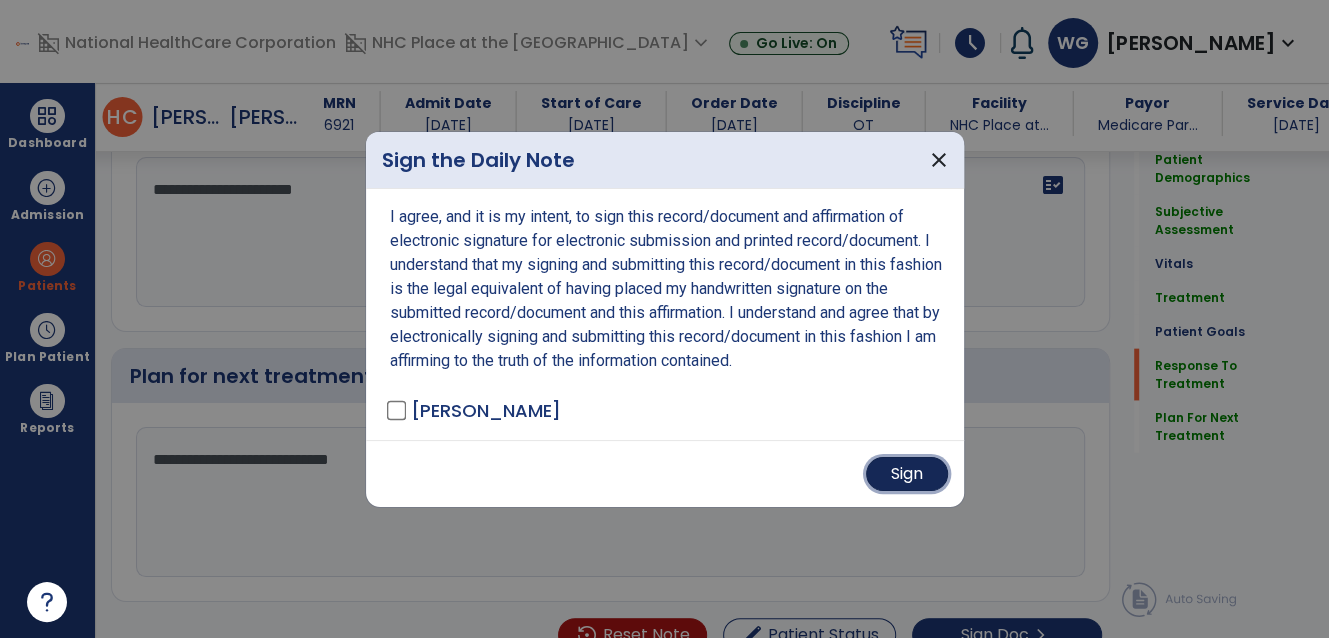 click on "Sign" at bounding box center [907, 474] 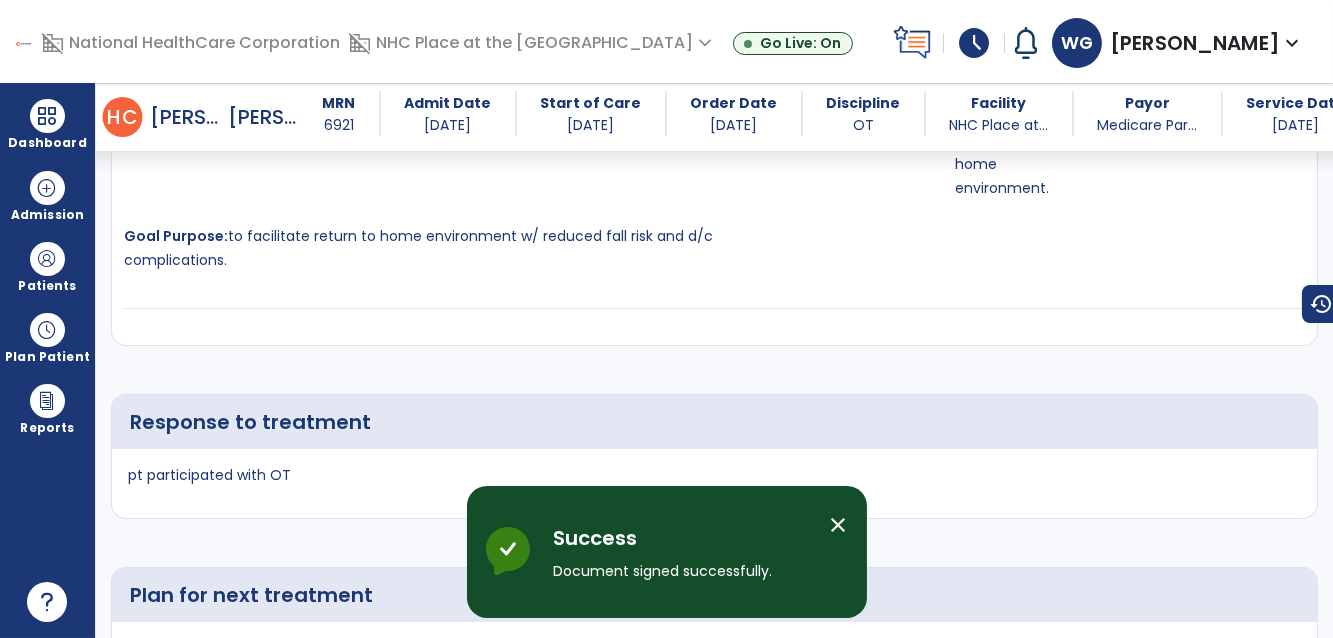 scroll, scrollTop: 4401, scrollLeft: 0, axis: vertical 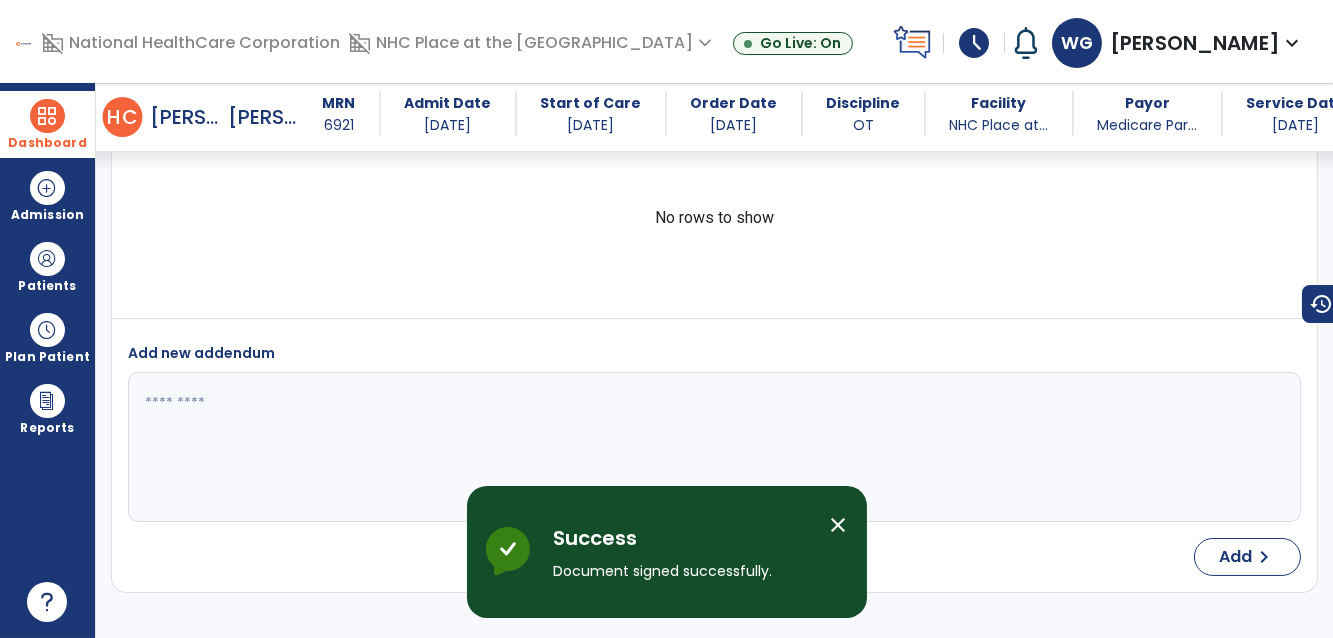 click on "Dashboard" at bounding box center (47, 124) 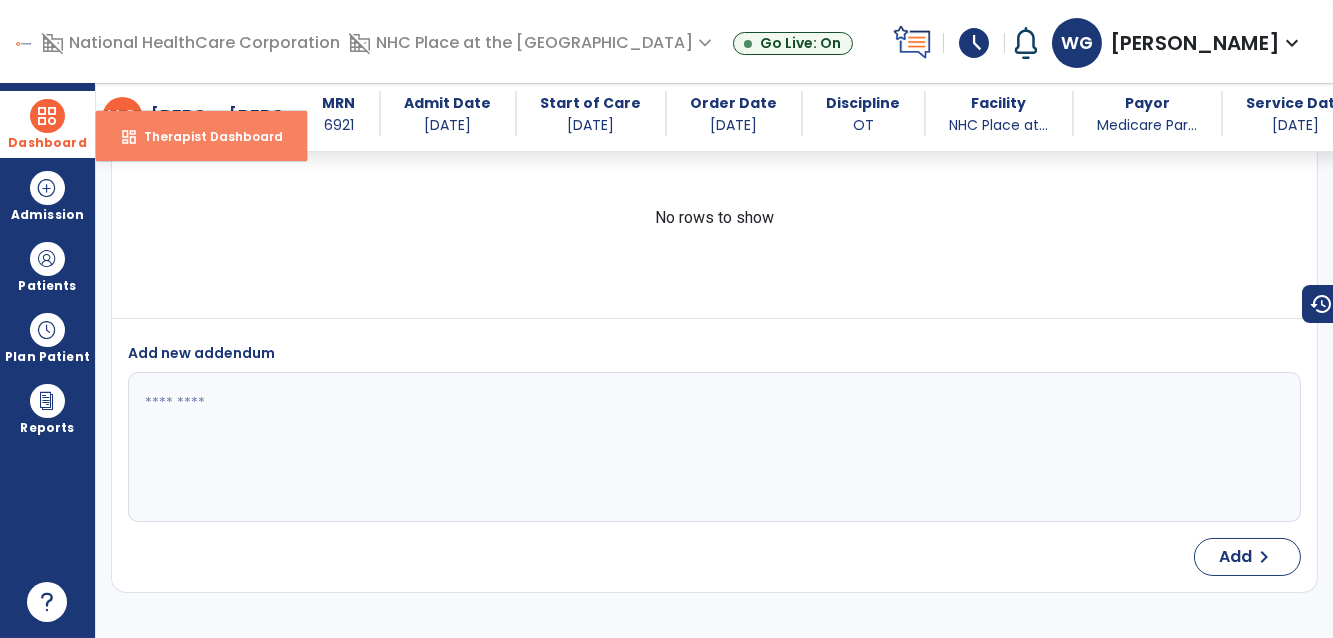 click on "dashboard  Therapist Dashboard" at bounding box center [201, 136] 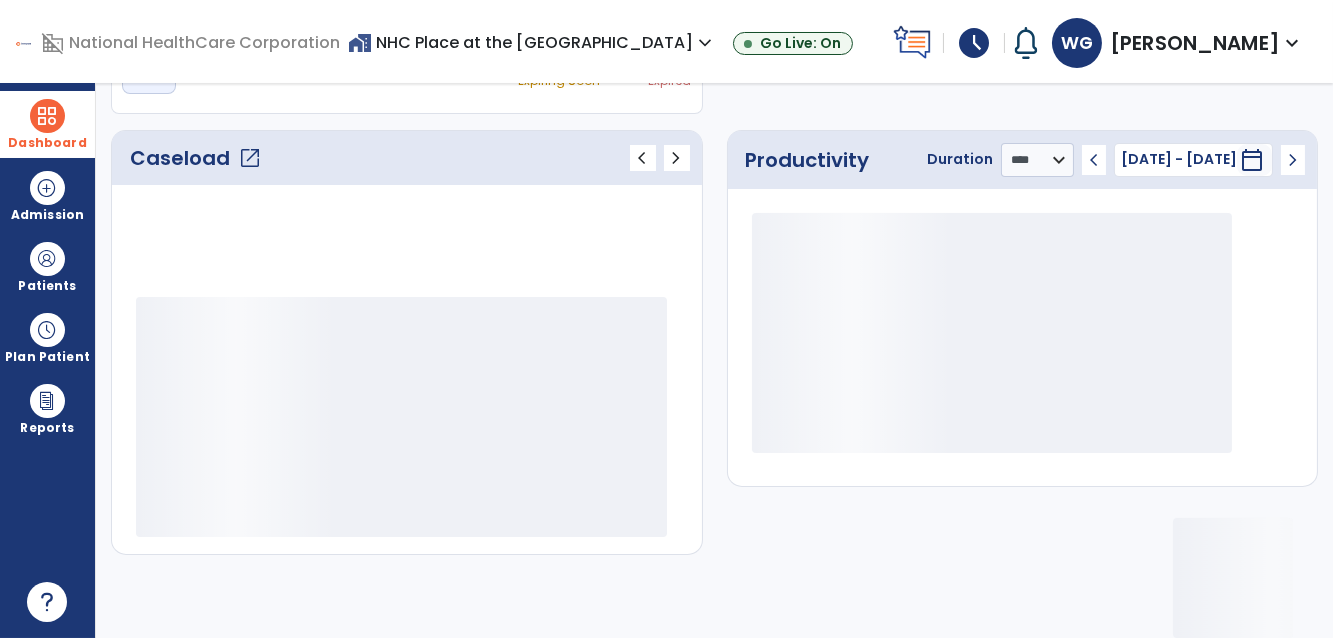 scroll, scrollTop: 234, scrollLeft: 0, axis: vertical 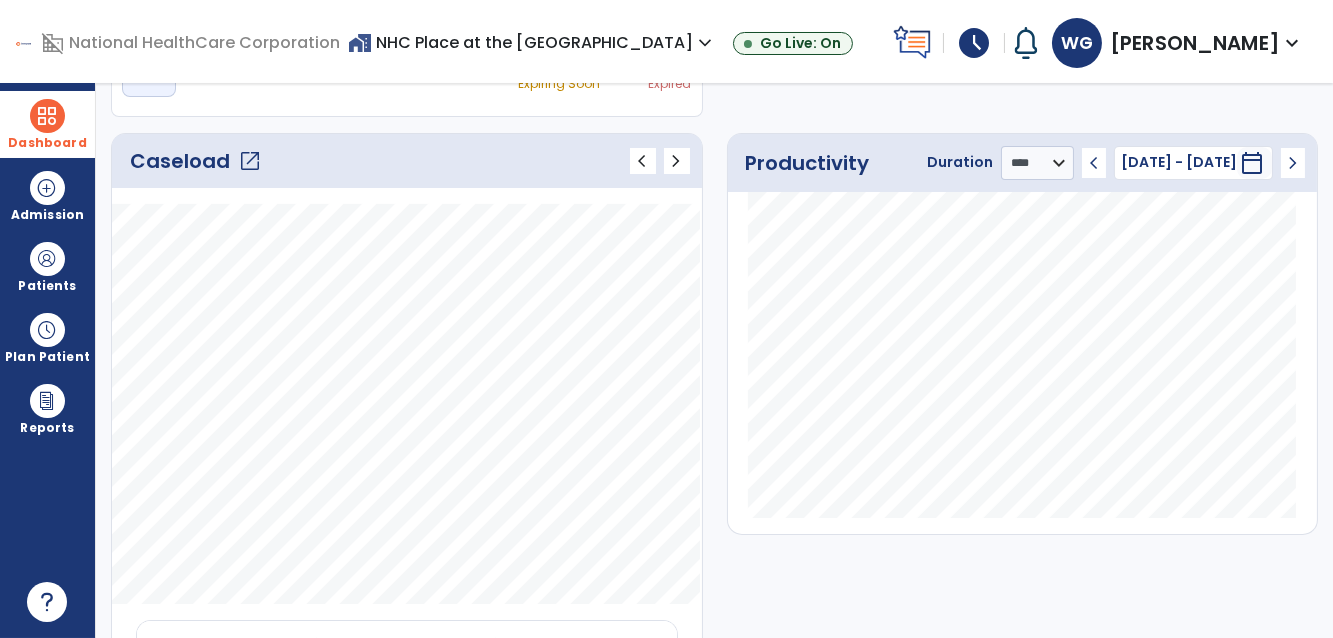 click on "open_in_new" 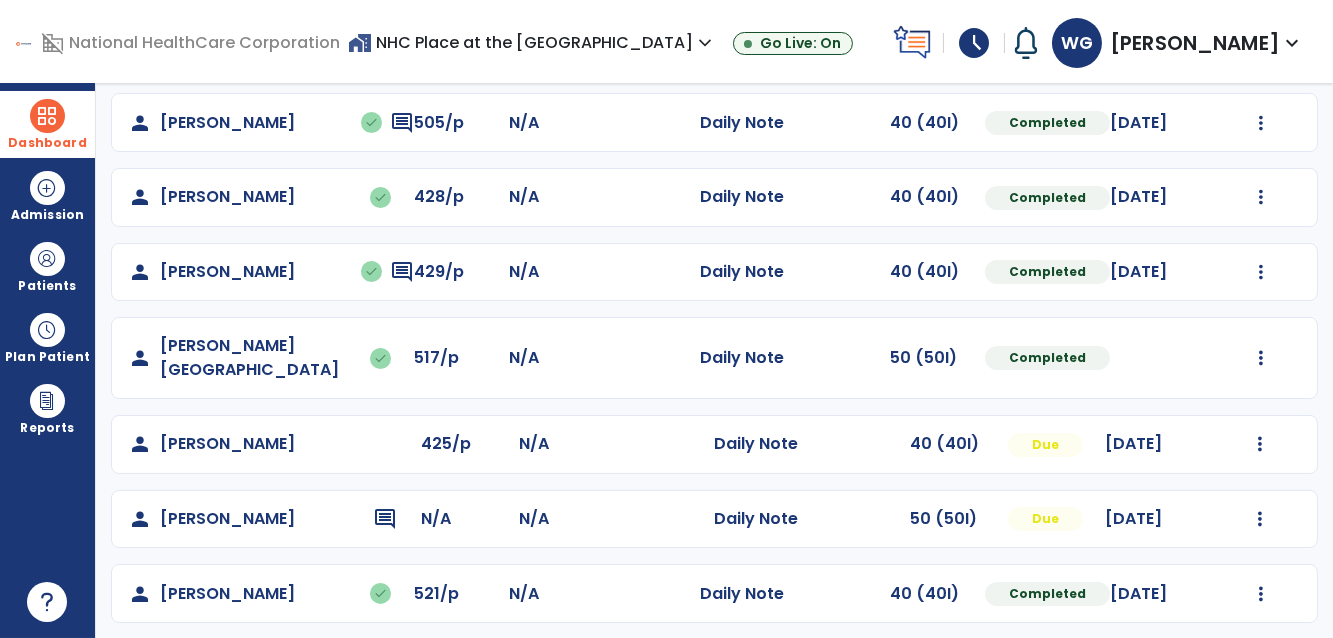 scroll, scrollTop: 571, scrollLeft: 0, axis: vertical 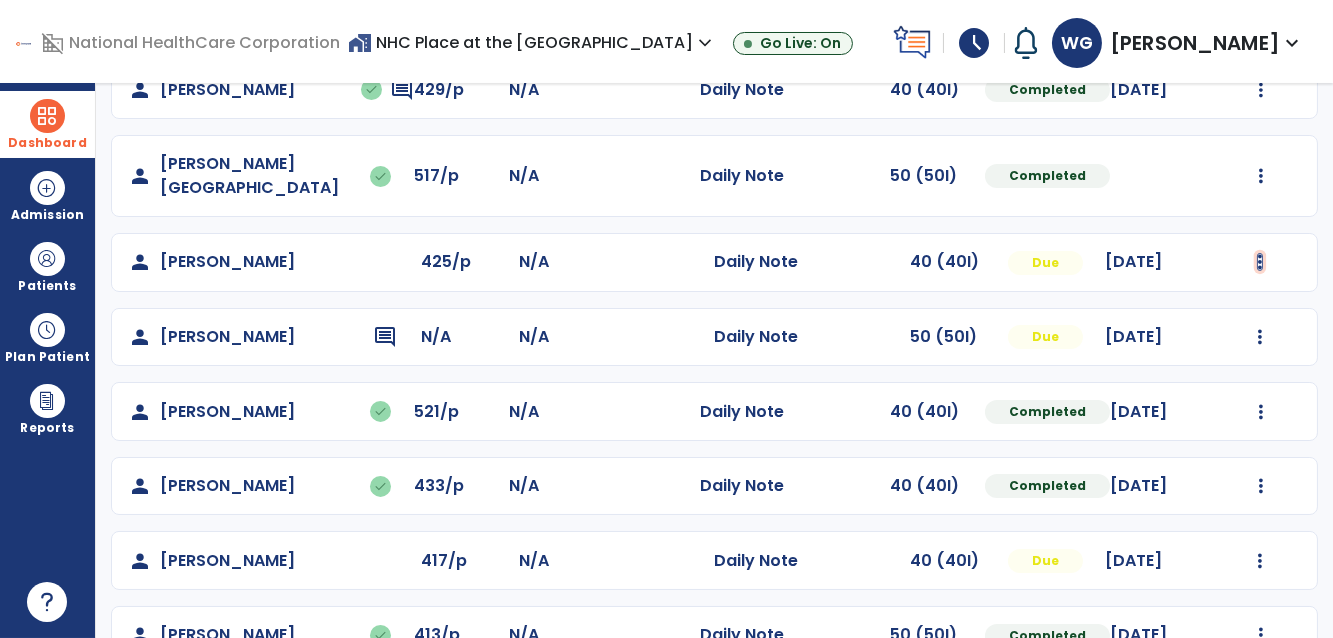 click at bounding box center [1261, -283] 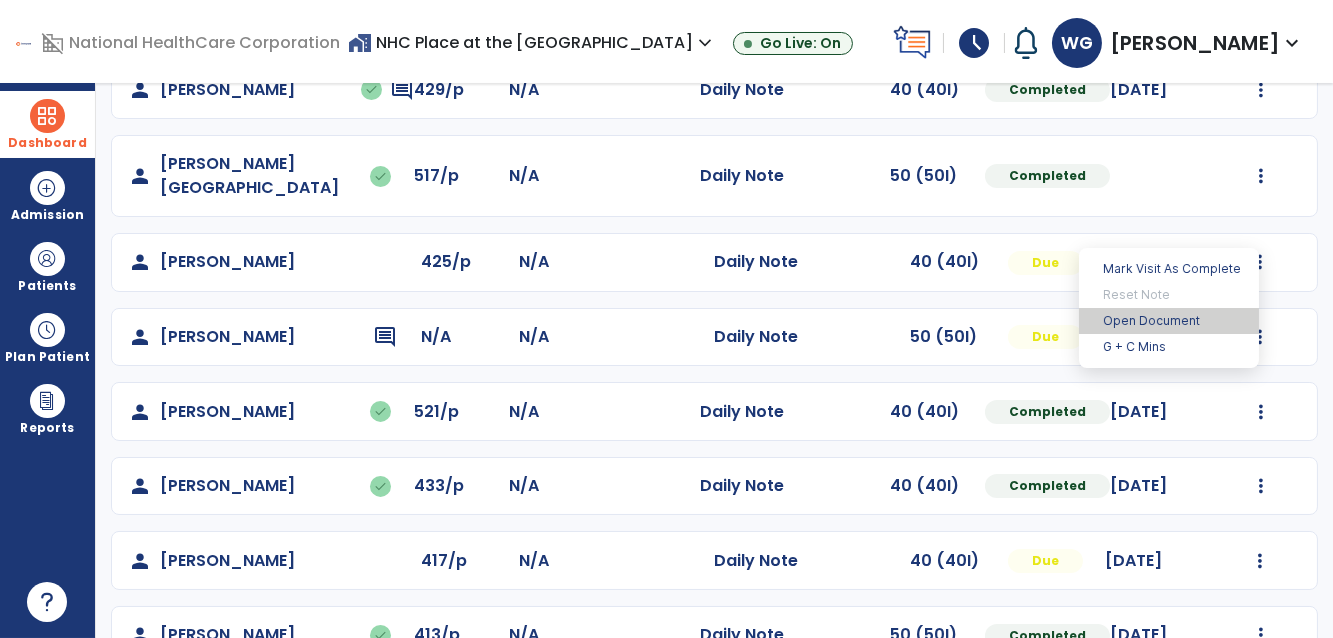 click on "Open Document" at bounding box center (1169, 321) 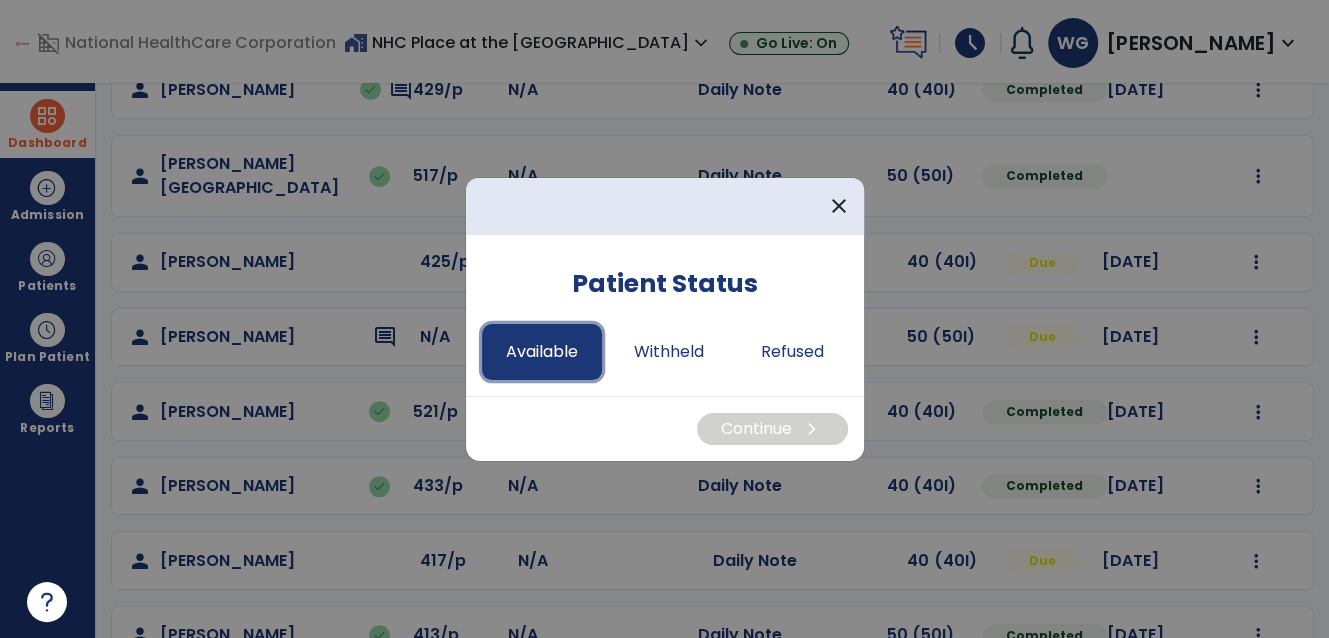 drag, startPoint x: 514, startPoint y: 355, endPoint x: 534, endPoint y: 358, distance: 20.22375 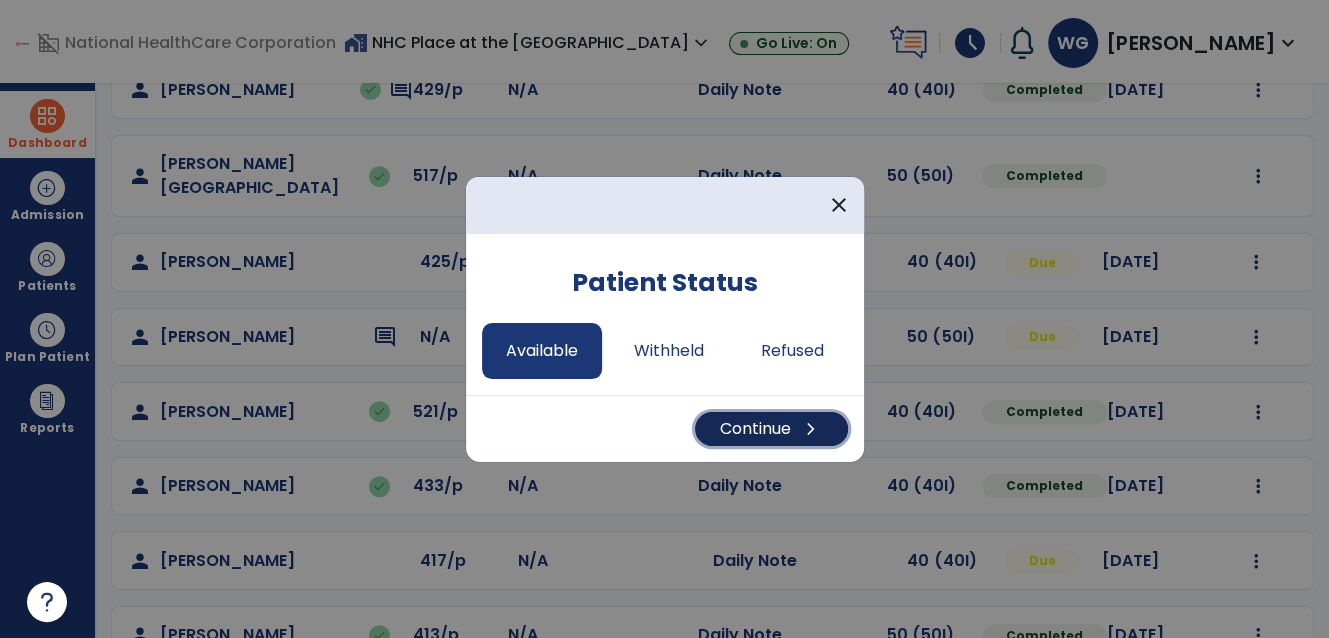 click on "Continue   chevron_right" at bounding box center [771, 429] 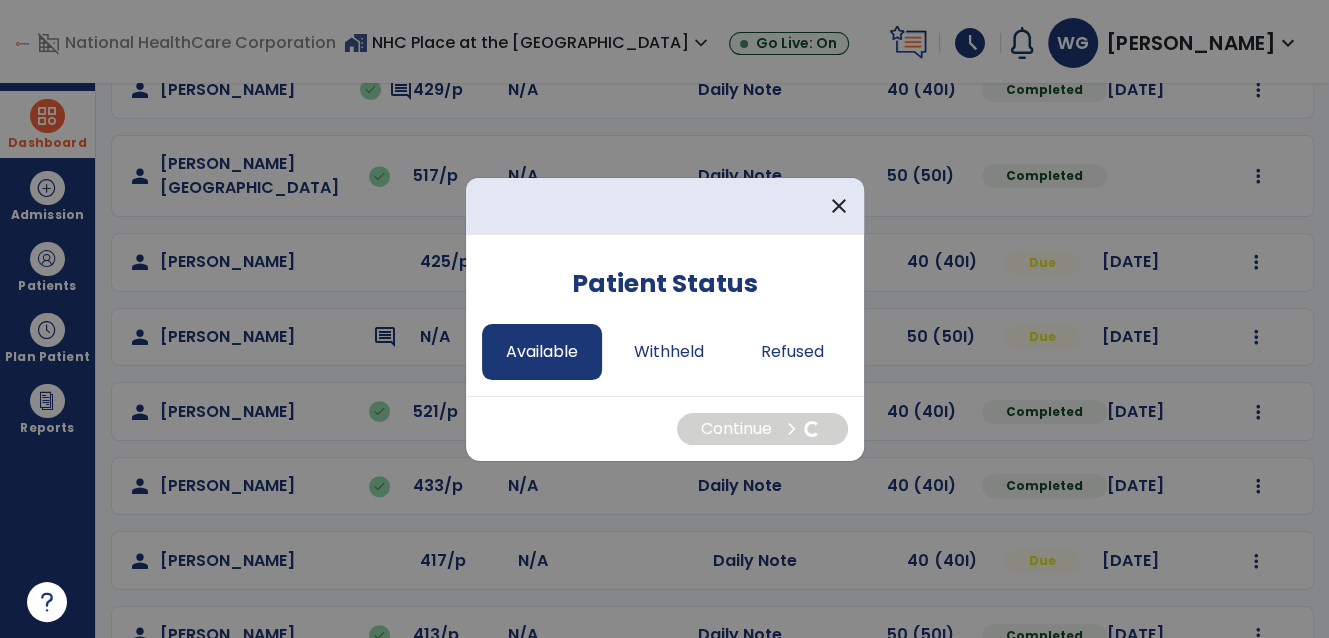 select on "*" 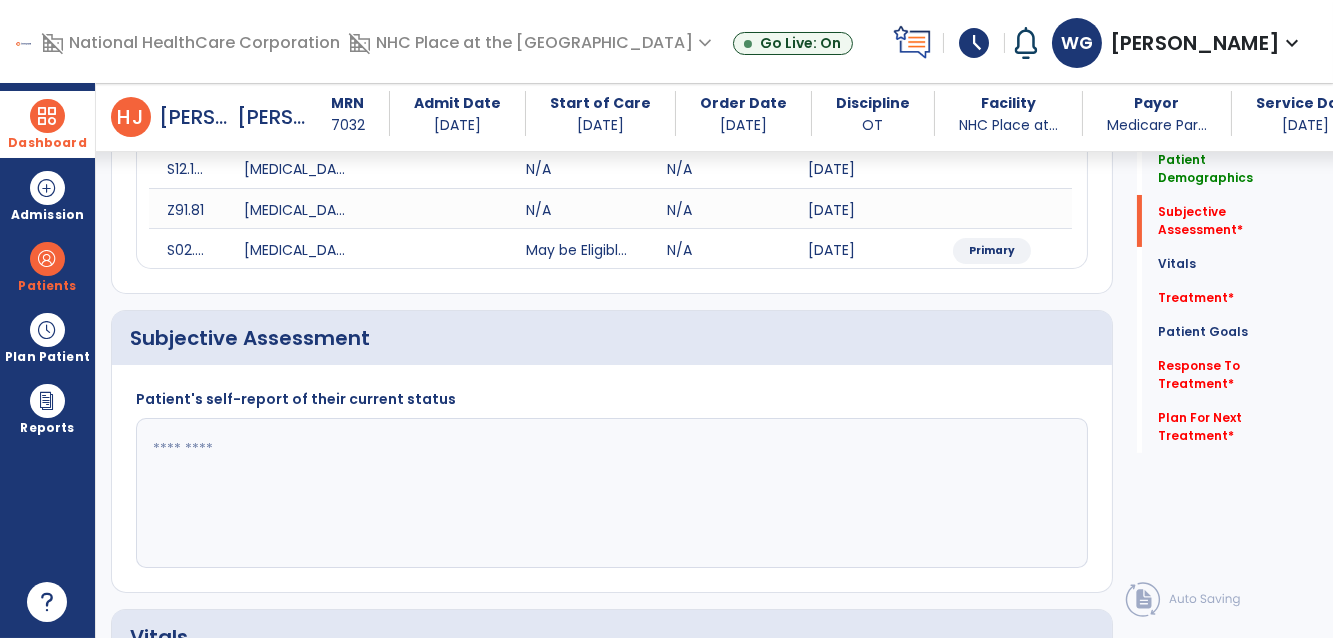 scroll, scrollTop: 294, scrollLeft: 0, axis: vertical 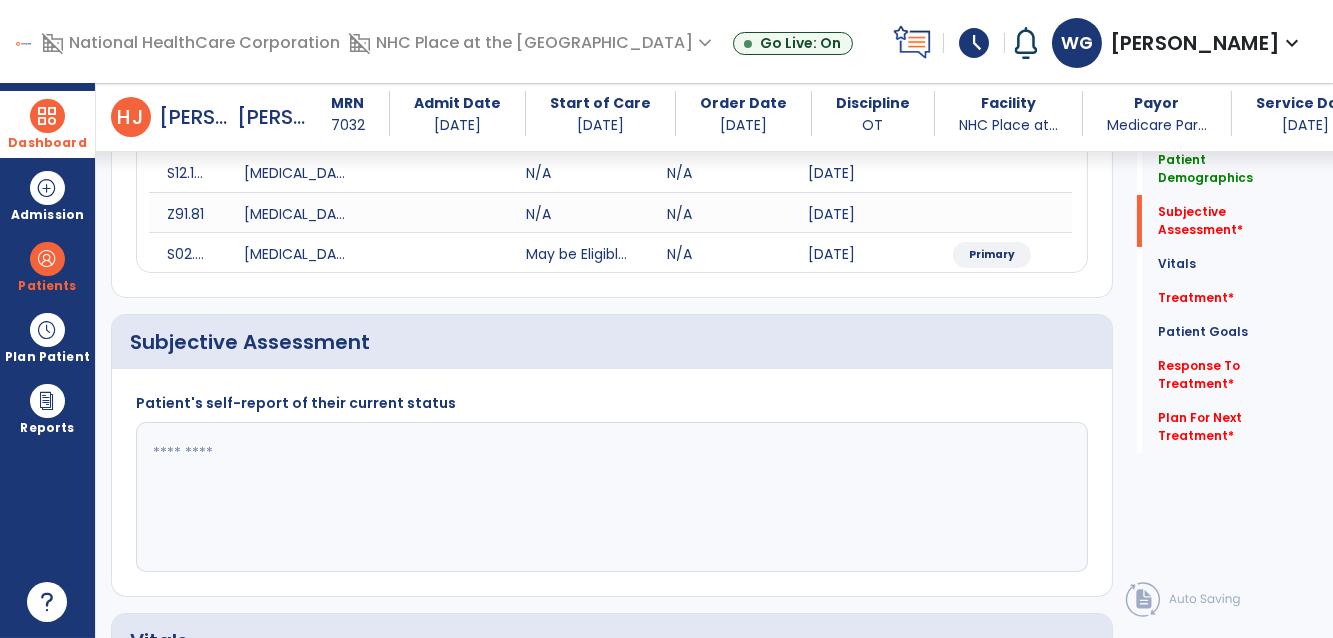 click 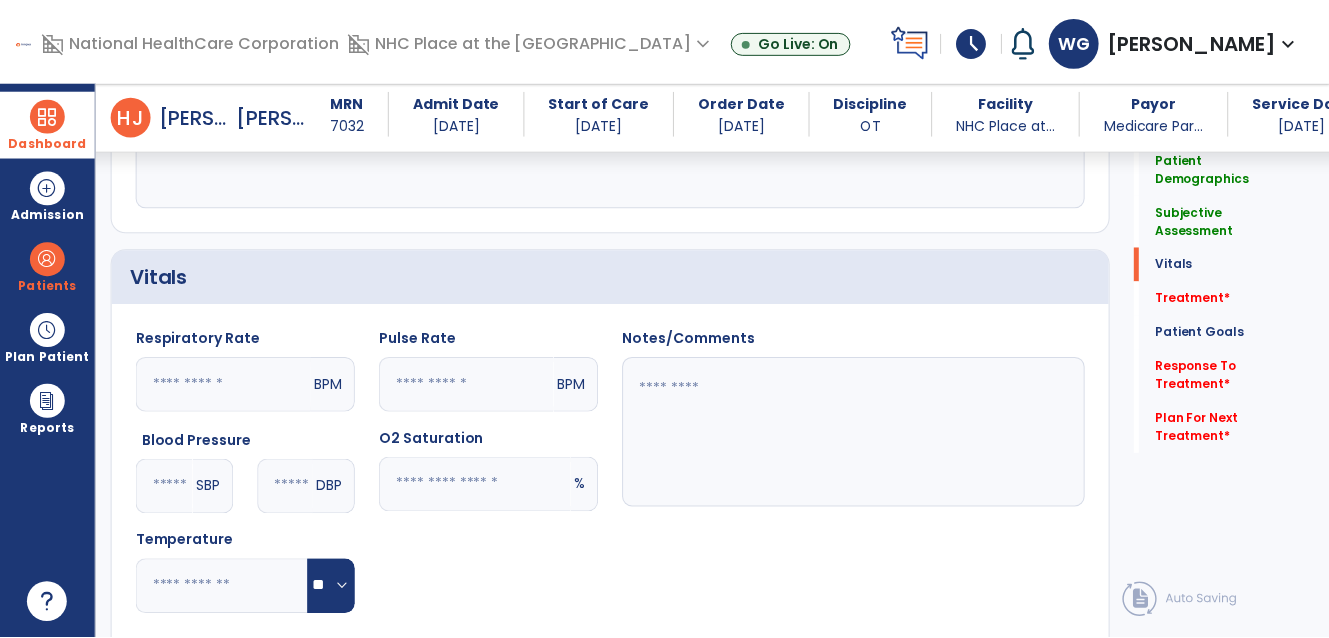scroll, scrollTop: 1021, scrollLeft: 0, axis: vertical 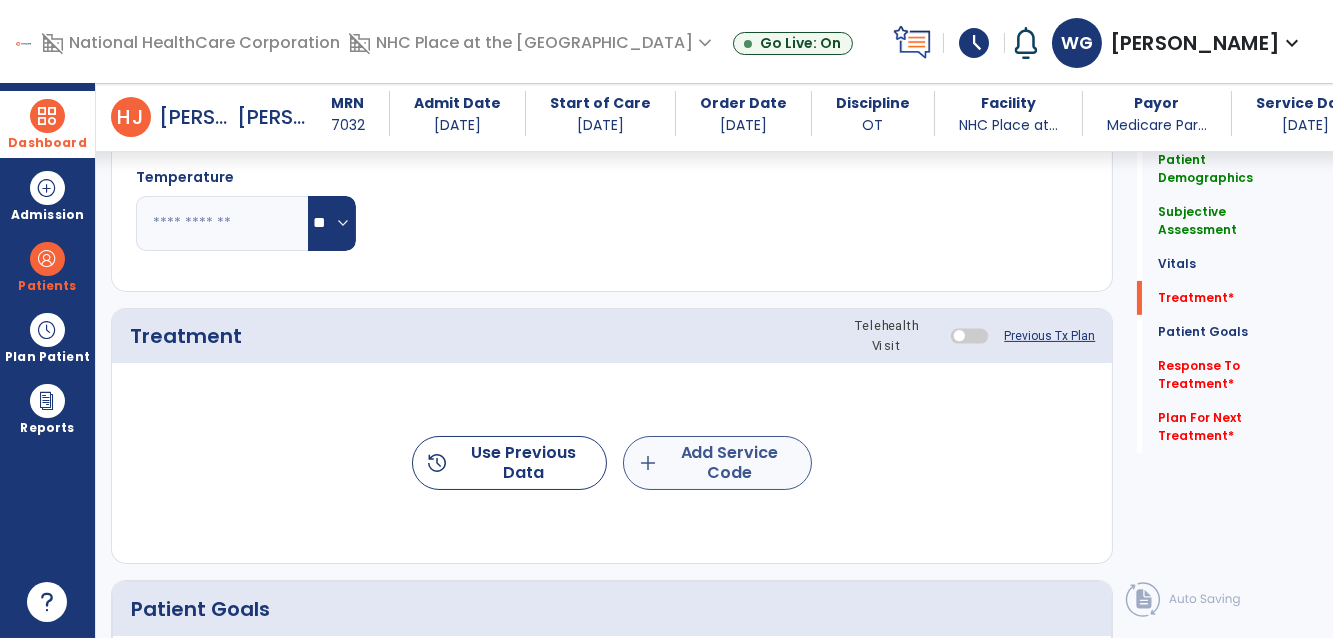 type on "**********" 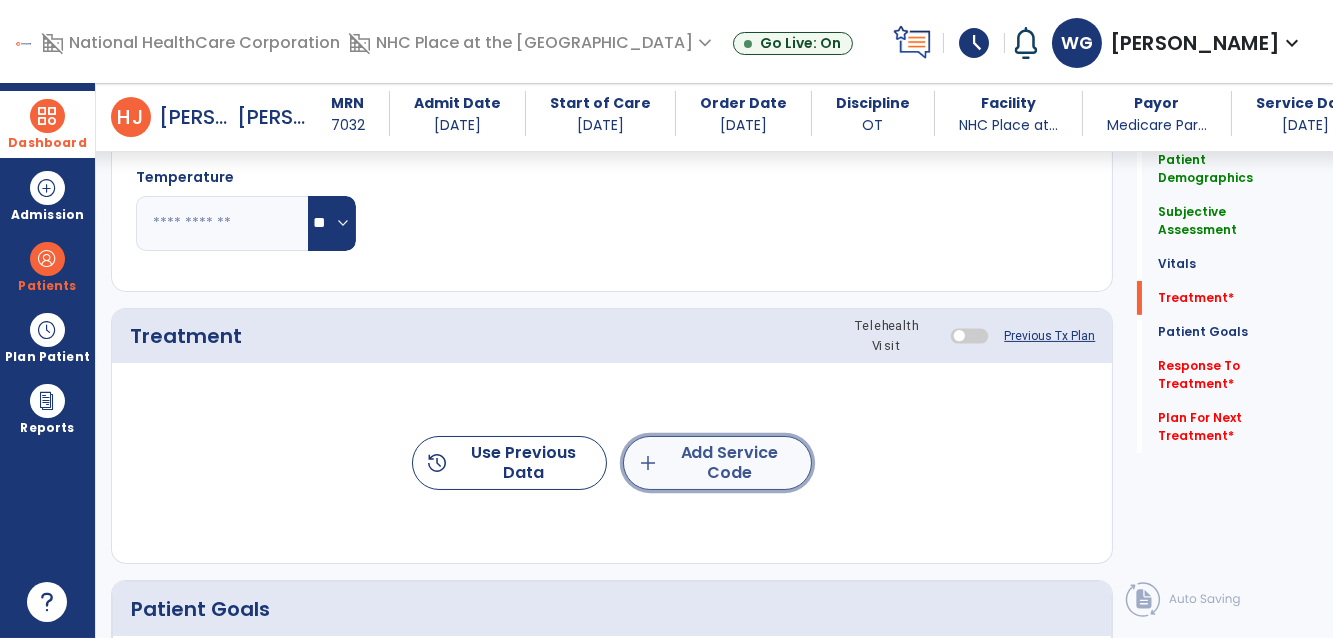 click on "add  Add Service Code" 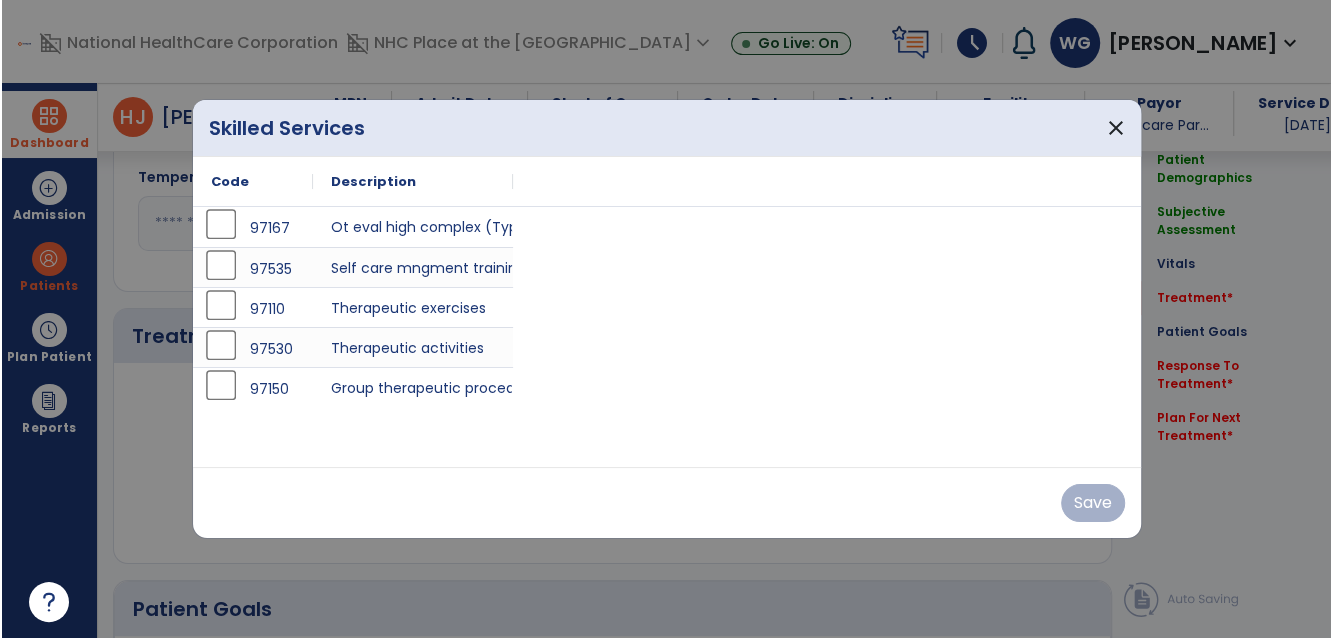 scroll, scrollTop: 1021, scrollLeft: 0, axis: vertical 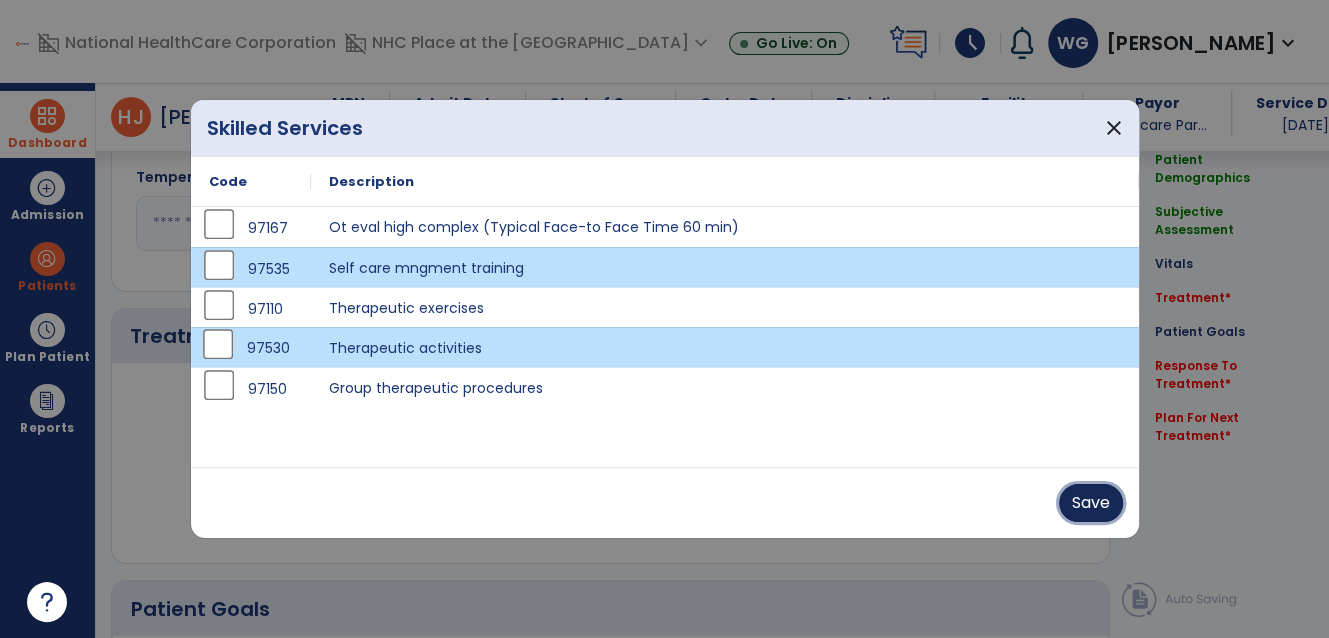 click on "Save" at bounding box center [1091, 503] 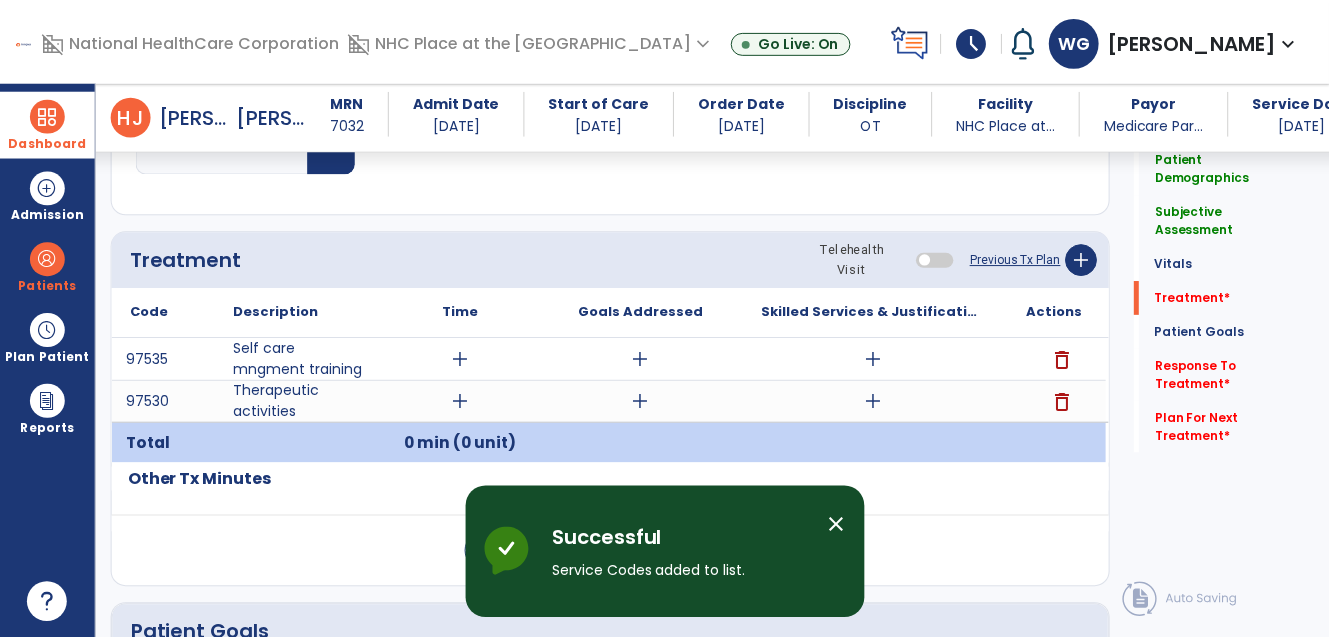 scroll, scrollTop: 1112, scrollLeft: 0, axis: vertical 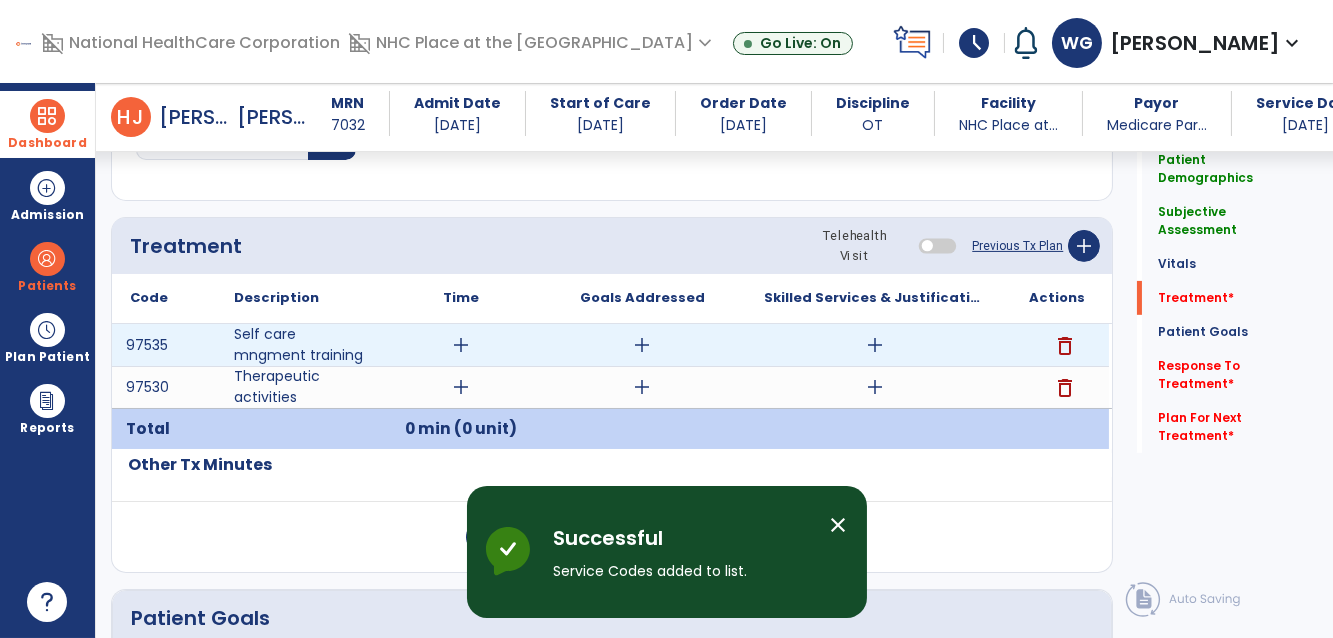 click on "add" at bounding box center (461, 345) 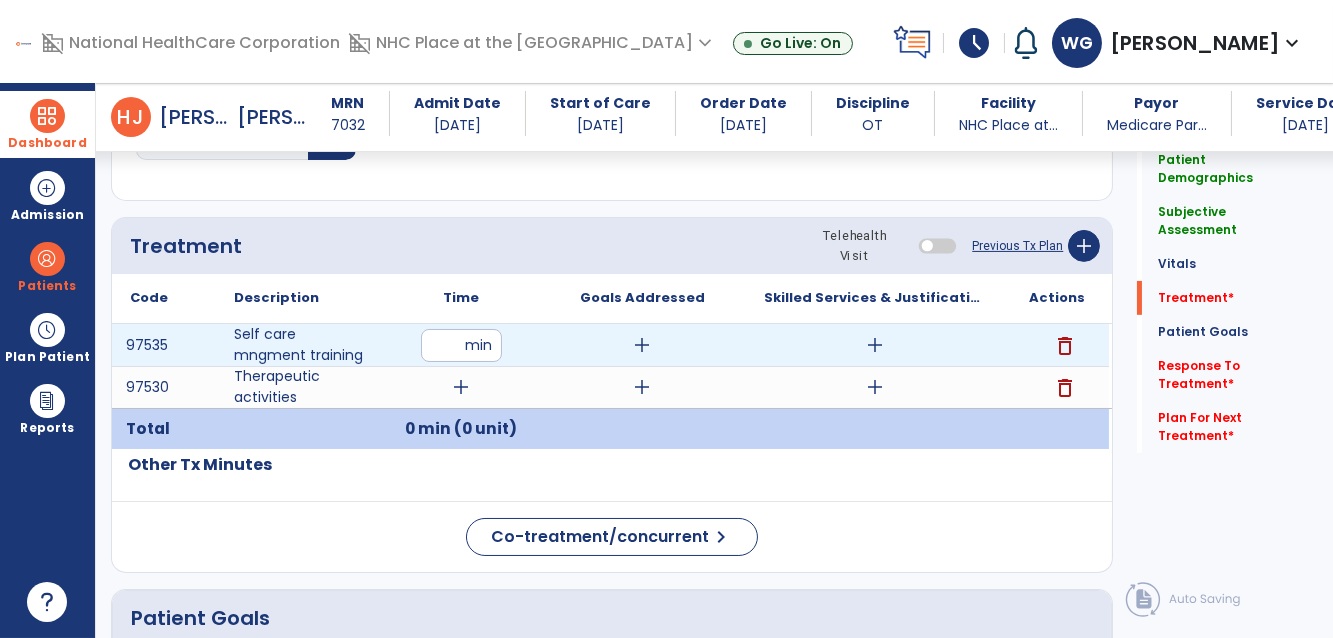 type on "**" 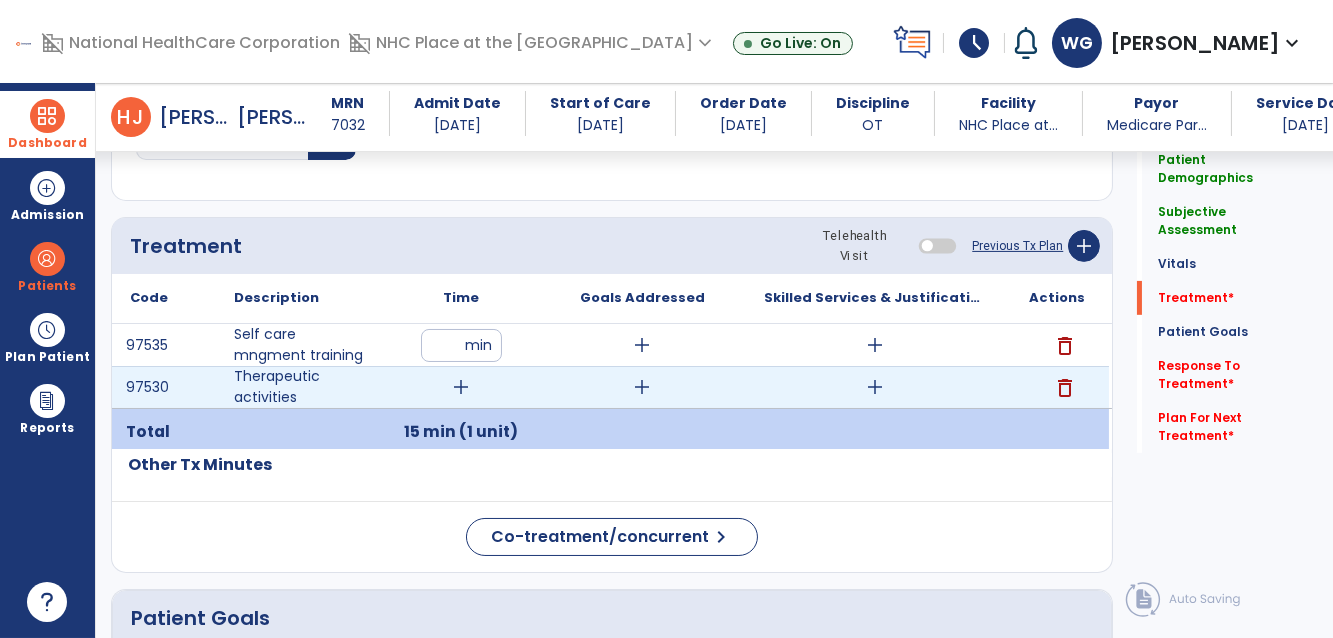 click on "add" at bounding box center [461, 387] 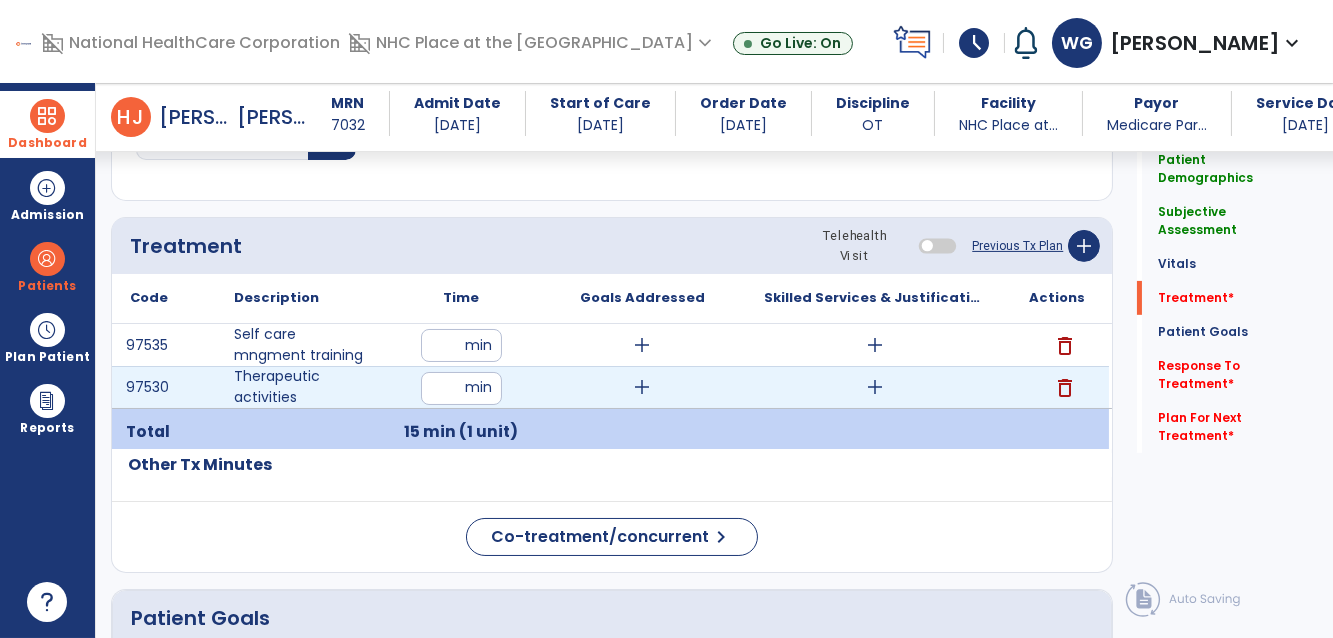type on "**" 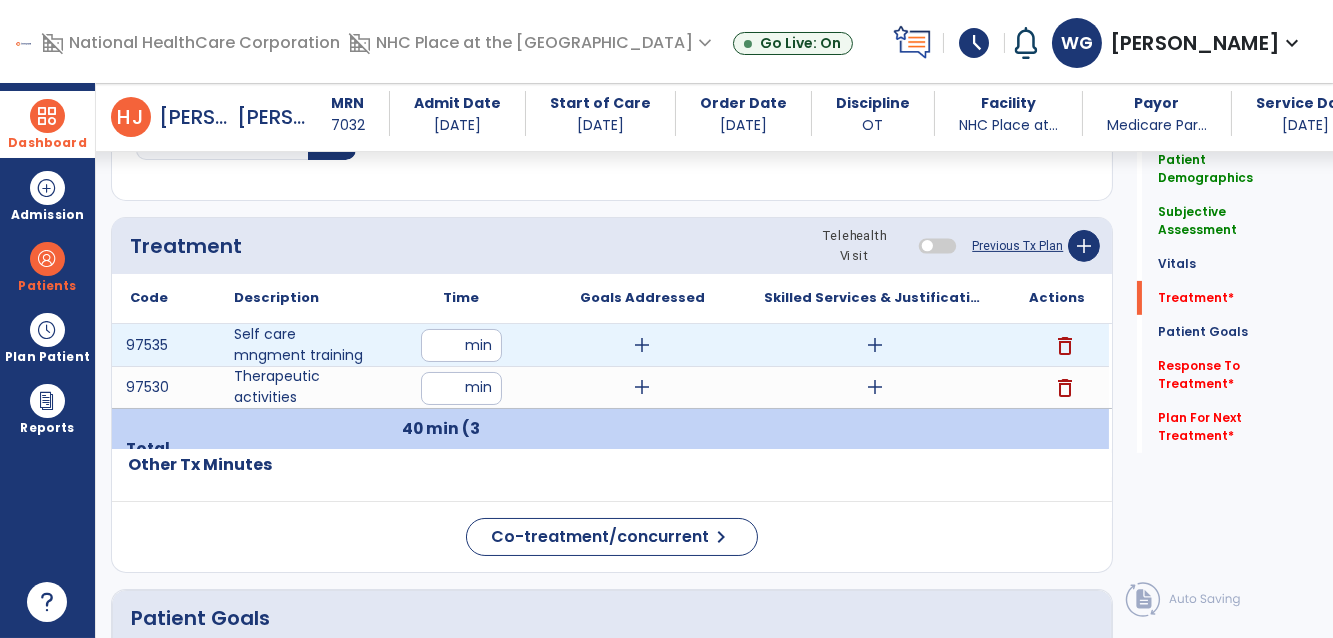 click on "**" at bounding box center (461, 345) 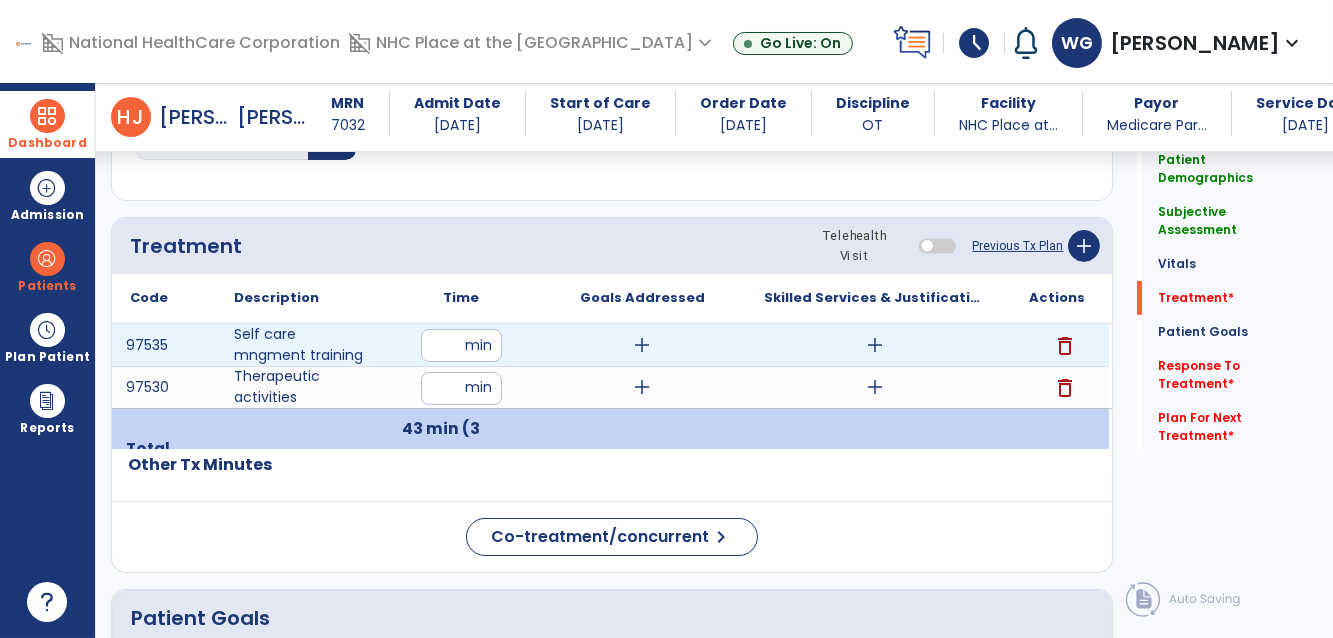 click on "add" at bounding box center (642, 345) 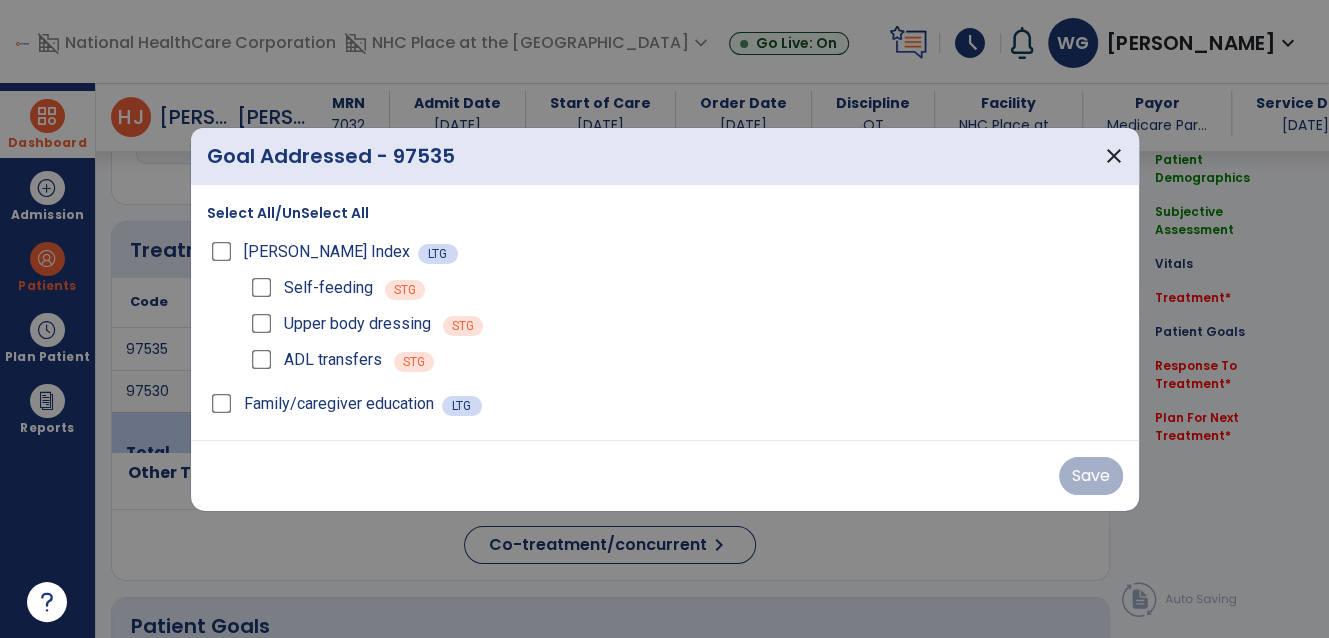 scroll, scrollTop: 1112, scrollLeft: 0, axis: vertical 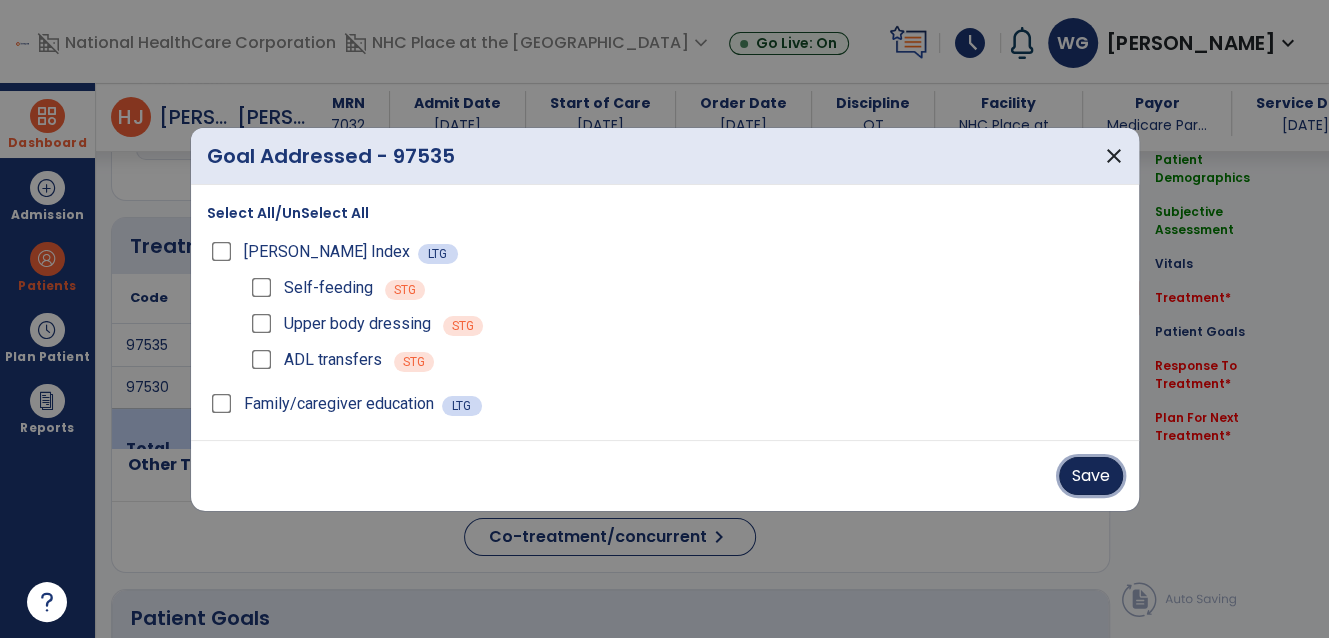 click on "Save" at bounding box center [1091, 476] 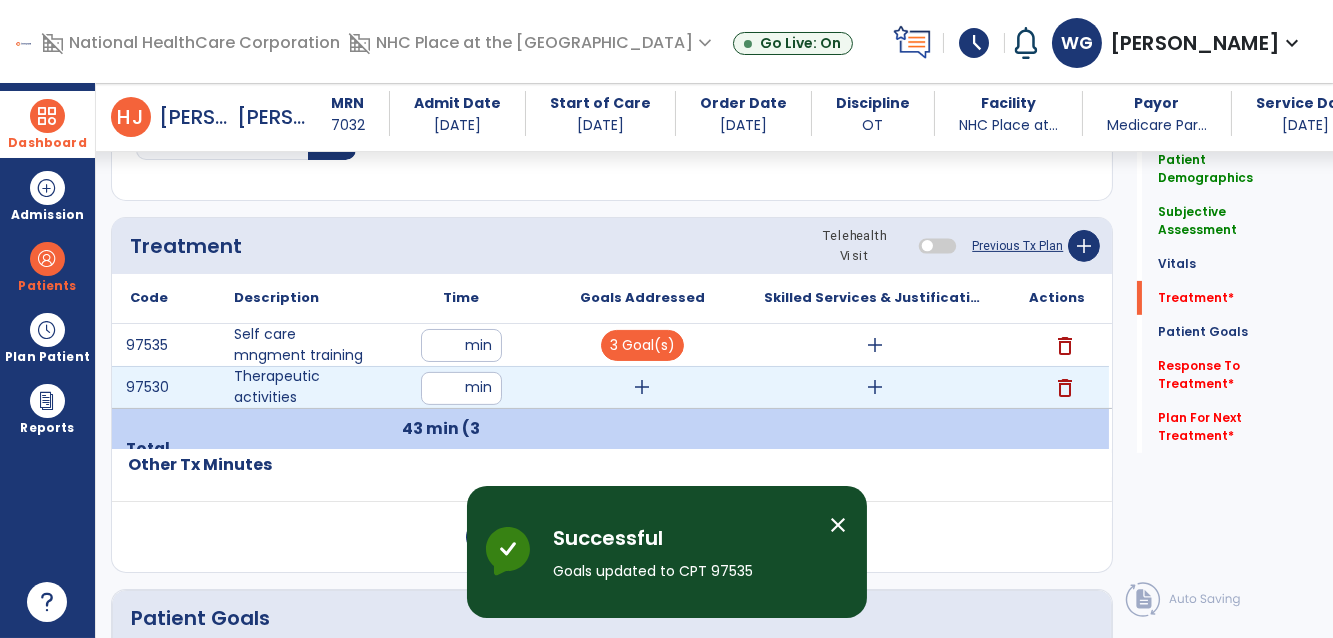 click on "add" at bounding box center (642, 387) 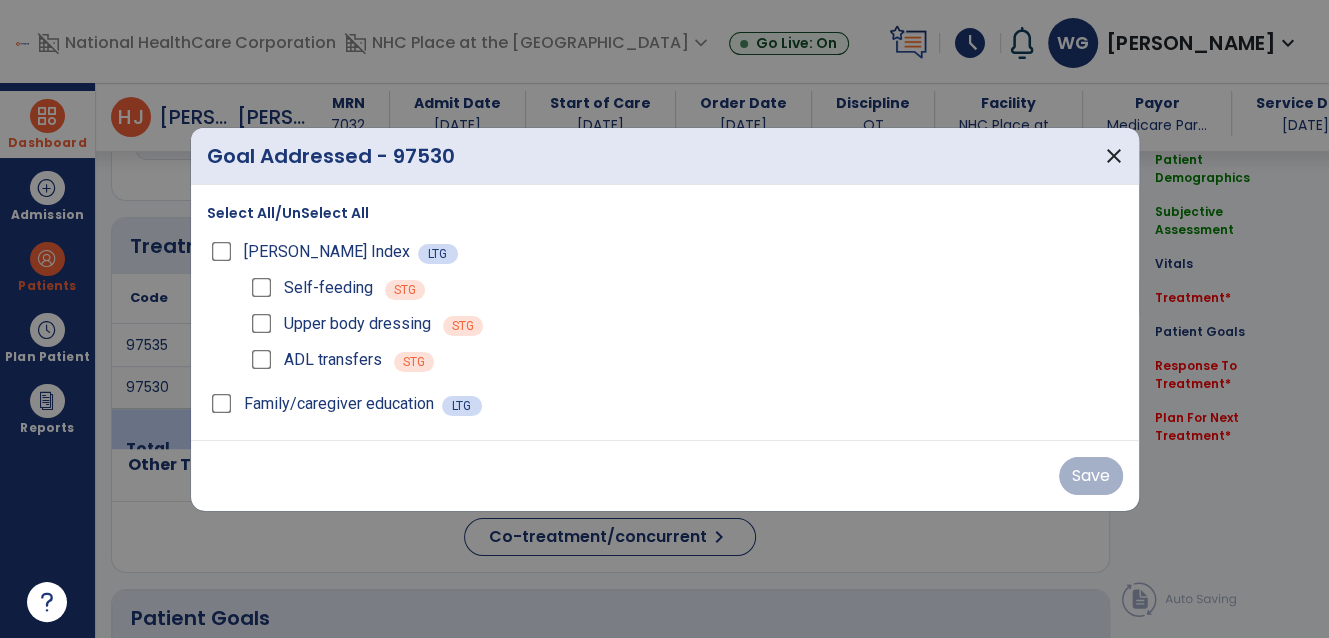 scroll, scrollTop: 1112, scrollLeft: 0, axis: vertical 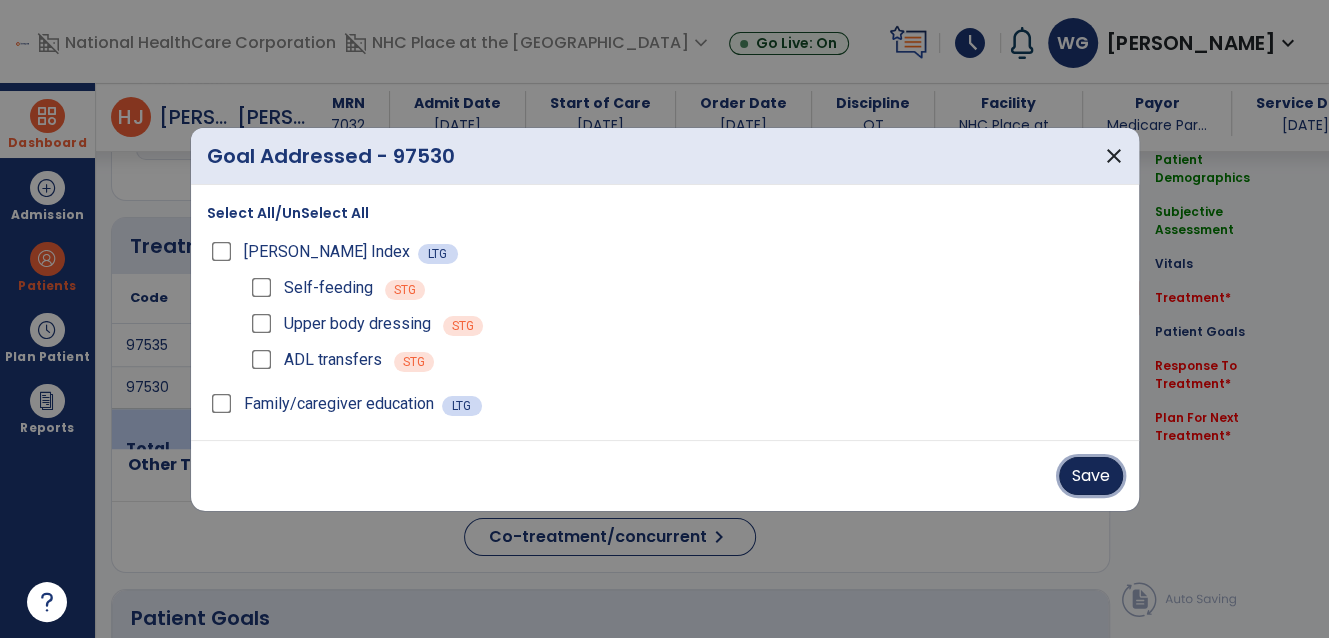 click on "Save" at bounding box center (1091, 476) 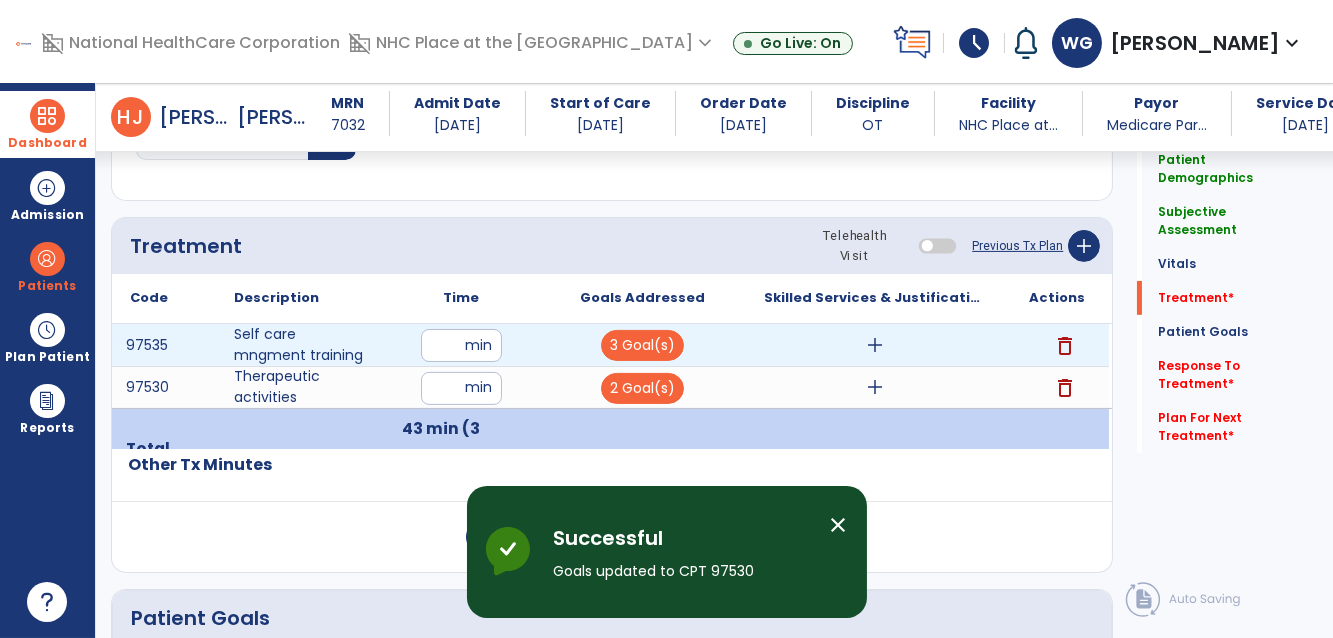 click on "add" at bounding box center [875, 345] 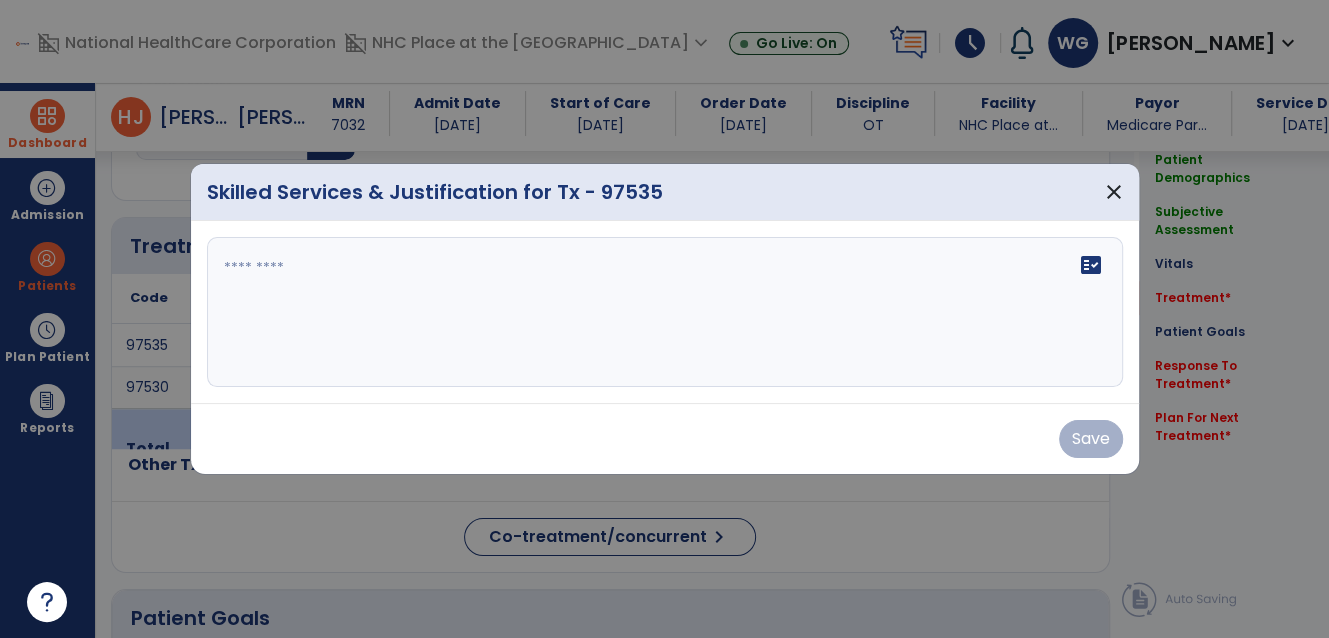 scroll, scrollTop: 1112, scrollLeft: 0, axis: vertical 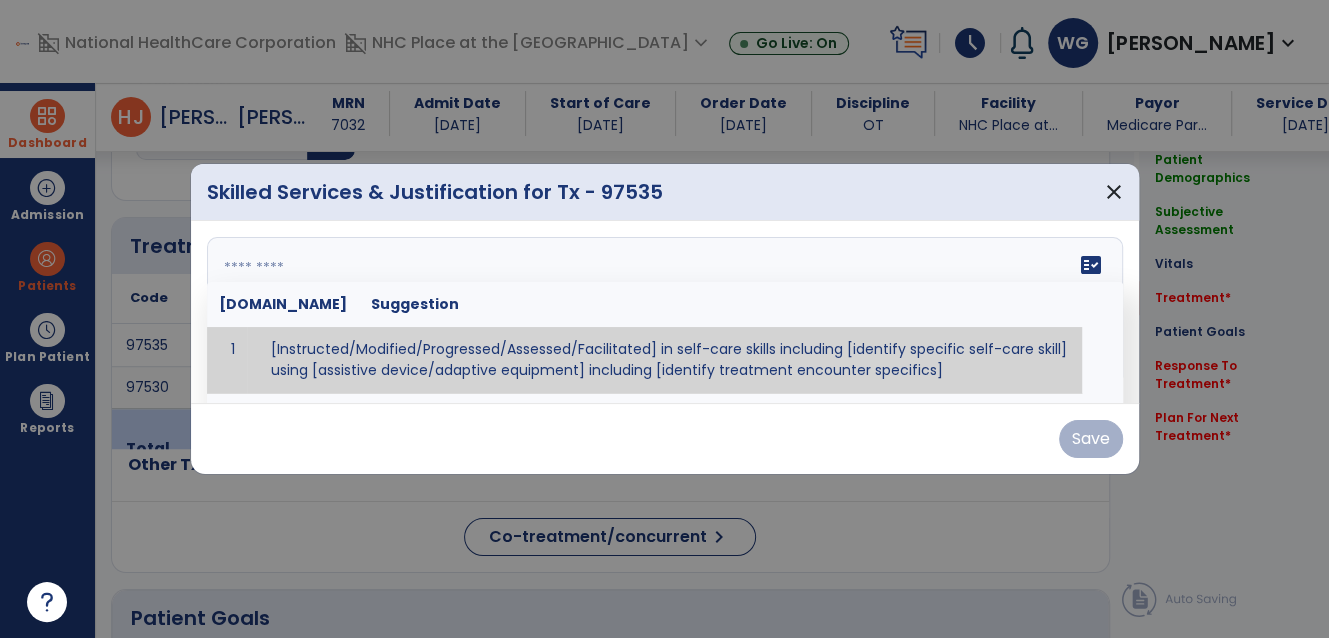 drag, startPoint x: 813, startPoint y: 299, endPoint x: 826, endPoint y: 288, distance: 17.029387 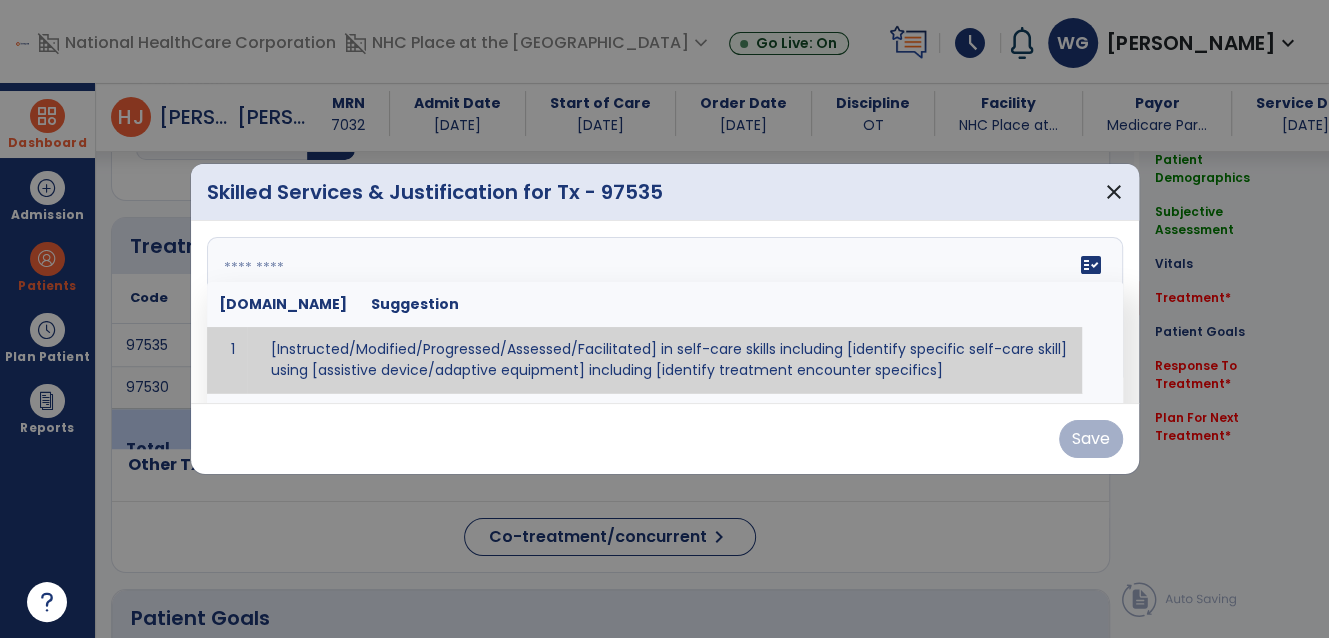 click on "fact_check  [DOMAIN_NAME] Suggestion 1 [Instructed/Modified/Progressed/Assessed/Facilitated] in self-care skills including [identify specific self-care skill] using [assistive device/adaptive equipment] including [identify treatment encounter specifics]" at bounding box center (665, 312) 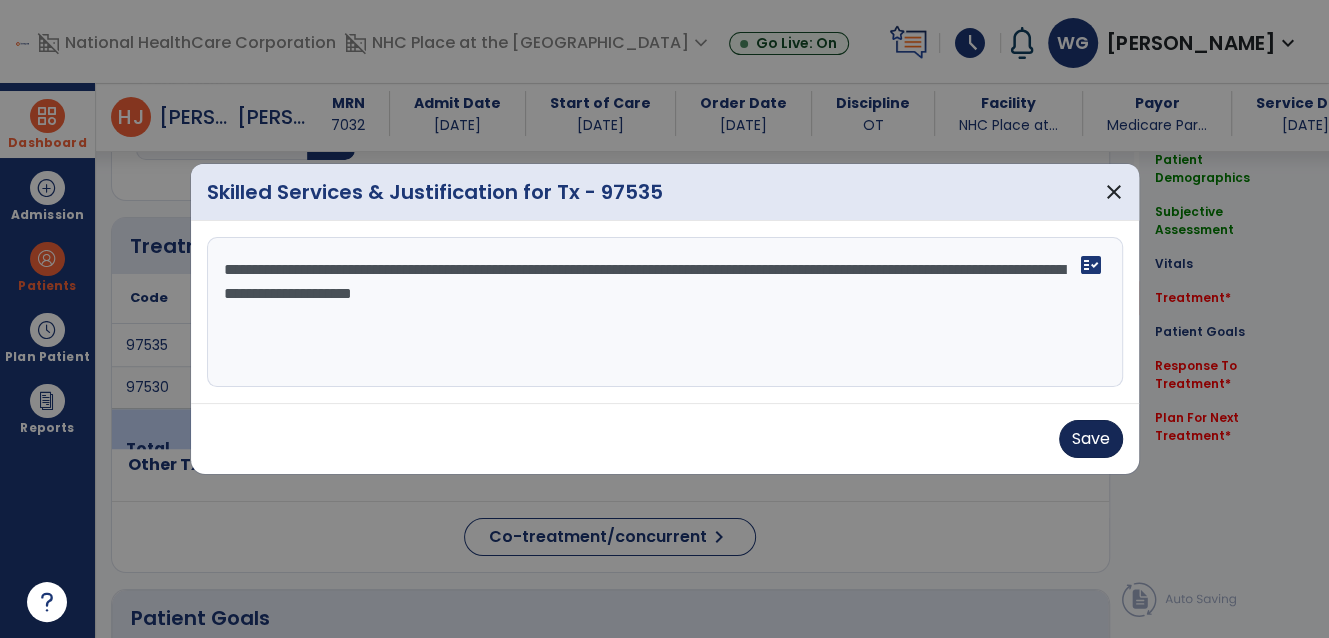type on "**********" 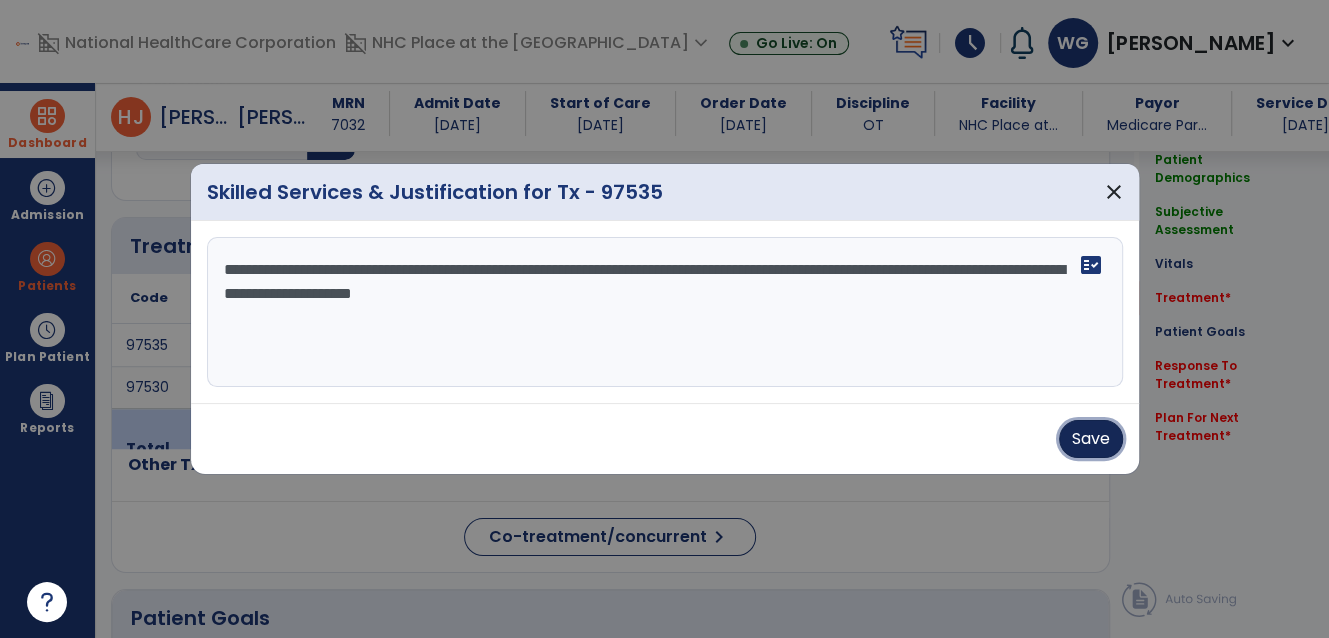click on "Save" at bounding box center (1091, 439) 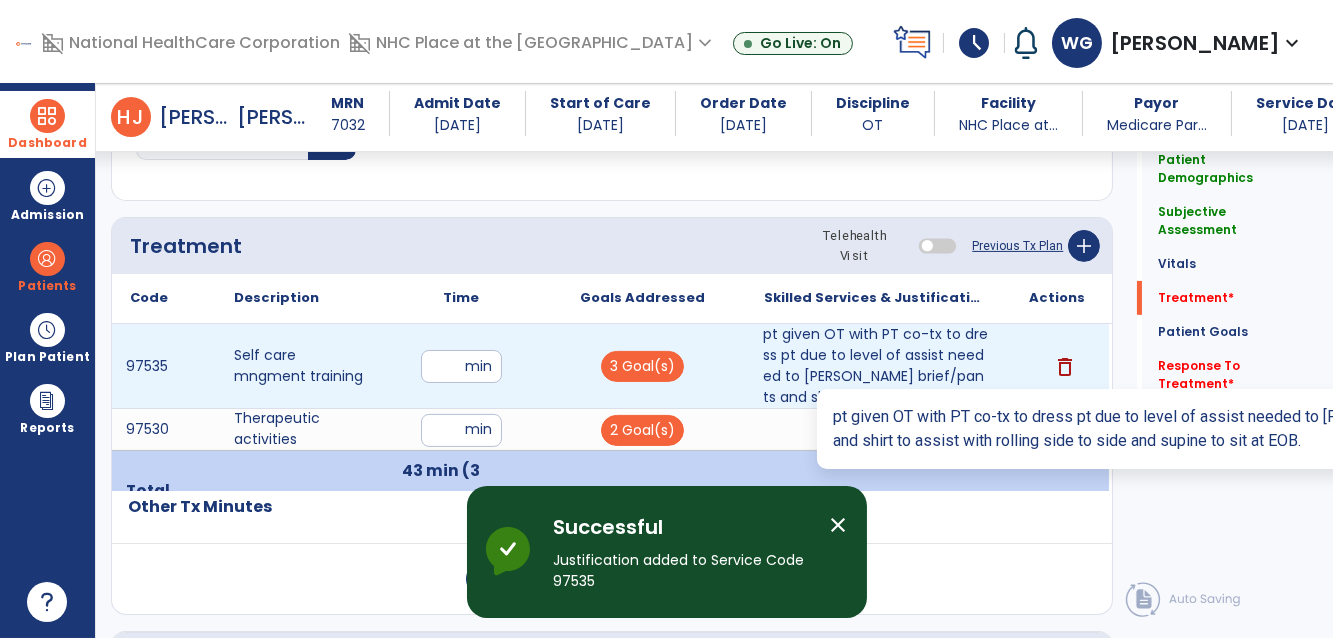 click on "pt given OT with PT co-tx to dress pt due to level of assist needed to [PERSON_NAME] brief/pants and shirt to..." at bounding box center (875, 366) 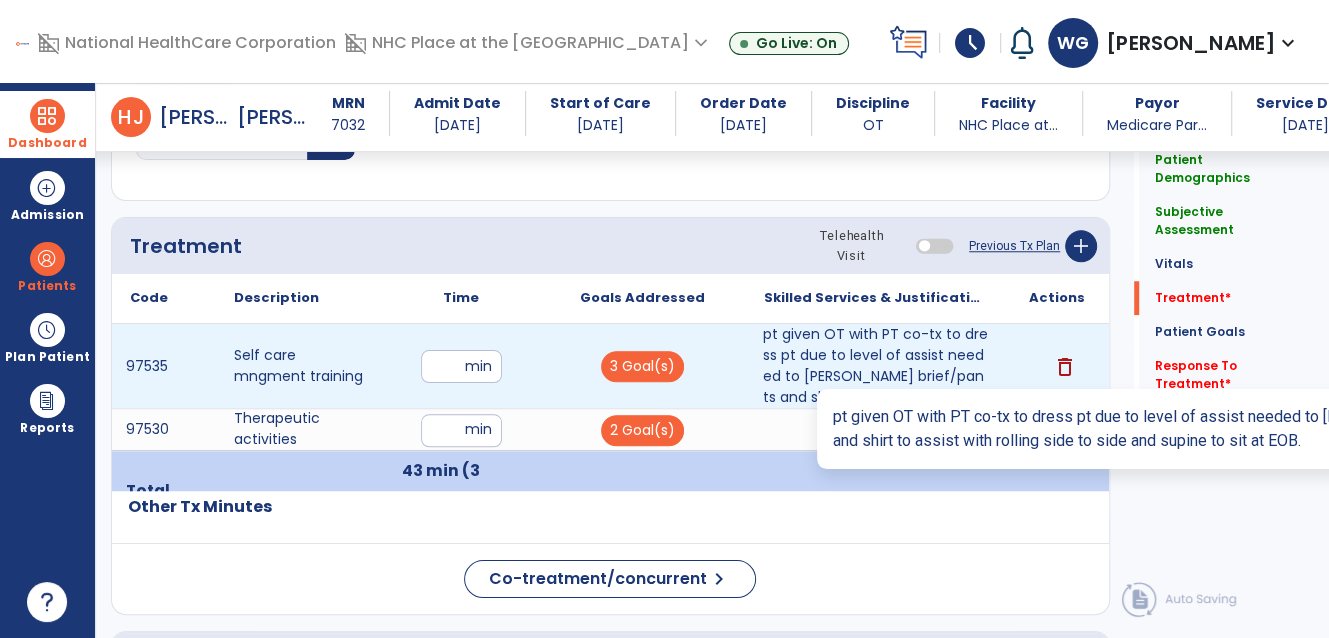 scroll, scrollTop: 1112, scrollLeft: 0, axis: vertical 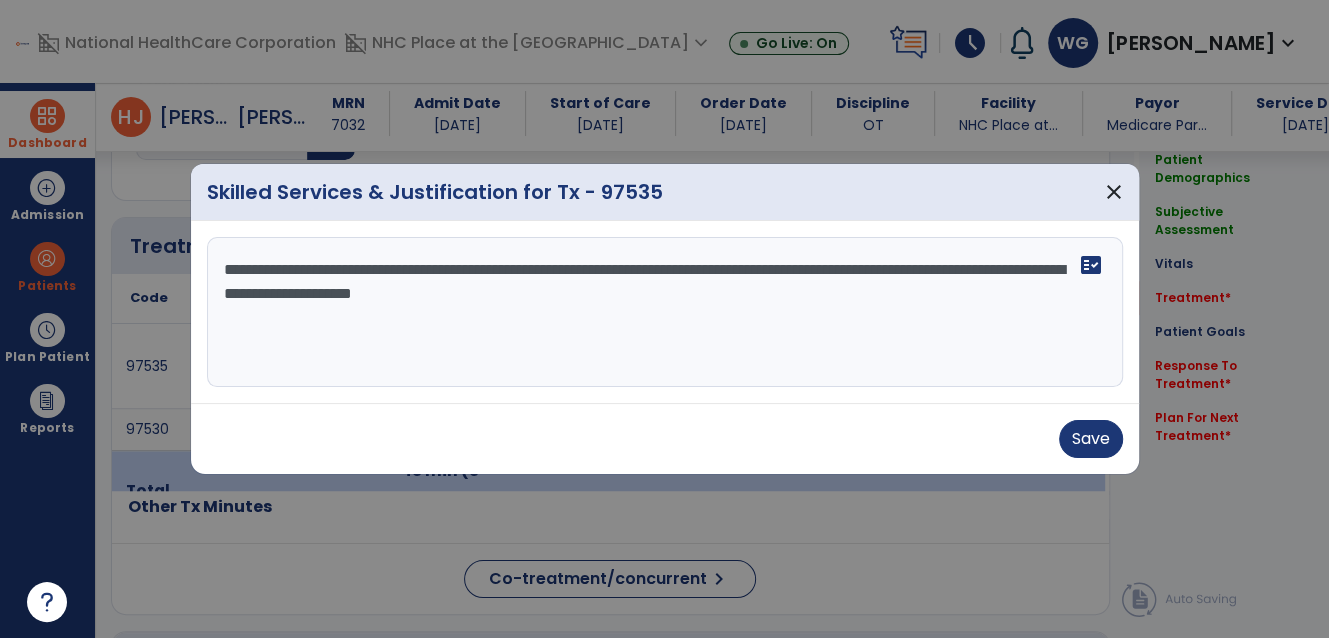 click on "**********" at bounding box center (665, 312) 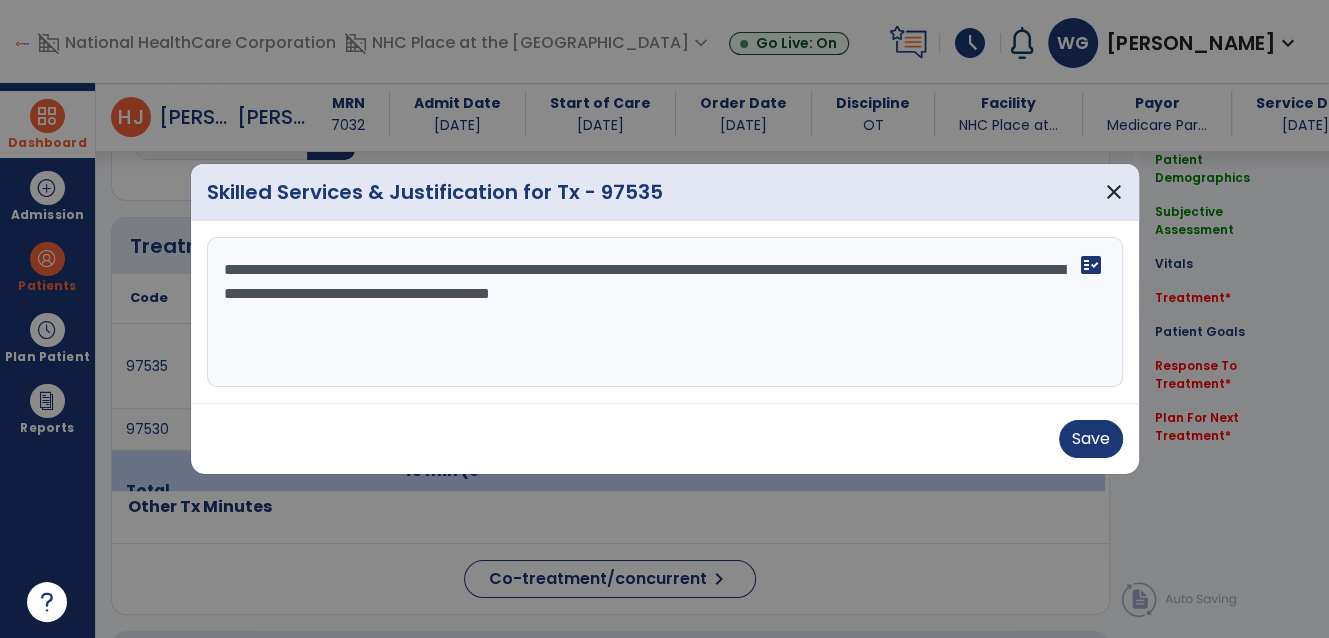 click on "**********" at bounding box center [665, 312] 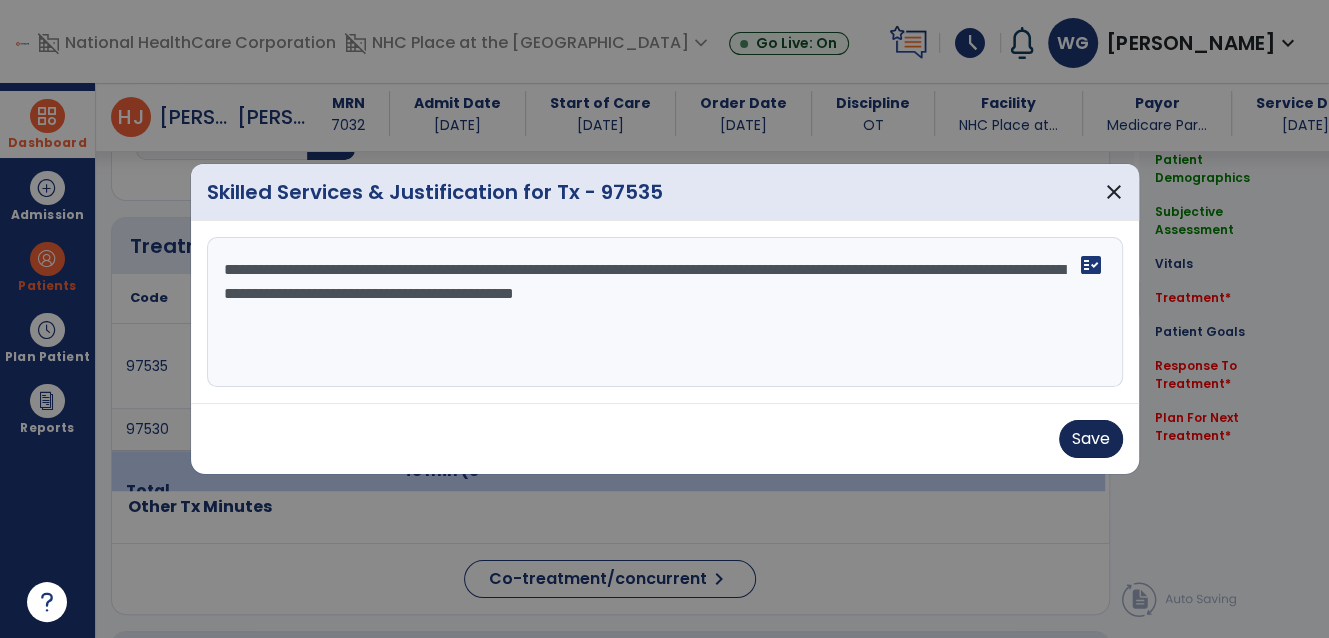 type on "**********" 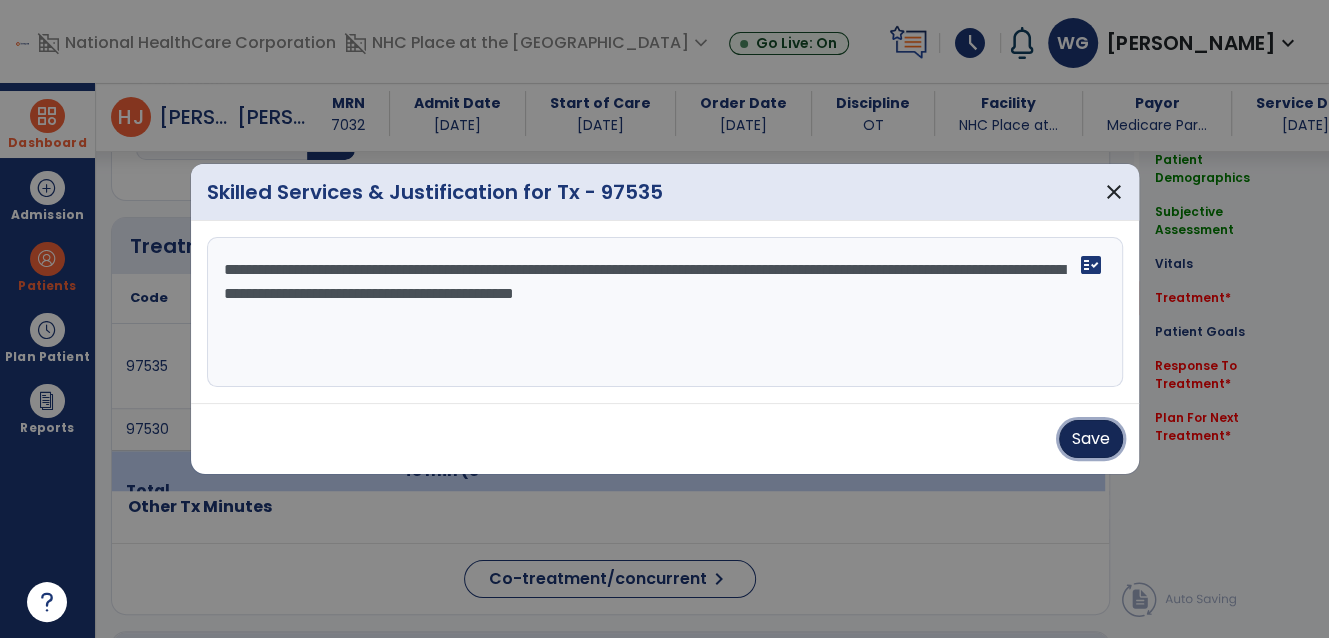 click on "Save" at bounding box center (1091, 439) 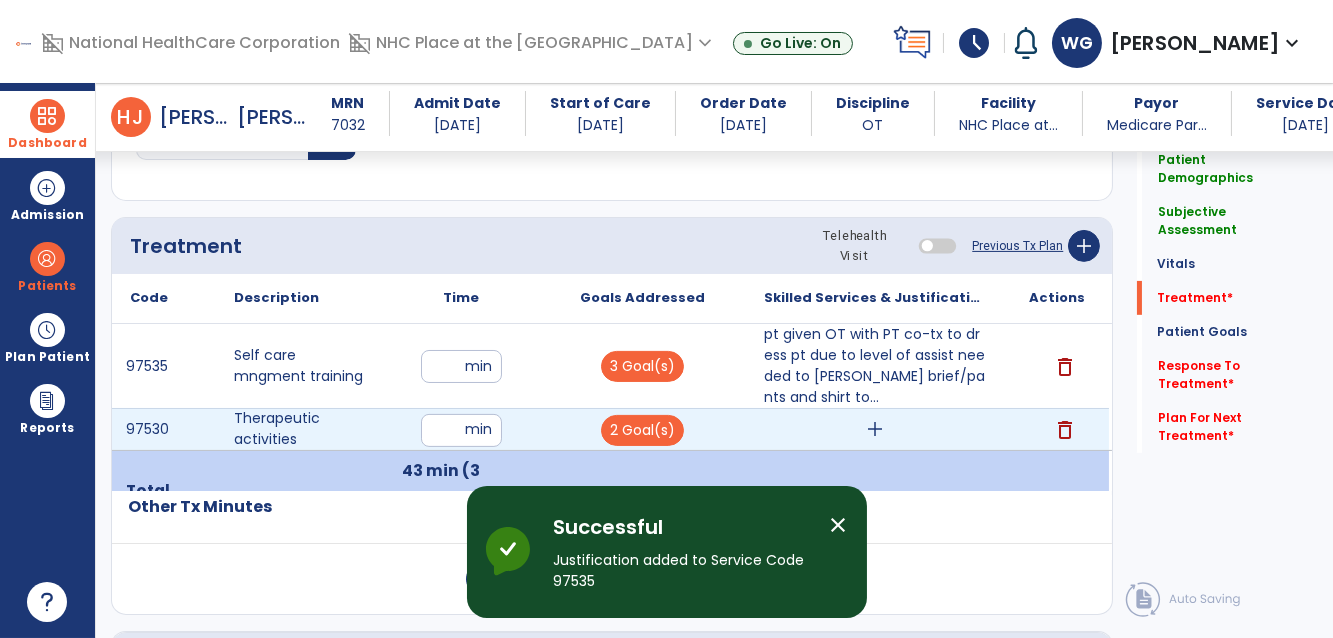 drag, startPoint x: 876, startPoint y: 408, endPoint x: 869, endPoint y: 427, distance: 20.248457 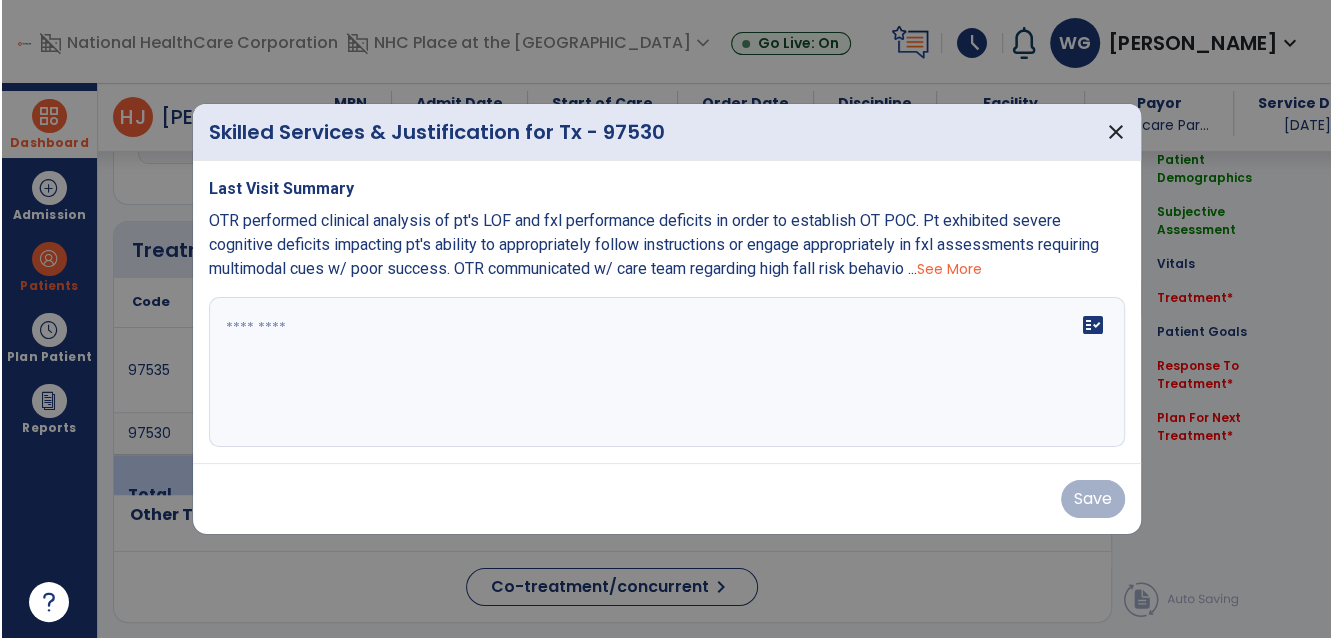 scroll, scrollTop: 1112, scrollLeft: 0, axis: vertical 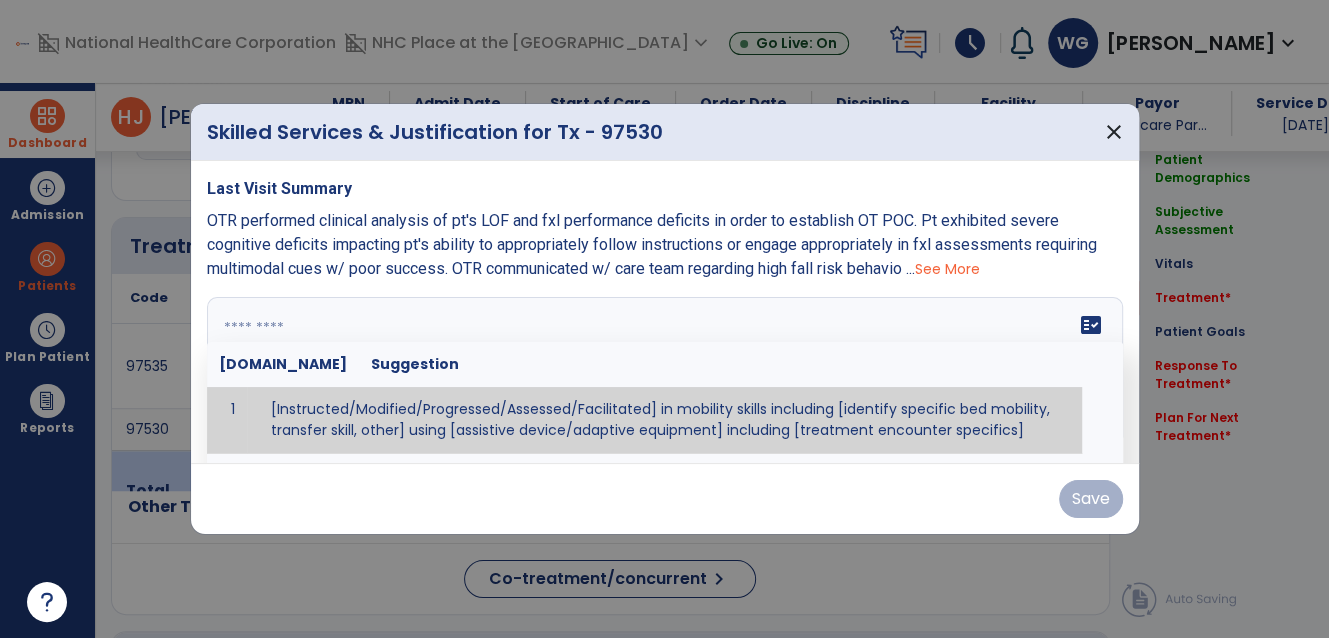 click on "fact_check  [DOMAIN_NAME] Suggestion 1 [Instructed/Modified/Progressed/Assessed/Facilitated] in mobility skills including [identify specific bed mobility, transfer skill, other] using [assistive device/adaptive equipment] including [treatment encounter specifics]" at bounding box center [665, 372] 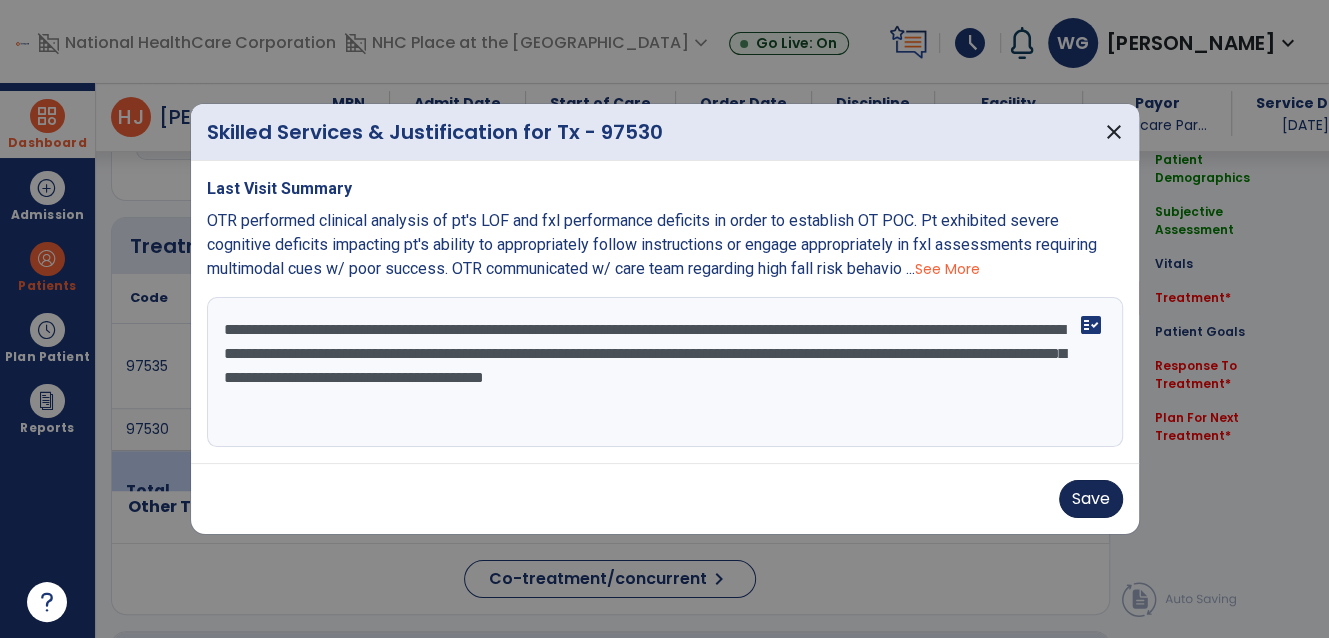 type on "**********" 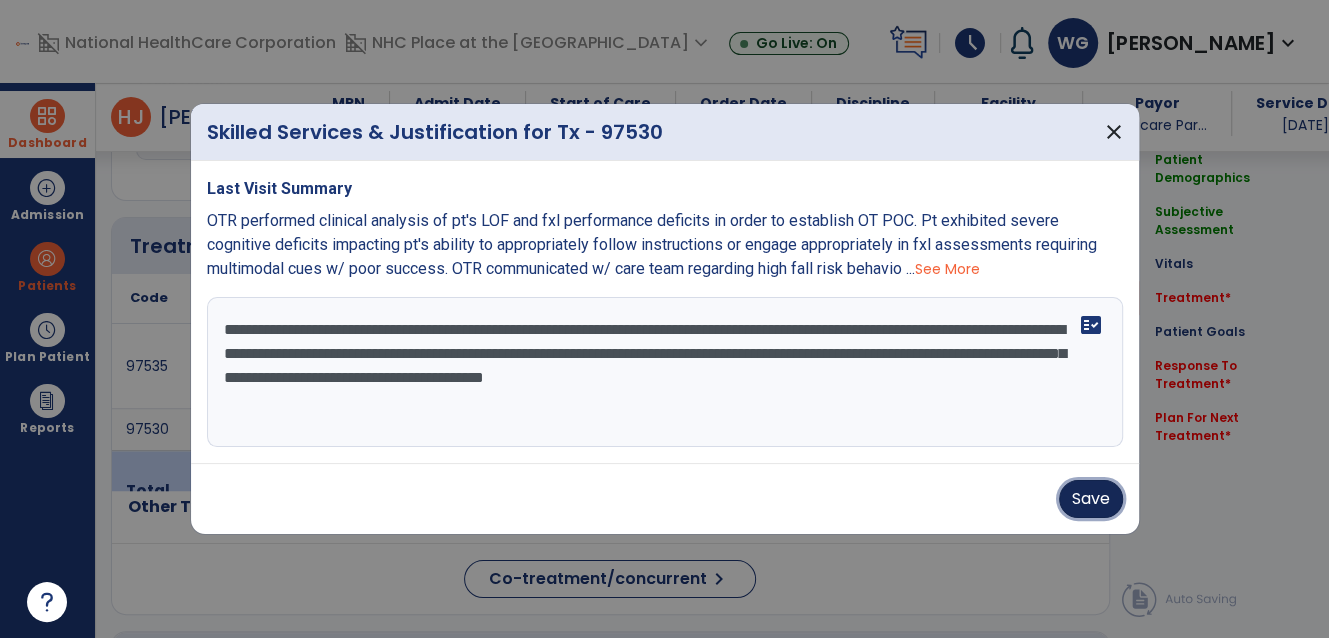 click on "Save" at bounding box center (1091, 499) 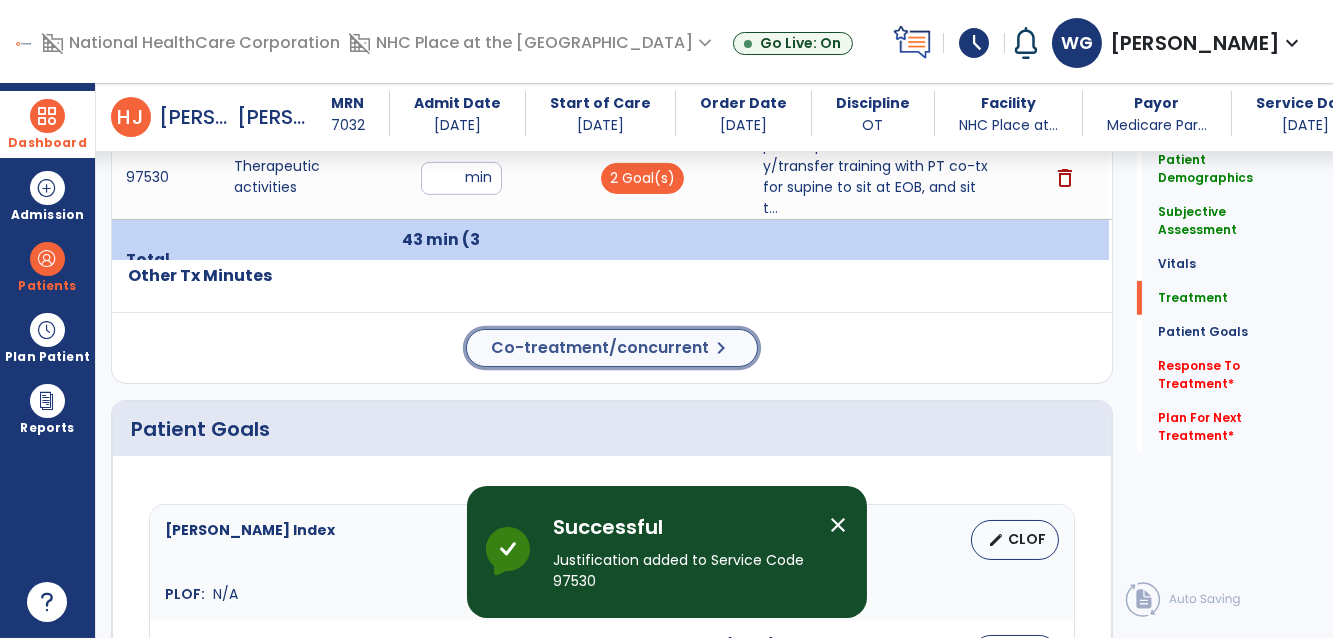 click on "Co-treatment/concurrent" 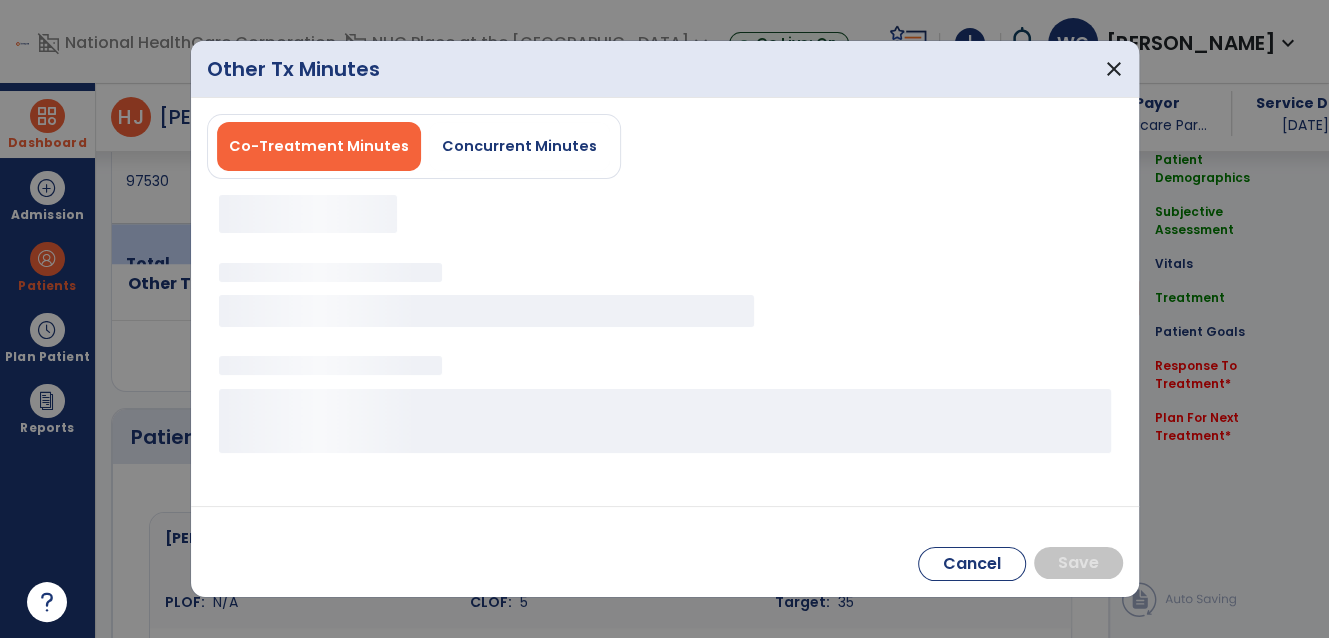 scroll, scrollTop: 1385, scrollLeft: 0, axis: vertical 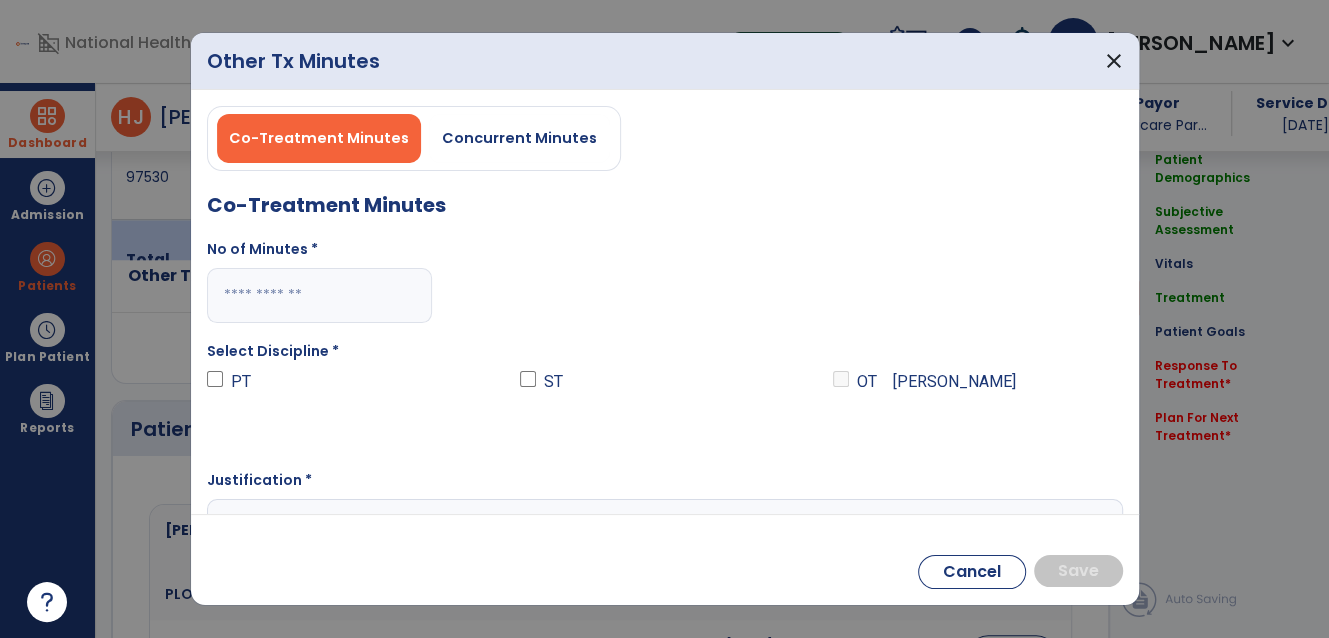click at bounding box center [320, 295] 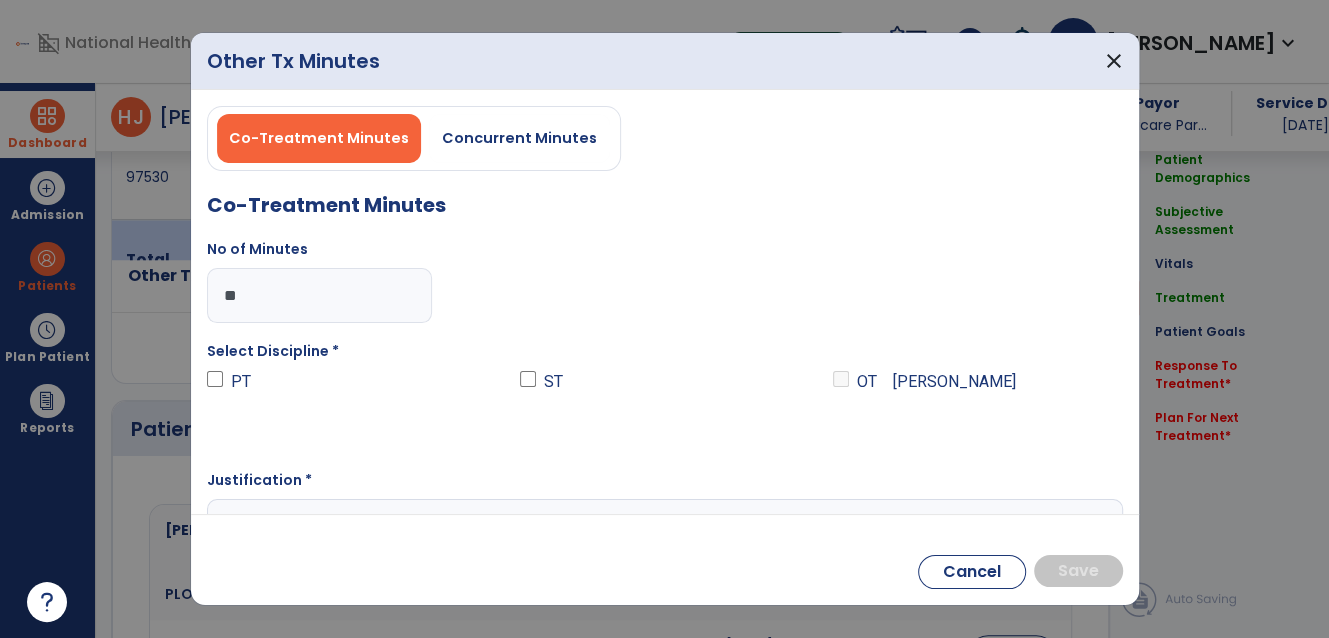 type on "**" 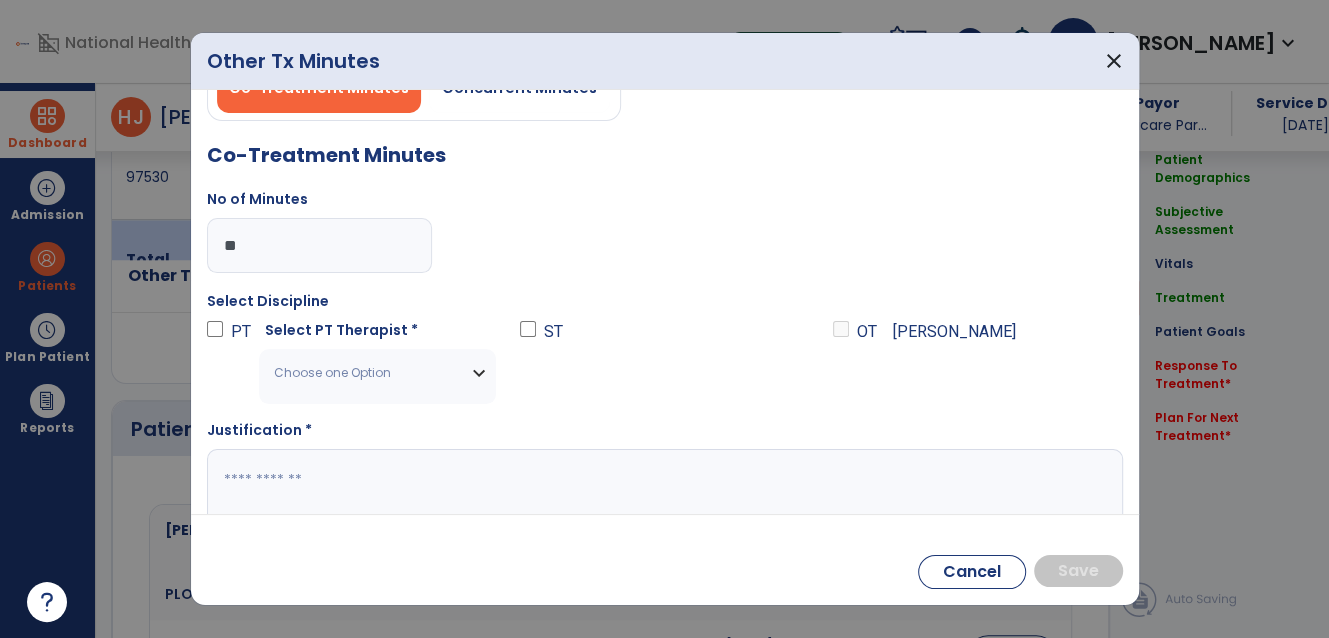 scroll, scrollTop: 77, scrollLeft: 0, axis: vertical 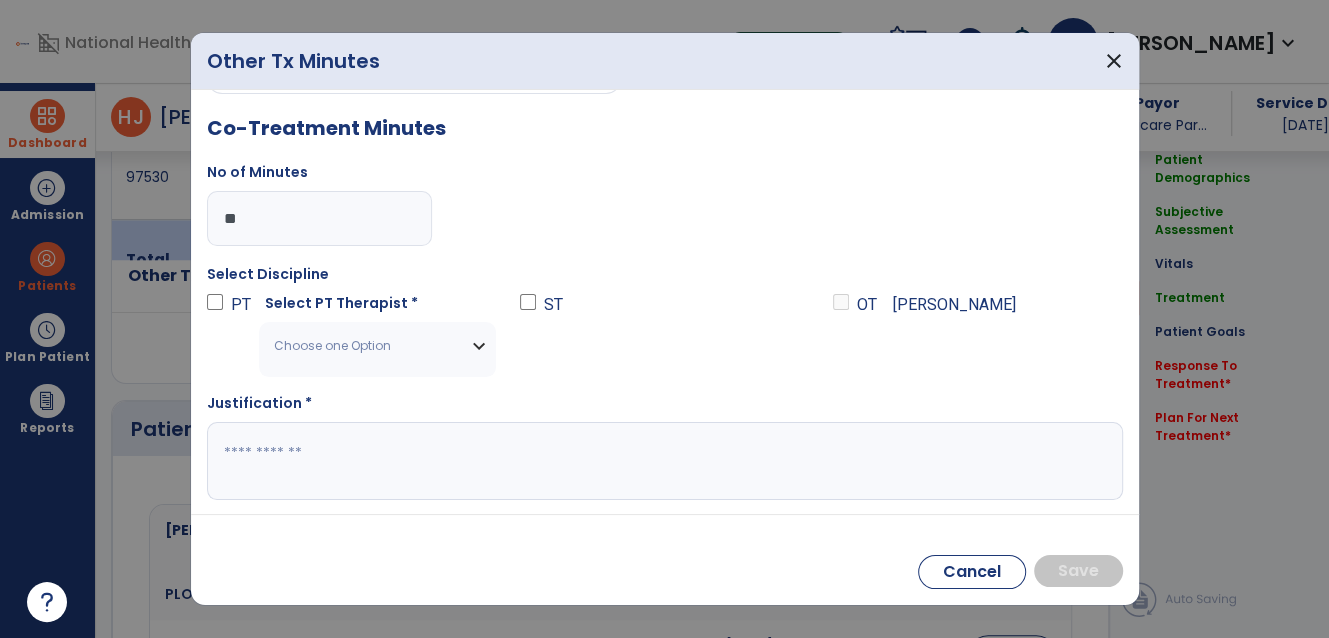 click on "Choose one Option" at bounding box center [377, 346] 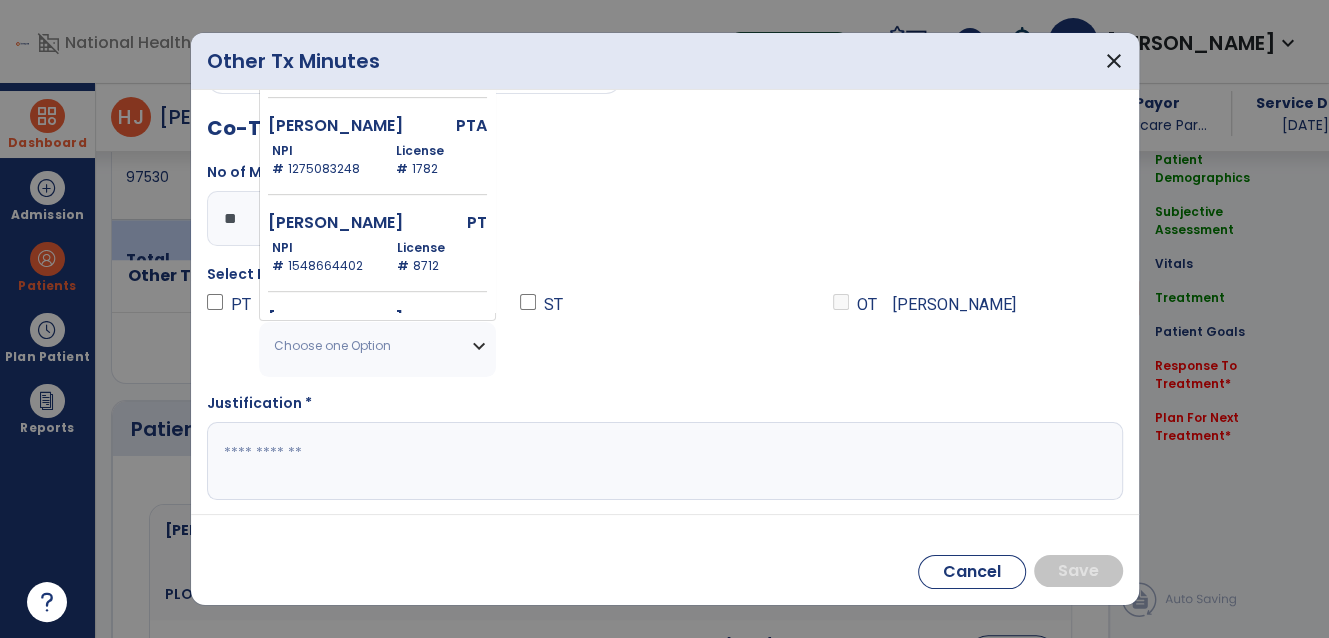 scroll, scrollTop: 727, scrollLeft: 0, axis: vertical 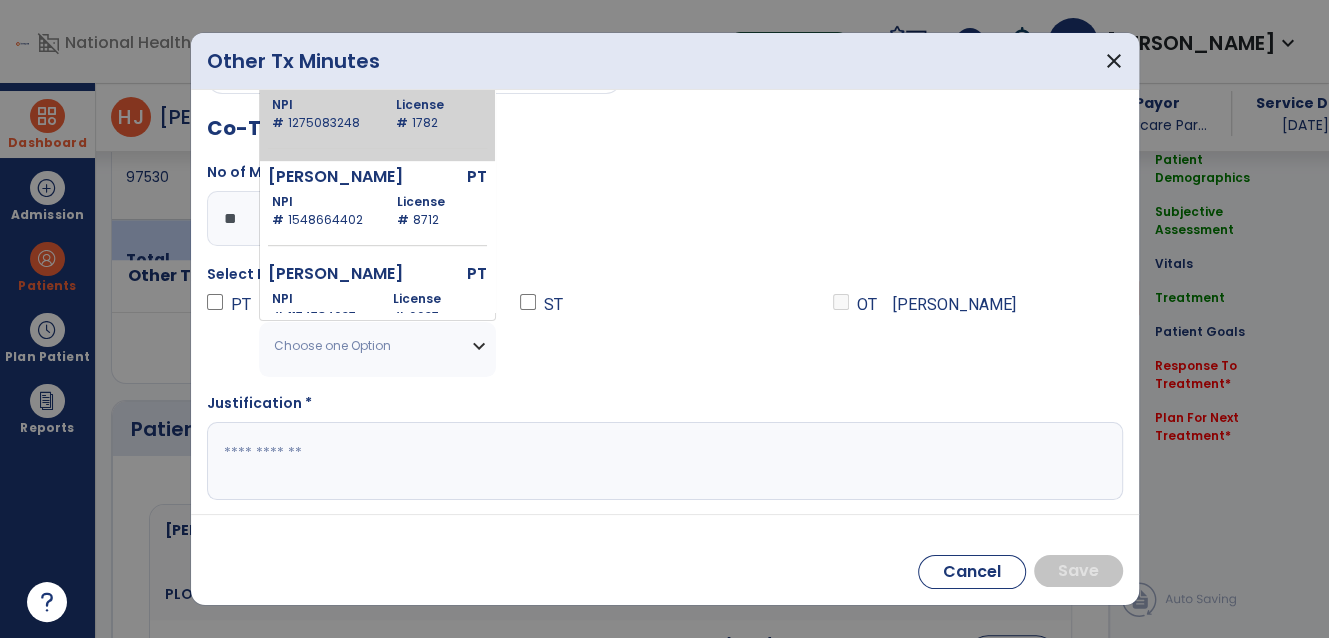 click on "License #  1782" at bounding box center (437, 114) 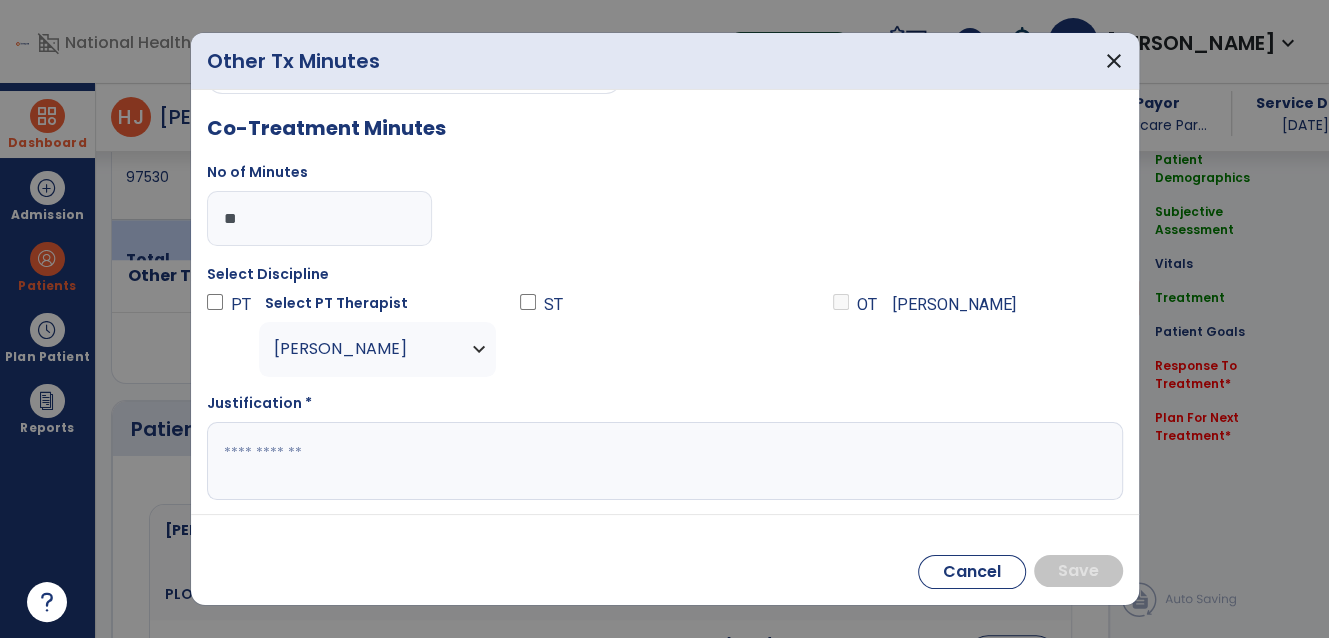 click on "[PERSON_NAME]" at bounding box center [377, 349] 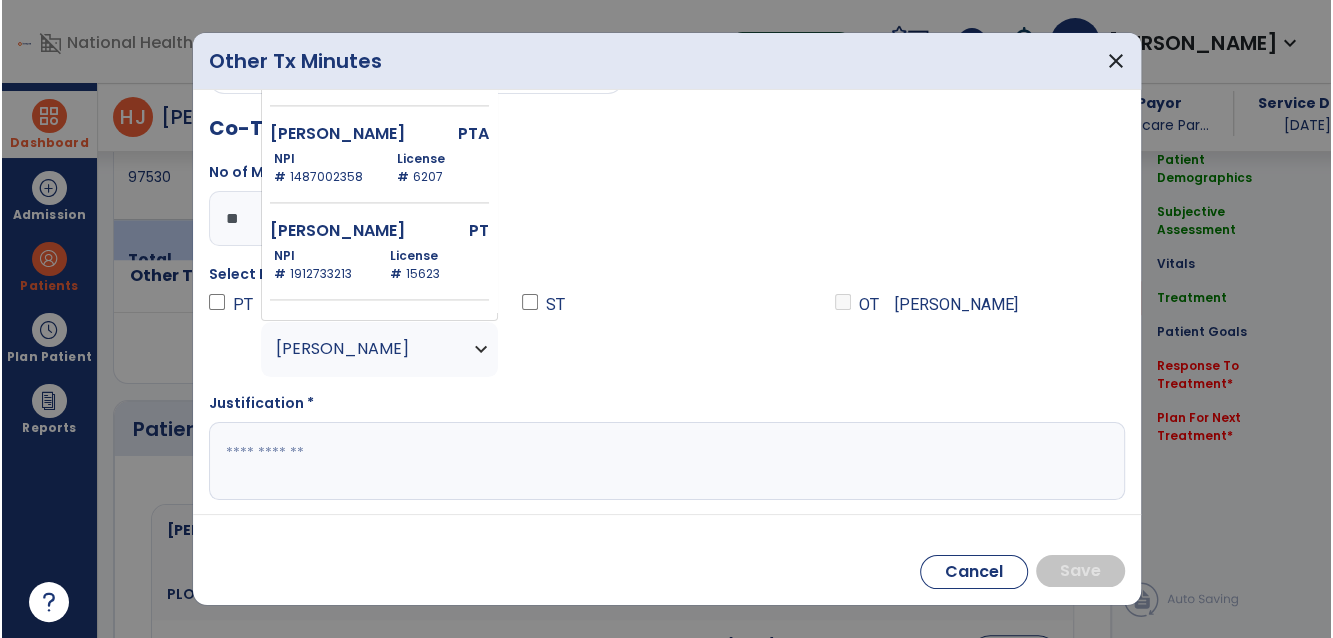 scroll, scrollTop: 2000, scrollLeft: 0, axis: vertical 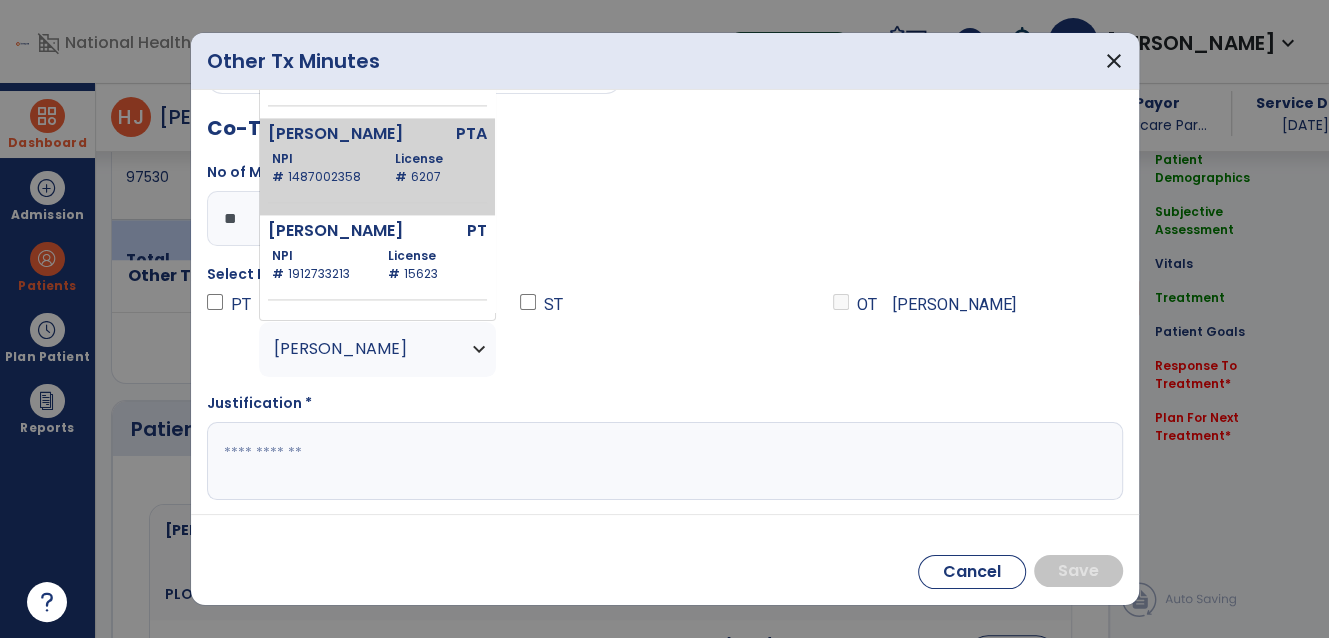 click on "6207" at bounding box center (425, 176) 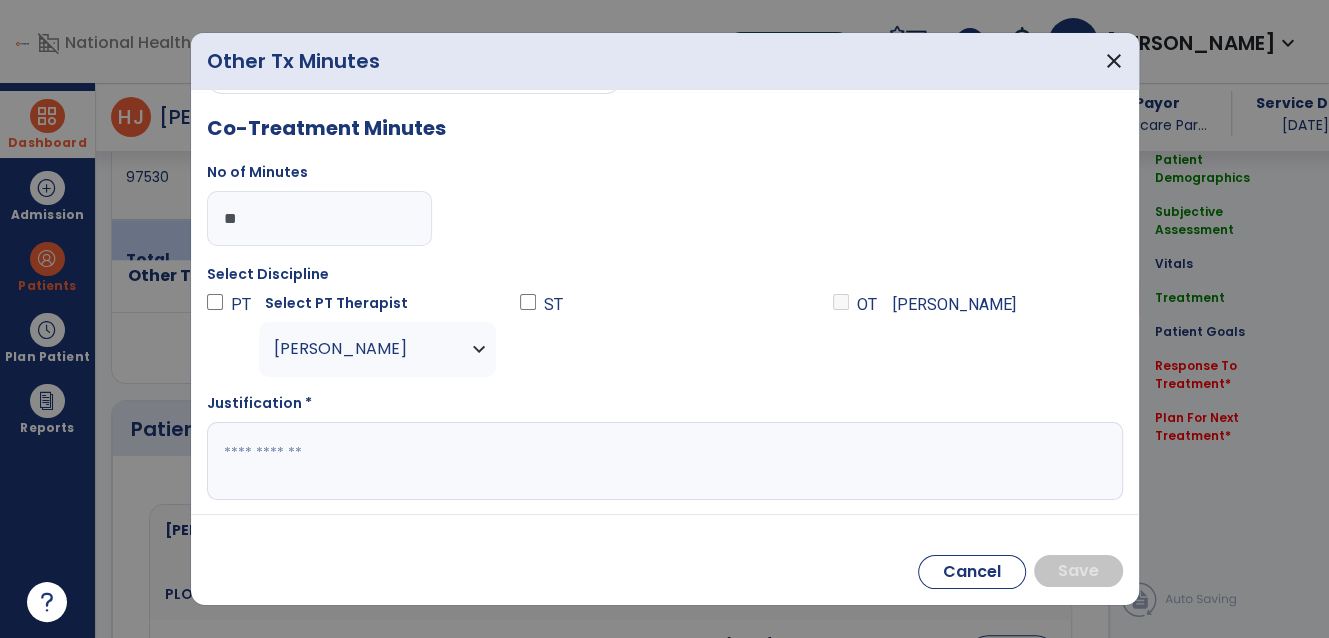 click at bounding box center (663, 461) 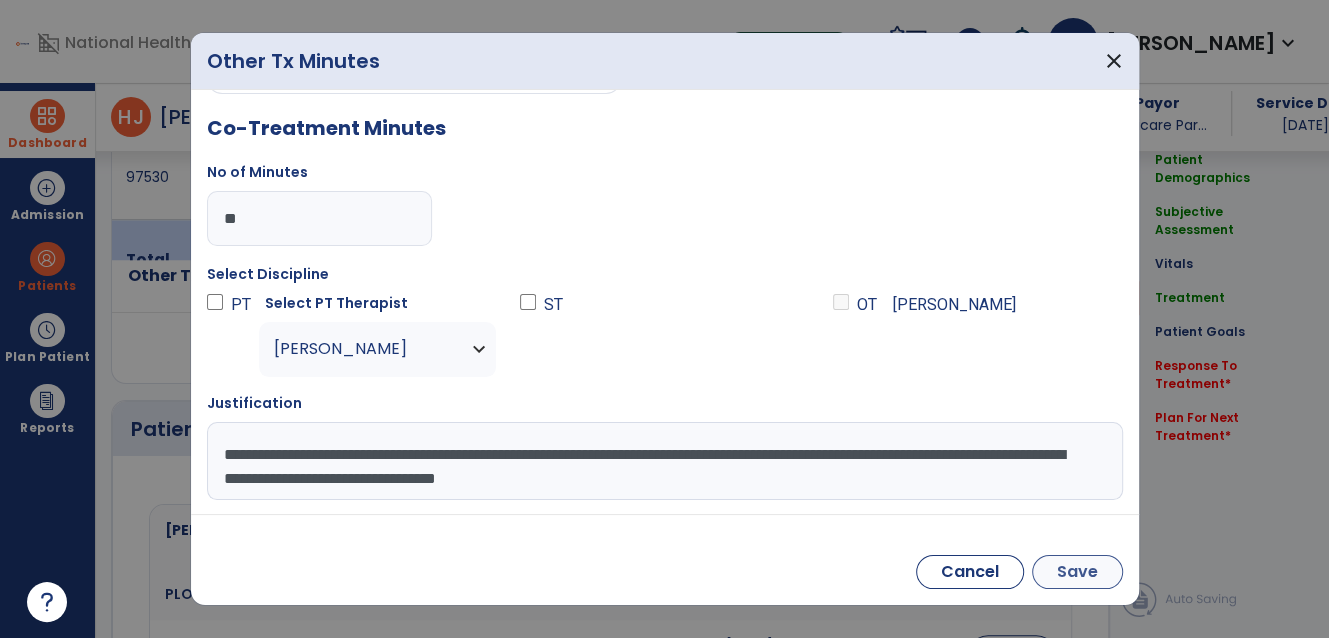 type on "**********" 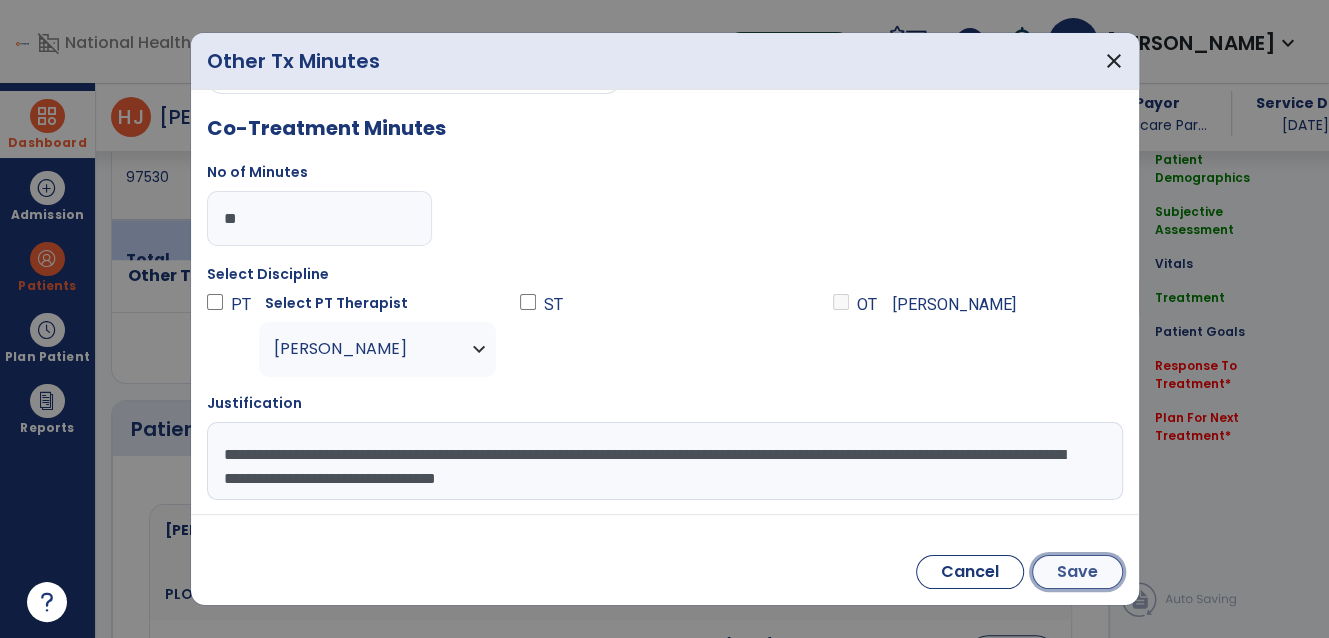 click on "Save" at bounding box center [1077, 572] 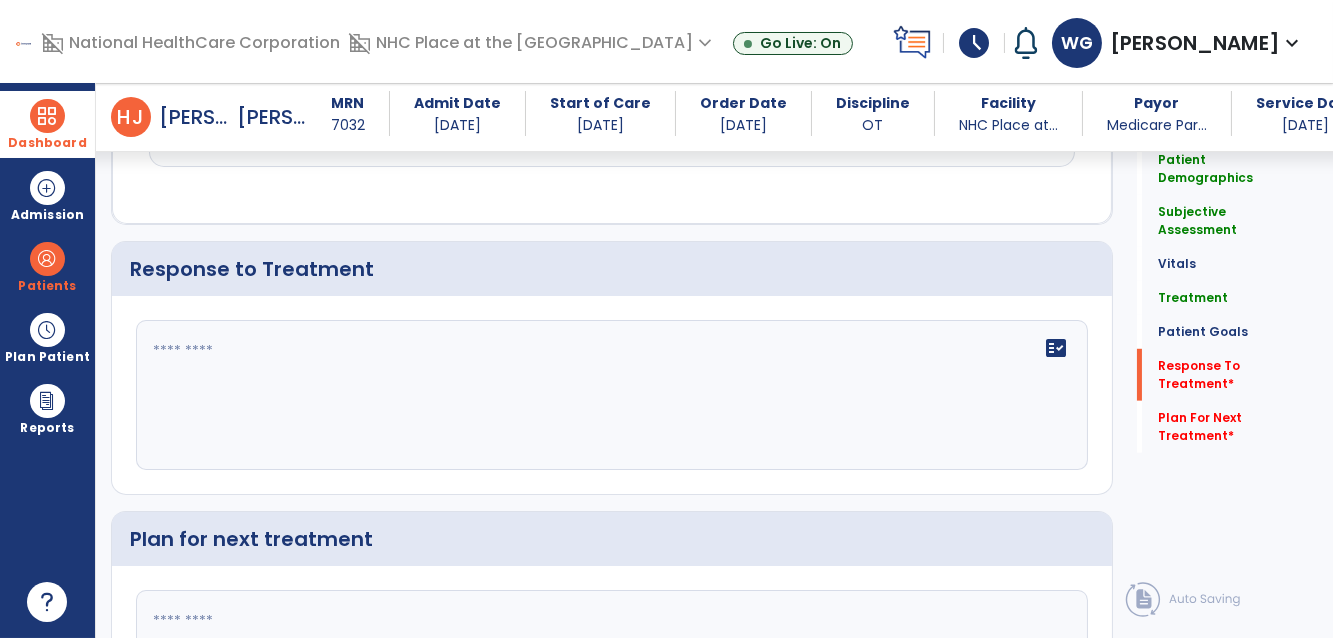 scroll, scrollTop: 2930, scrollLeft: 0, axis: vertical 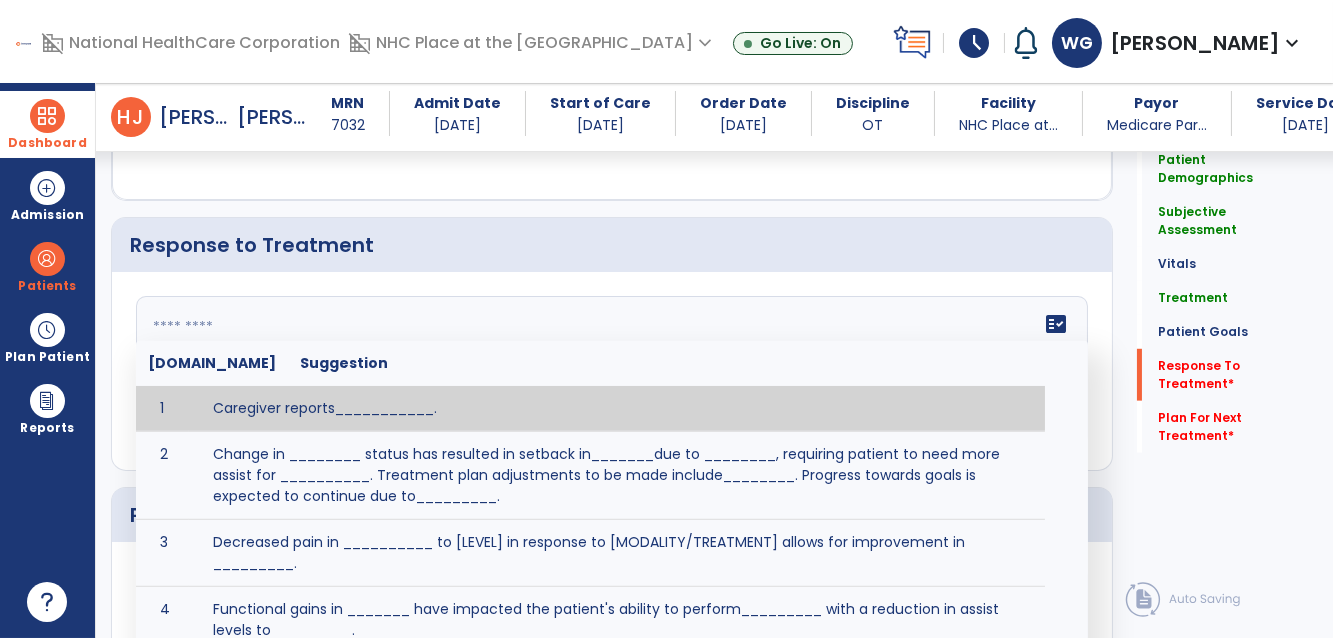 drag, startPoint x: 683, startPoint y: 330, endPoint x: 713, endPoint y: 322, distance: 31.04835 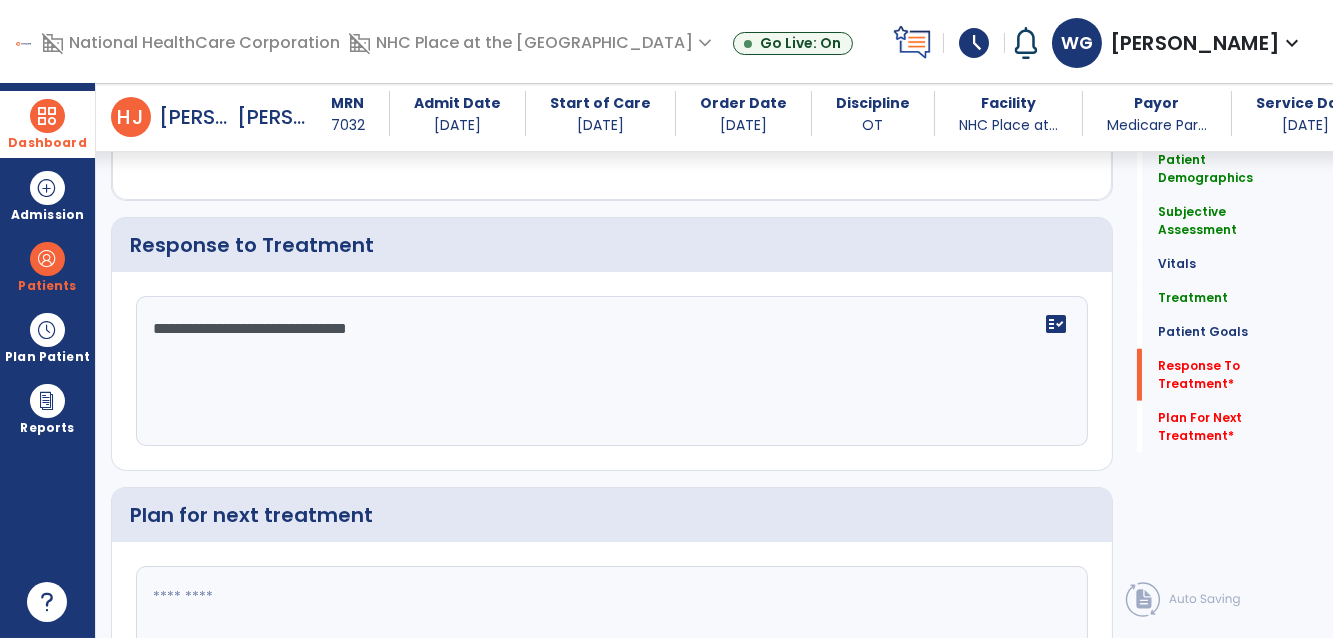 type on "**********" 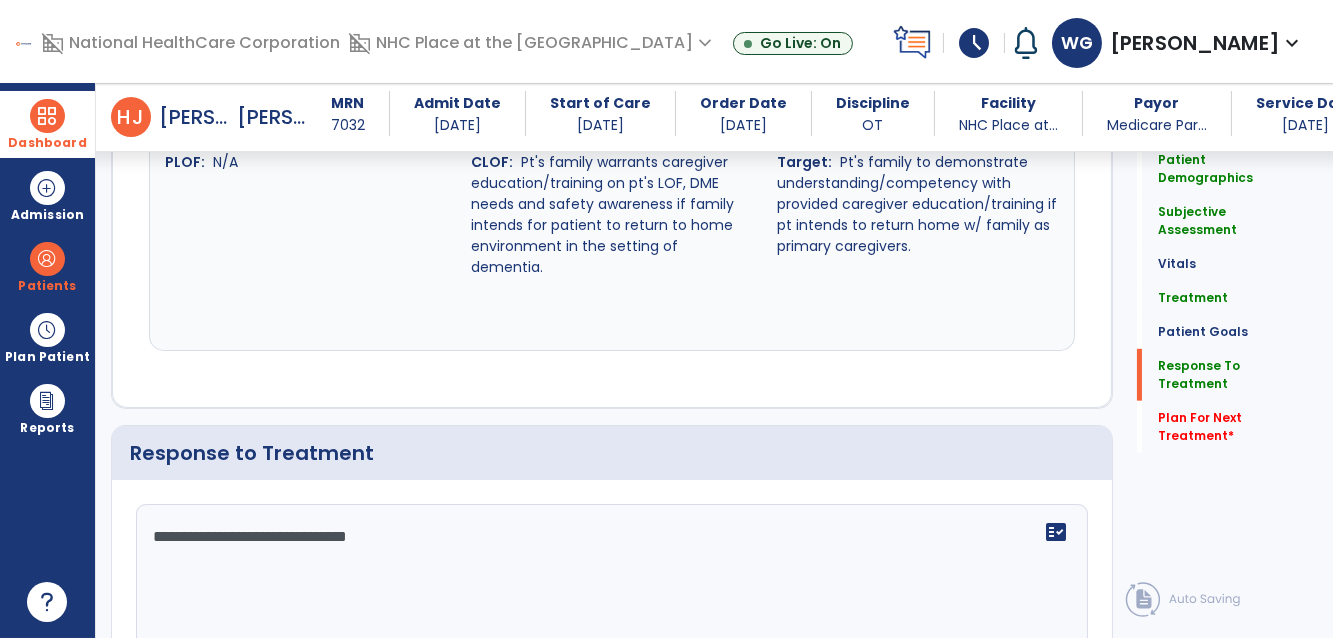 scroll, scrollTop: 2930, scrollLeft: 0, axis: vertical 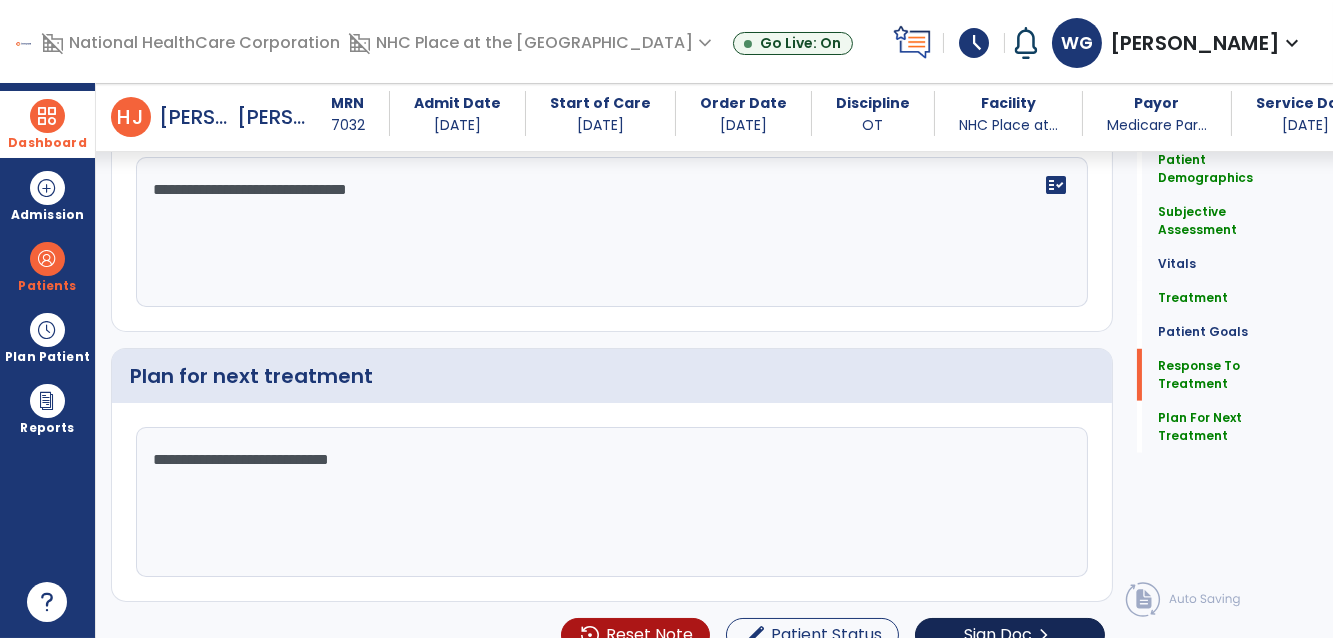 type on "**********" 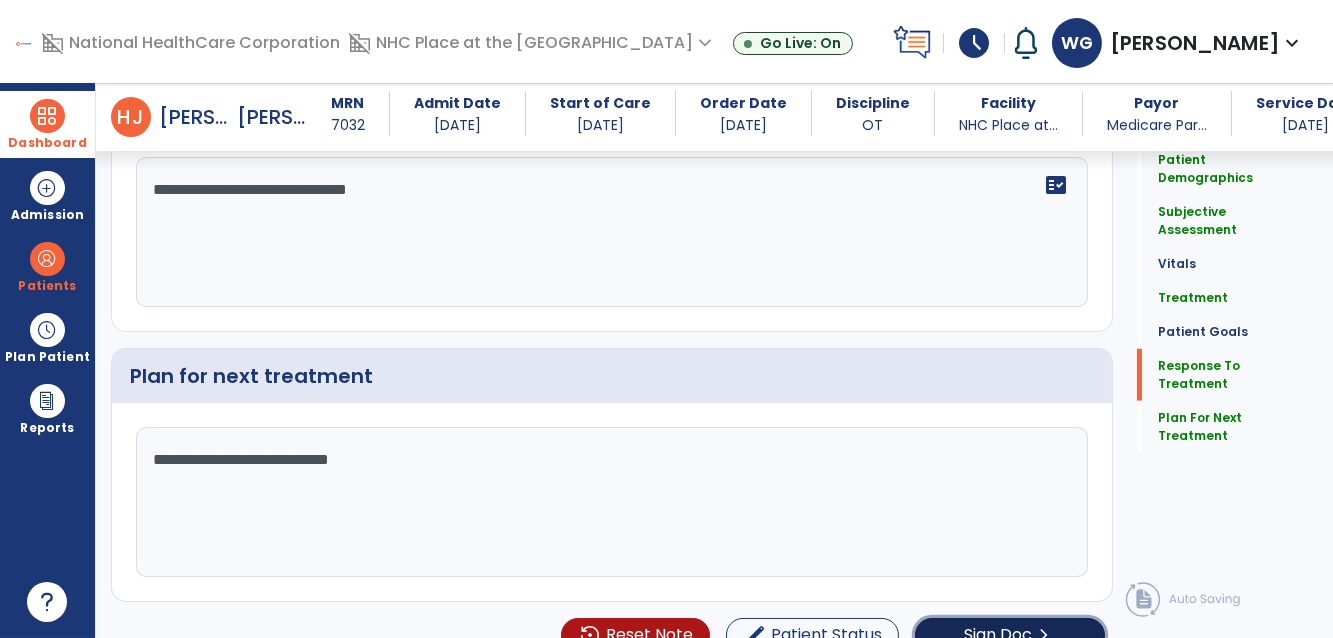 click on "Sign Doc  chevron_right" 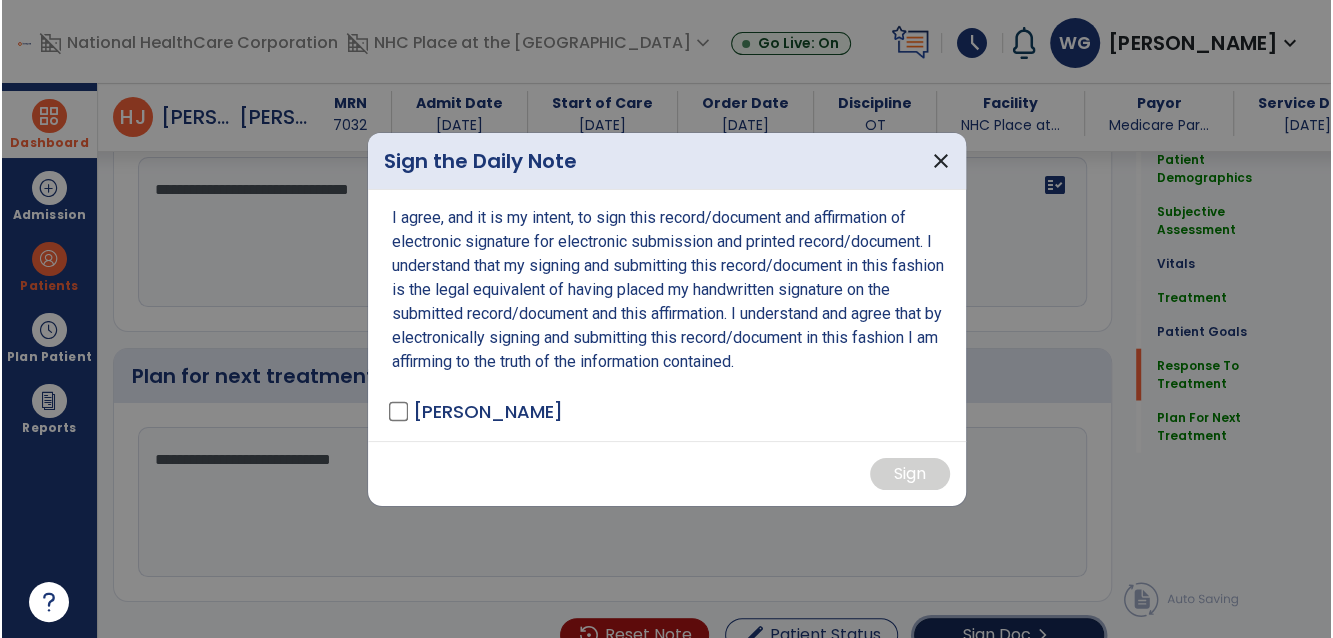 scroll, scrollTop: 3069, scrollLeft: 0, axis: vertical 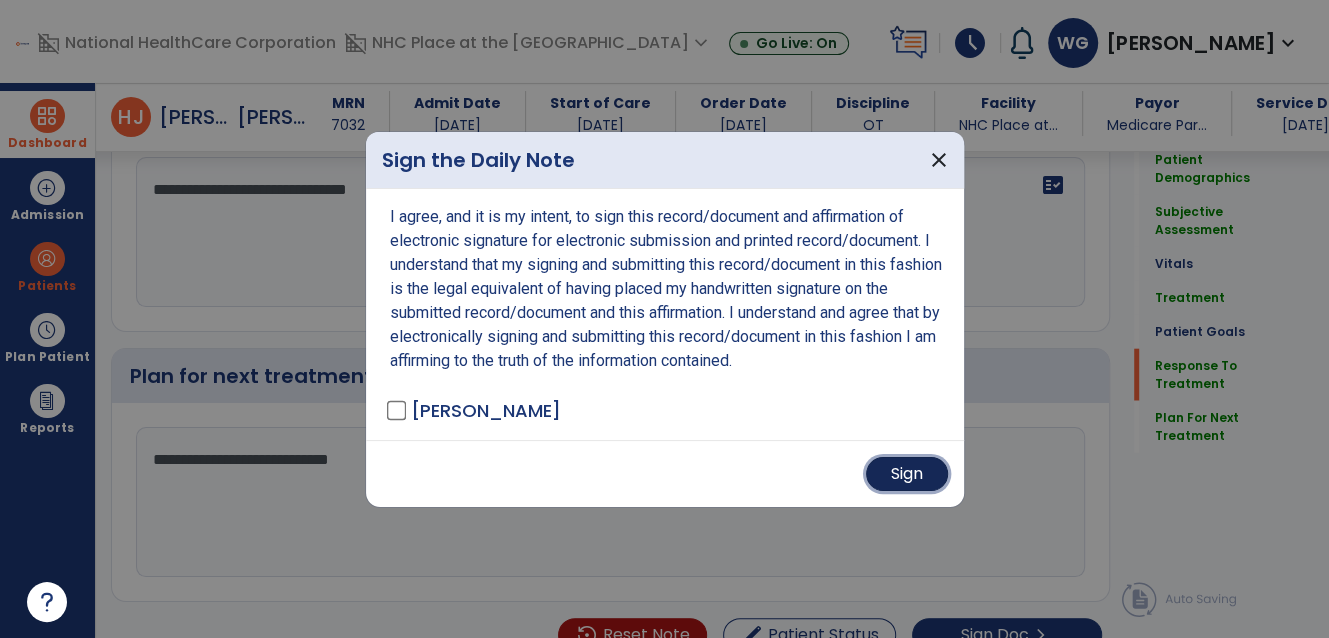 click on "Sign" at bounding box center (907, 474) 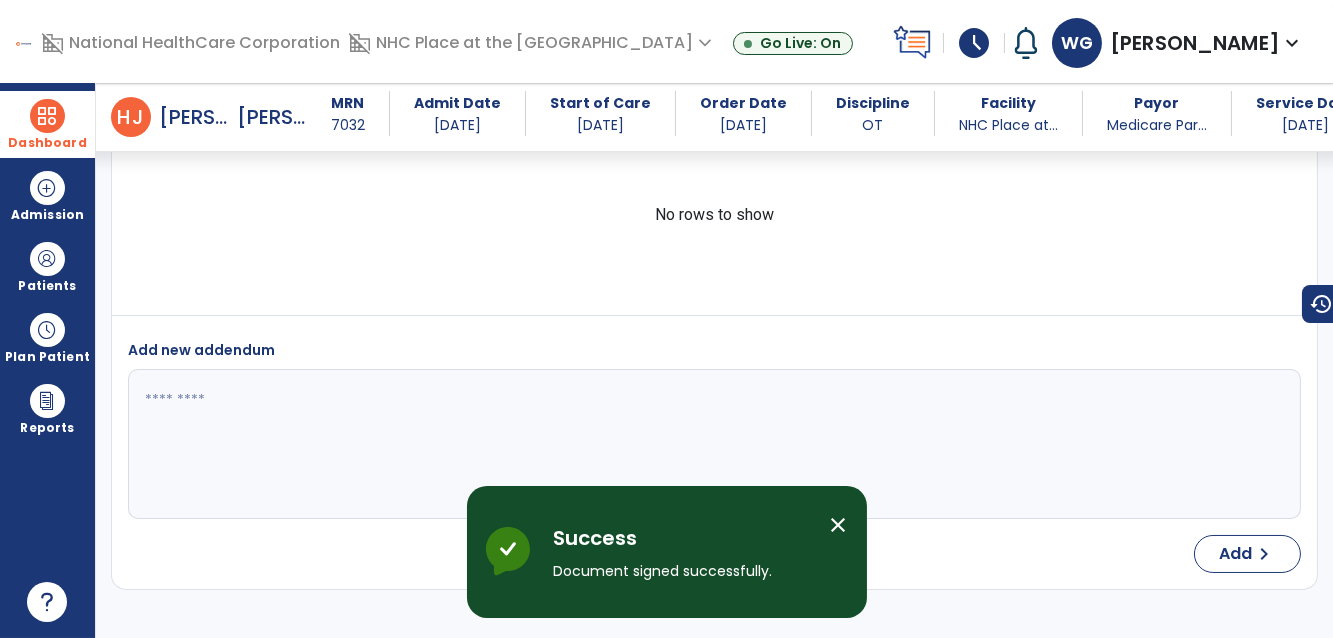 drag, startPoint x: 47, startPoint y: 133, endPoint x: 60, endPoint y: 132, distance: 13.038404 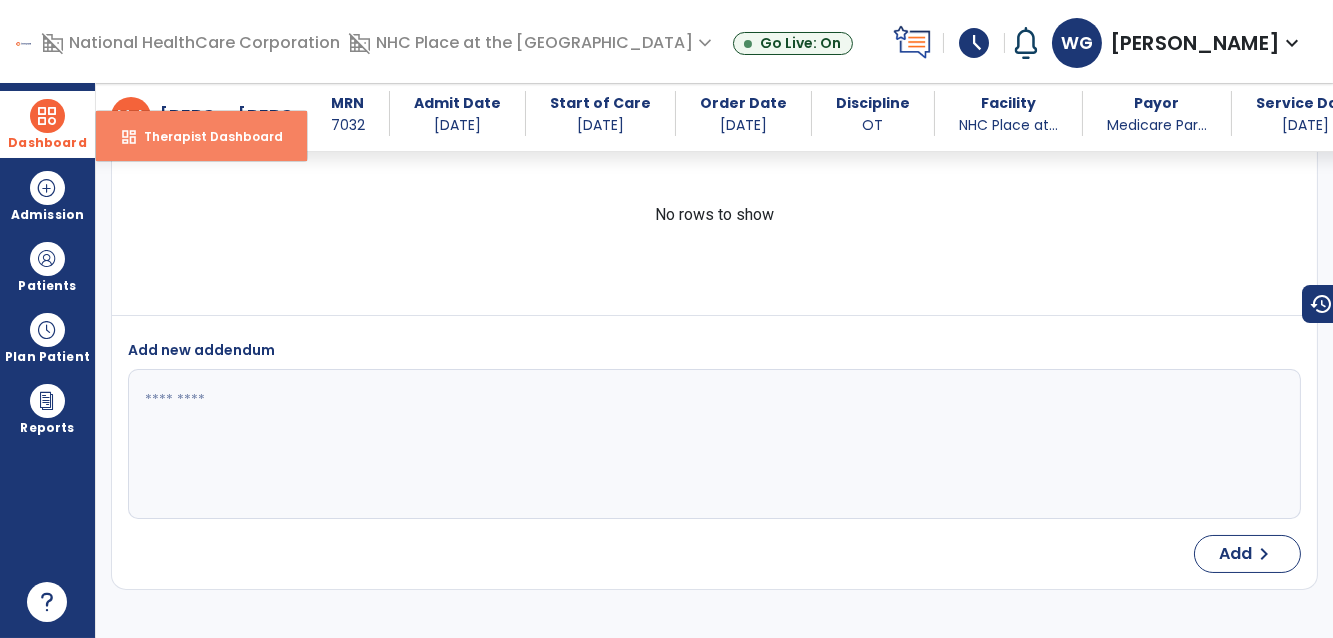 click on "Therapist Dashboard" at bounding box center [205, 136] 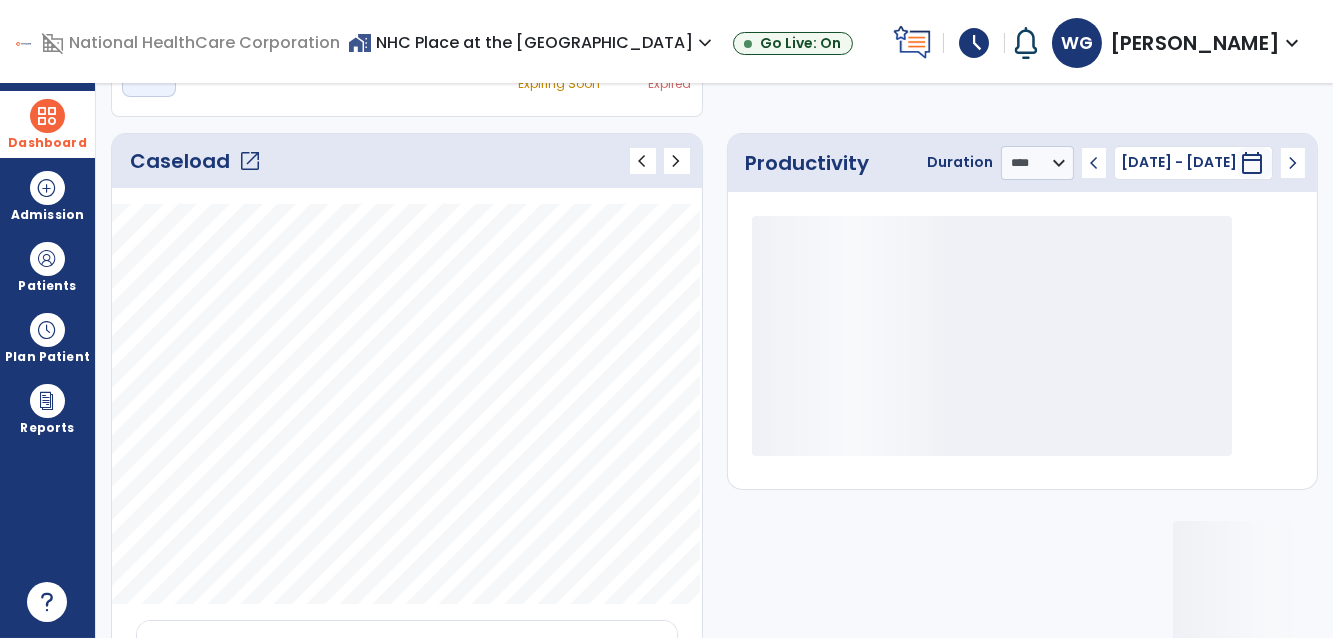 click on "open_in_new" 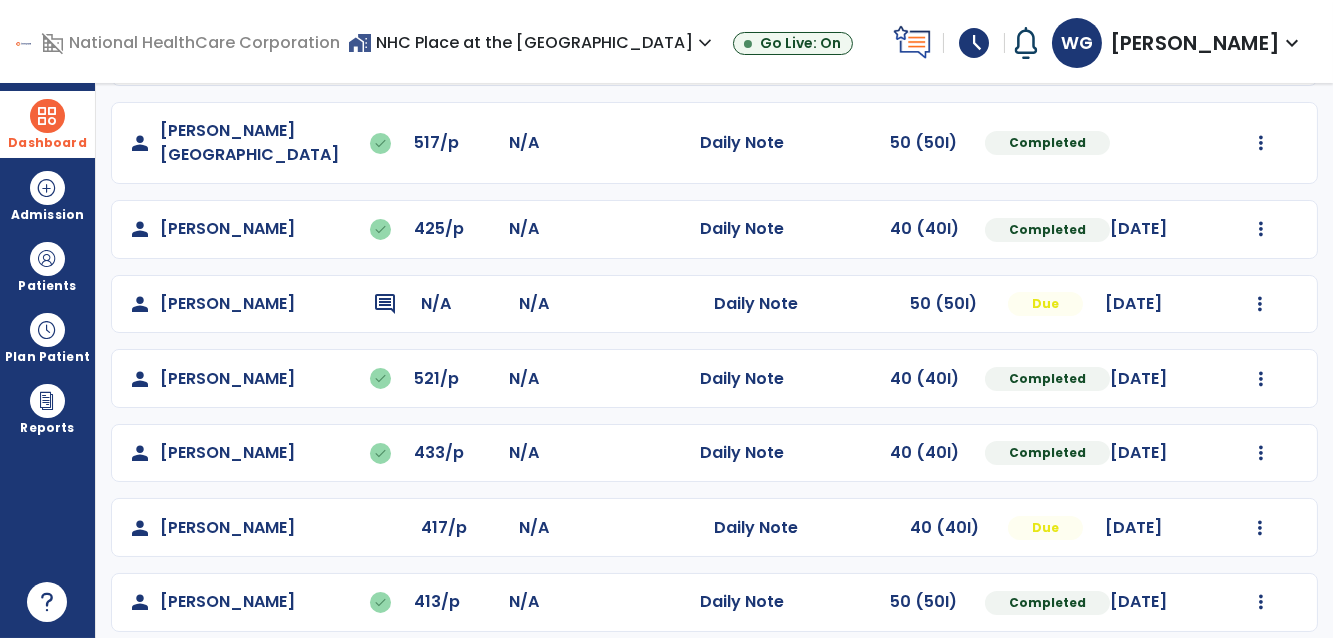 scroll, scrollTop: 619, scrollLeft: 0, axis: vertical 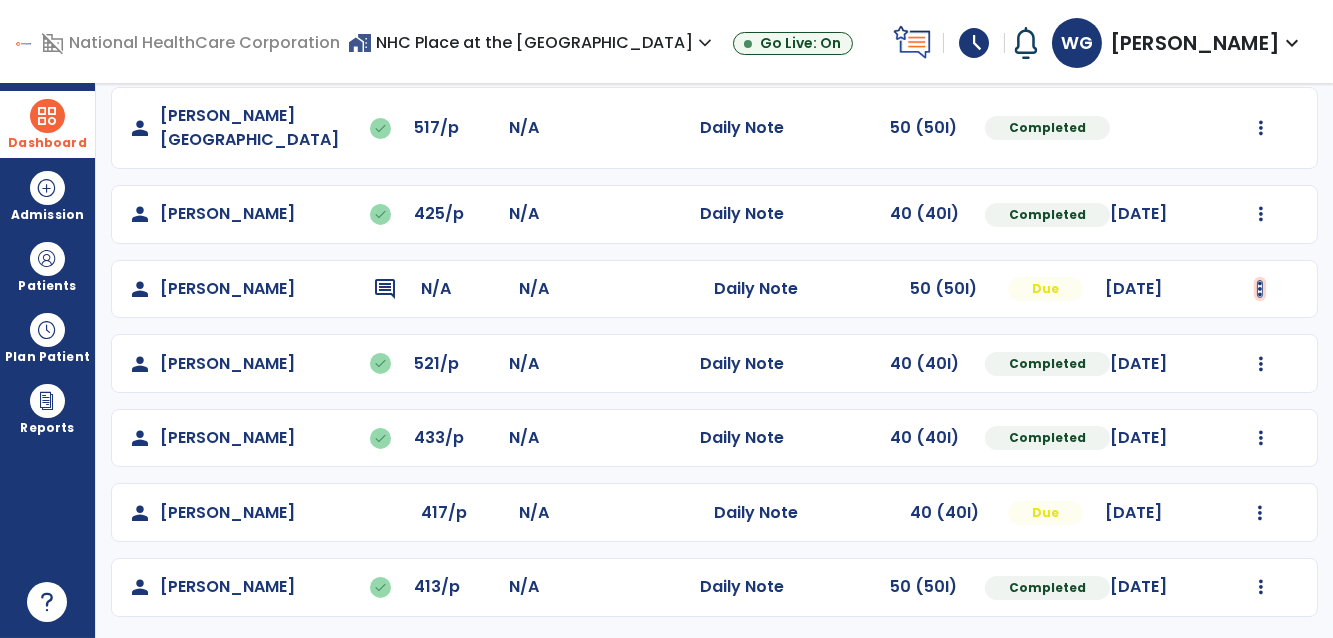 click at bounding box center (1261, -331) 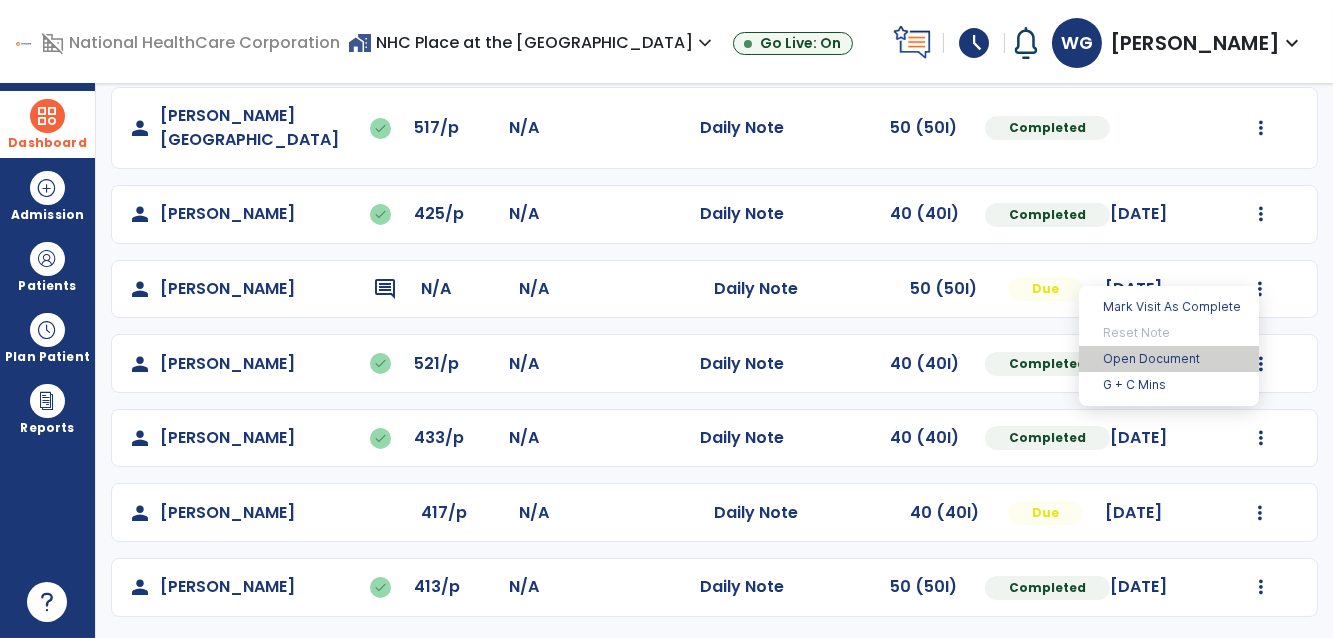click on "Open Document" at bounding box center (1169, 359) 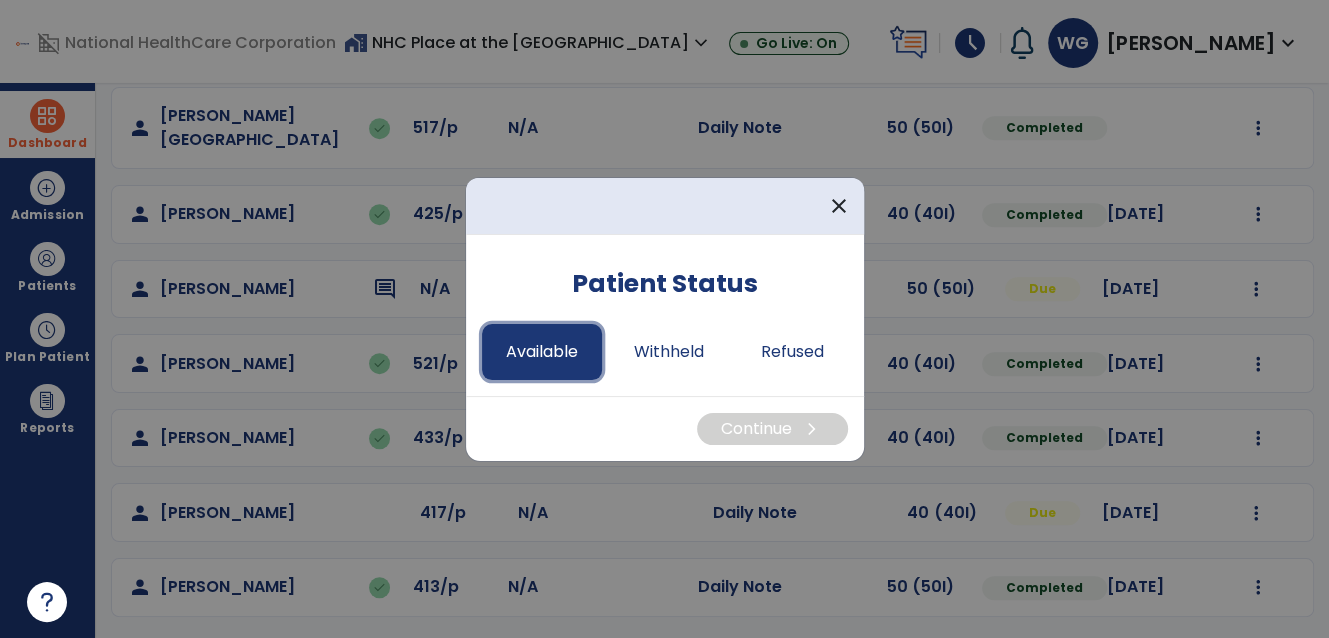 click on "Available" at bounding box center (542, 352) 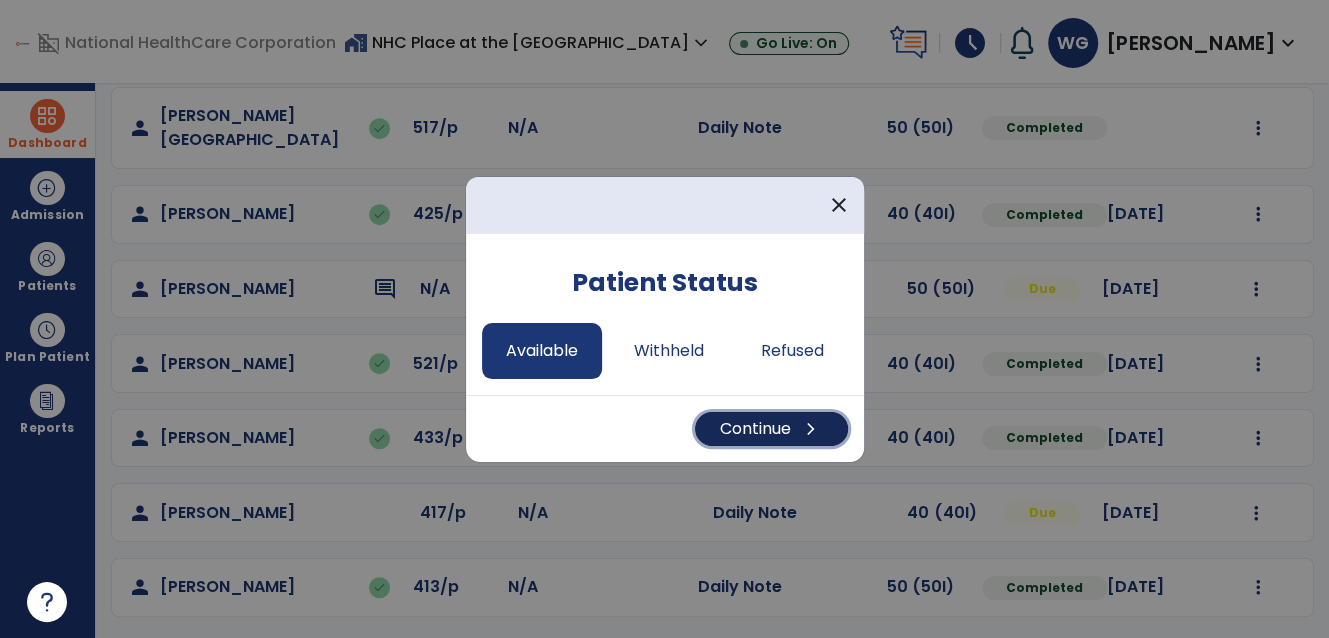 click on "Continue   chevron_right" at bounding box center (771, 429) 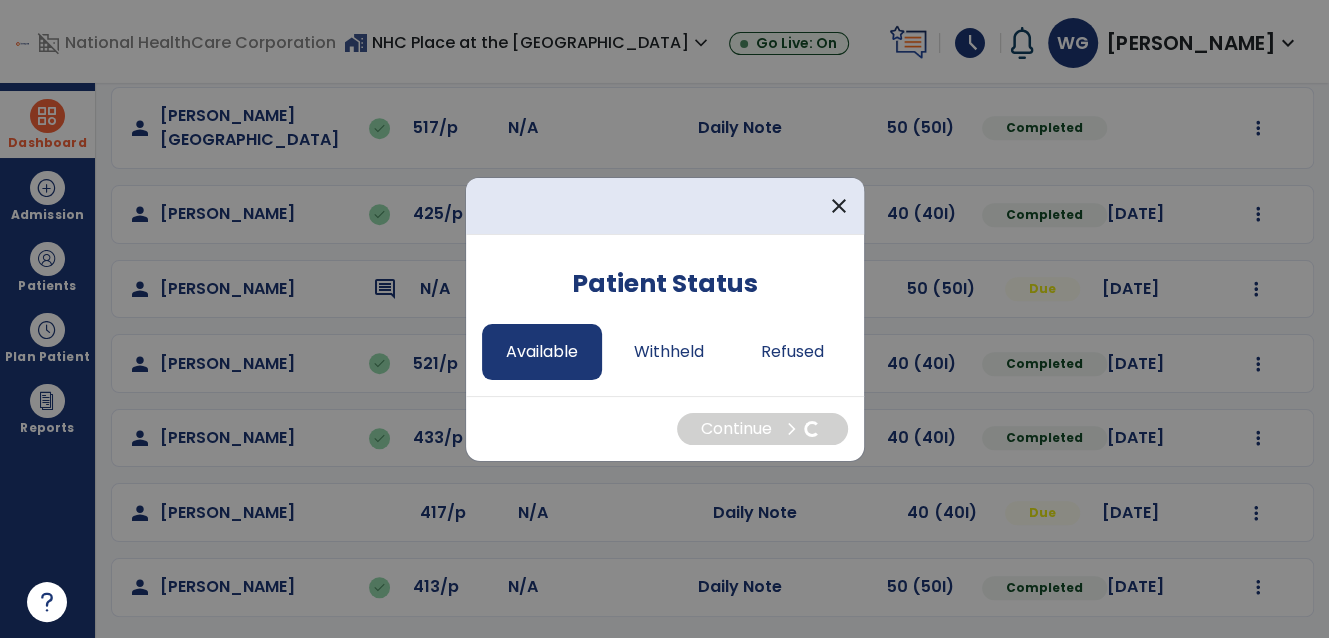 select on "*" 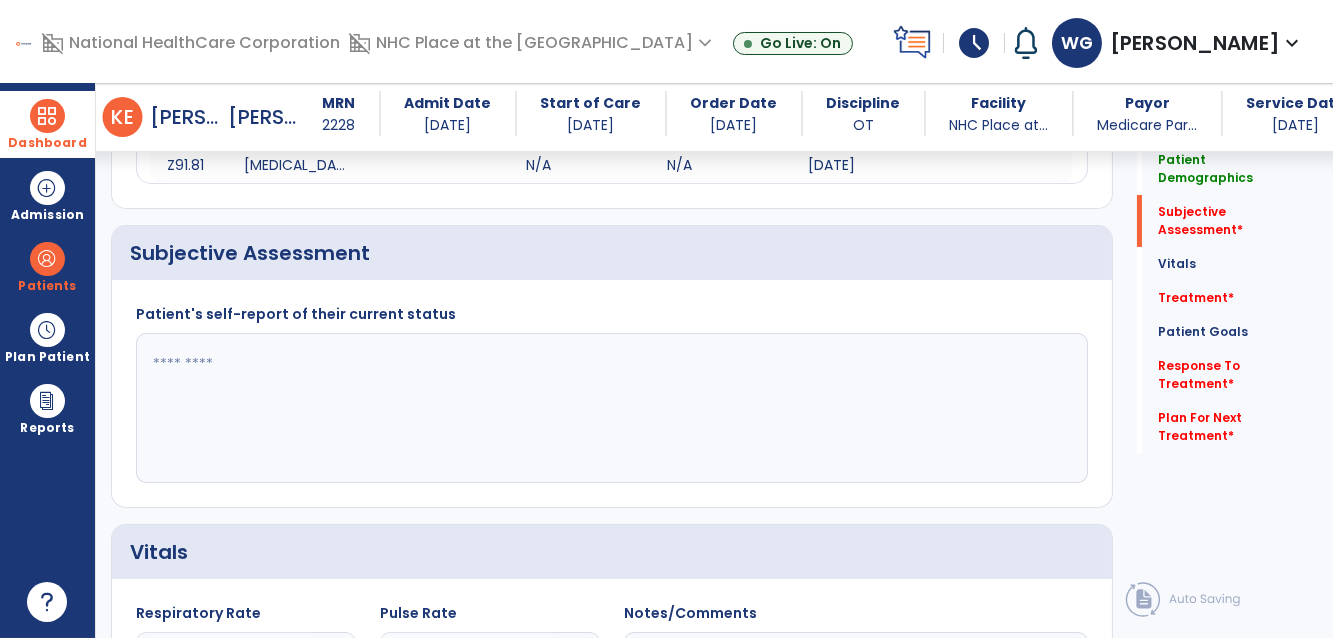 scroll, scrollTop: 363, scrollLeft: 0, axis: vertical 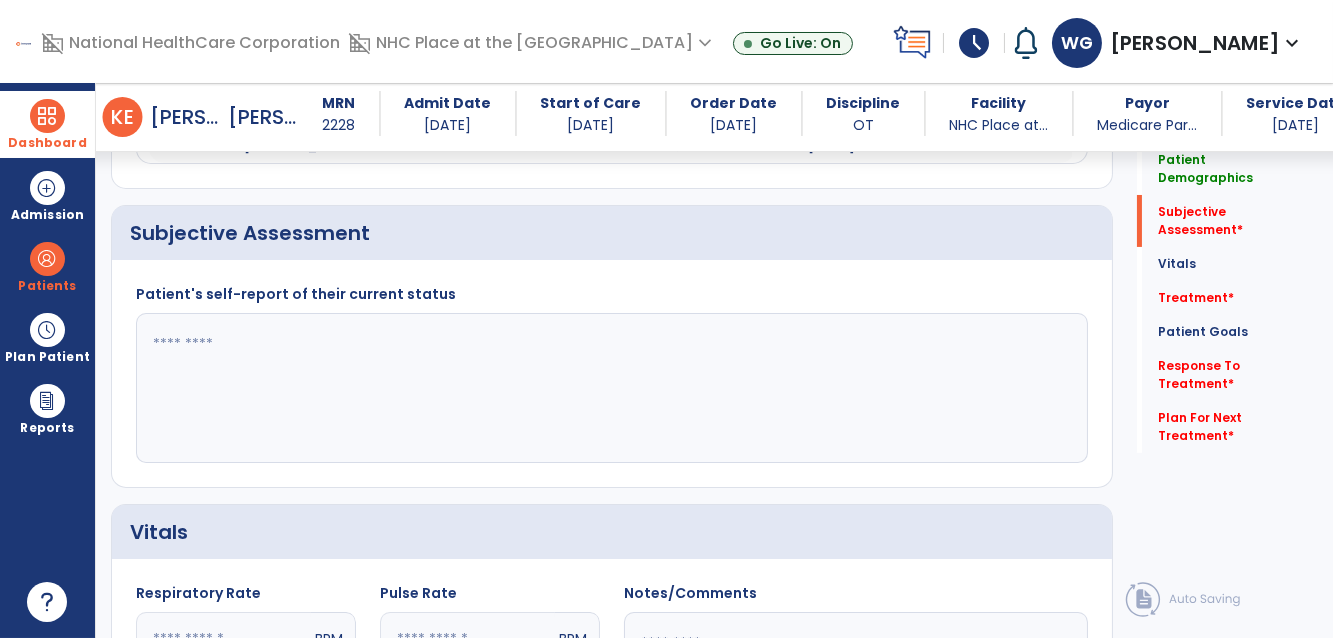 drag, startPoint x: 450, startPoint y: 374, endPoint x: 450, endPoint y: 360, distance: 14 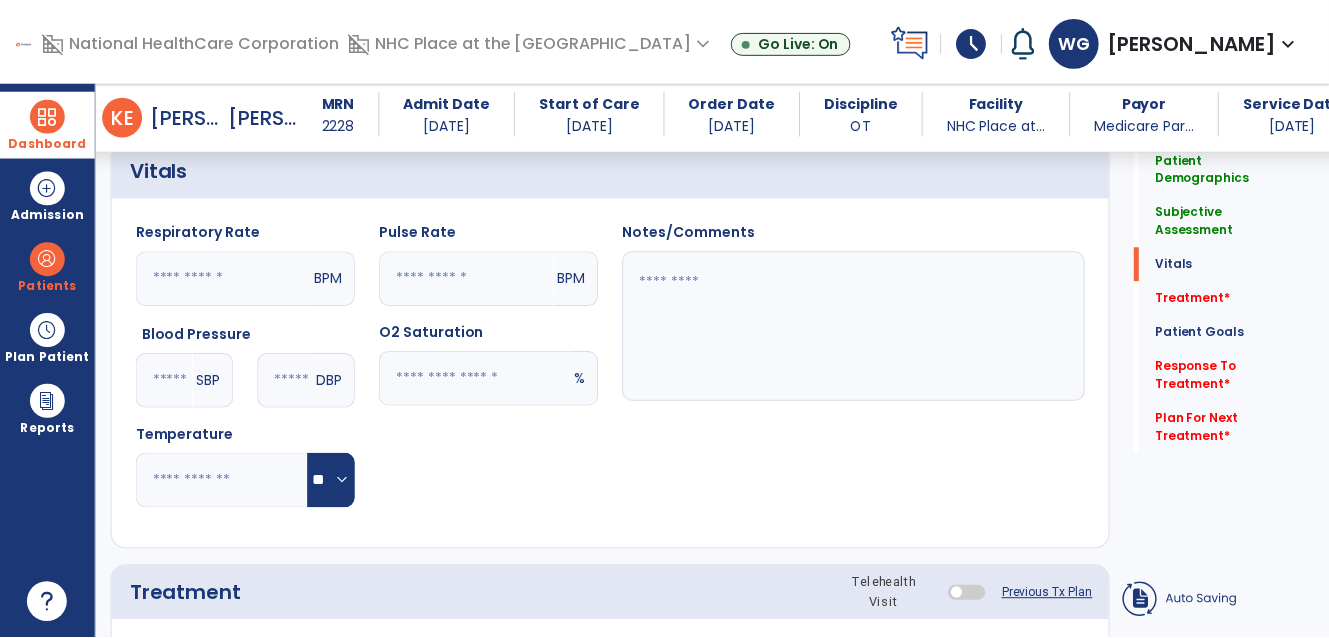 scroll, scrollTop: 909, scrollLeft: 0, axis: vertical 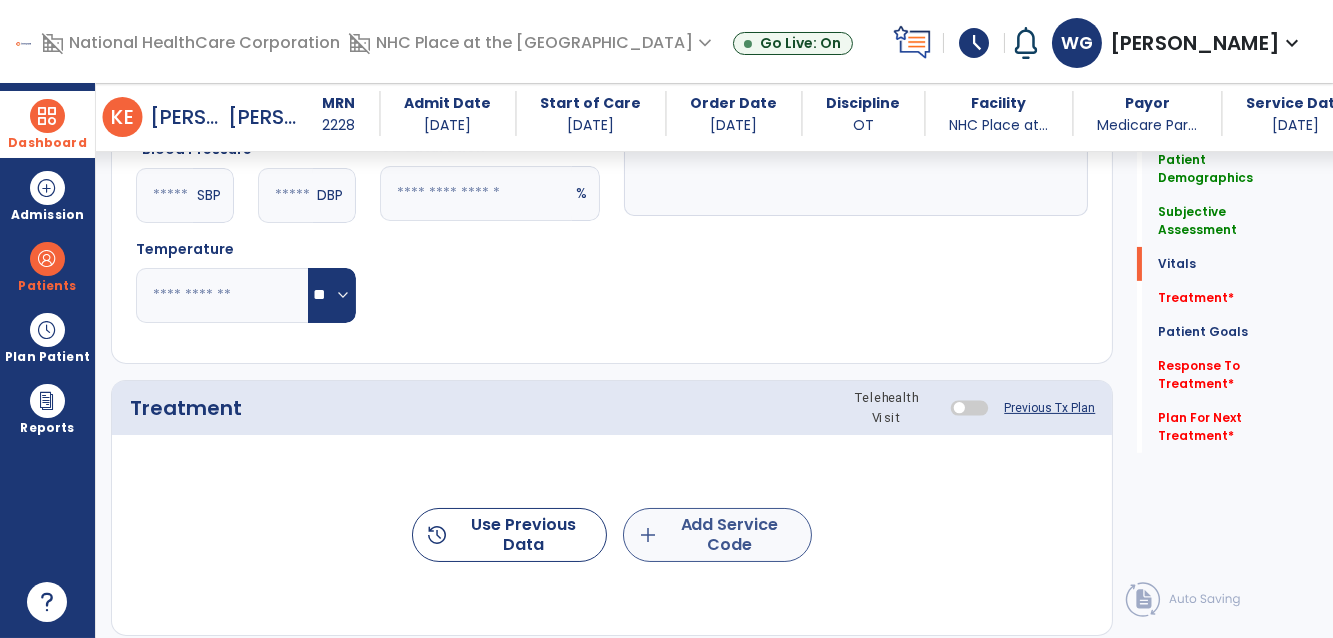 type on "**********" 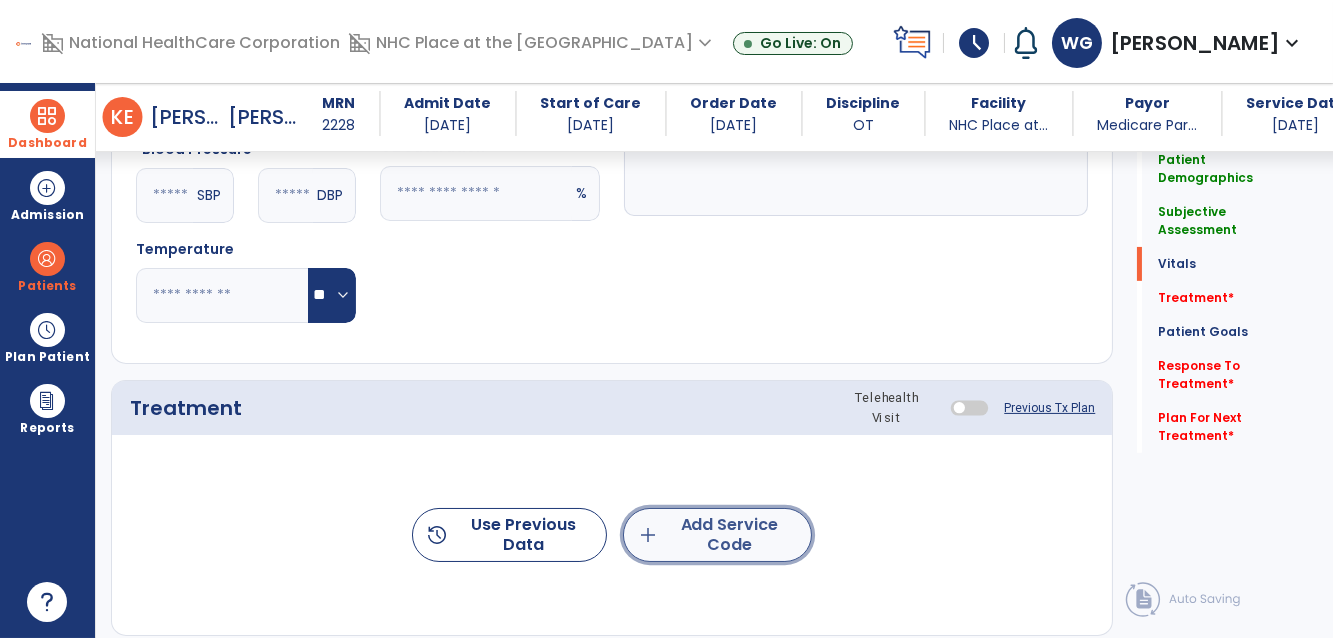 click on "add  Add Service Code" 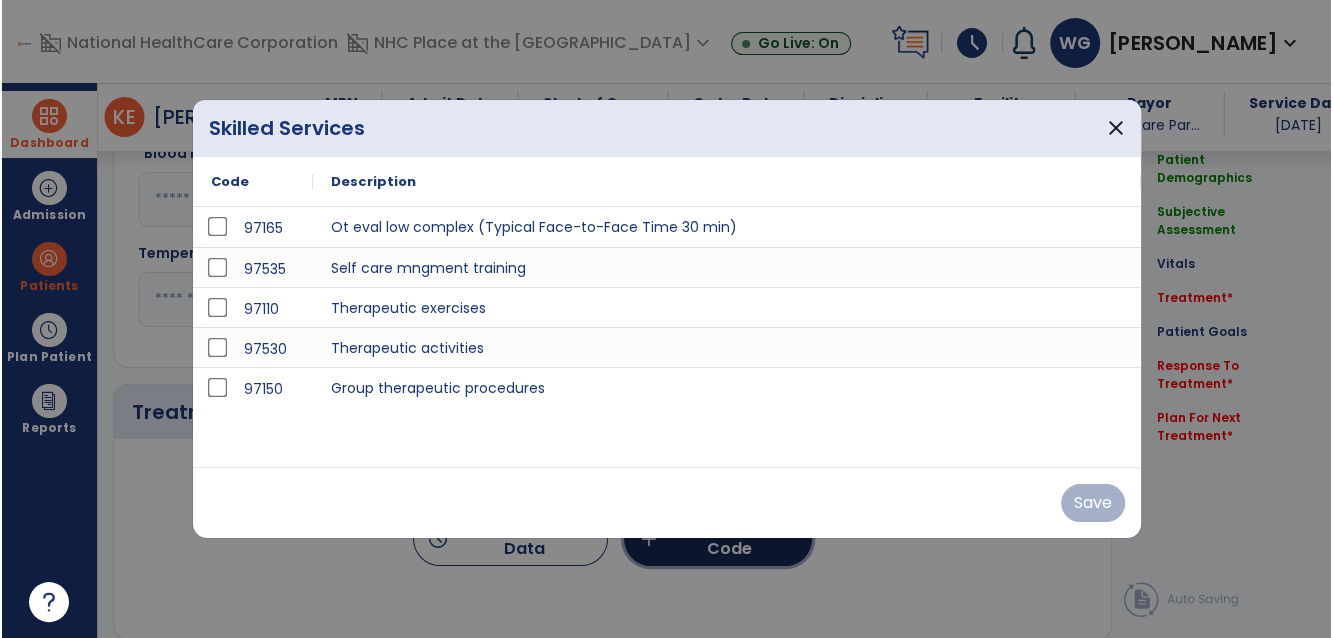 scroll, scrollTop: 909, scrollLeft: 0, axis: vertical 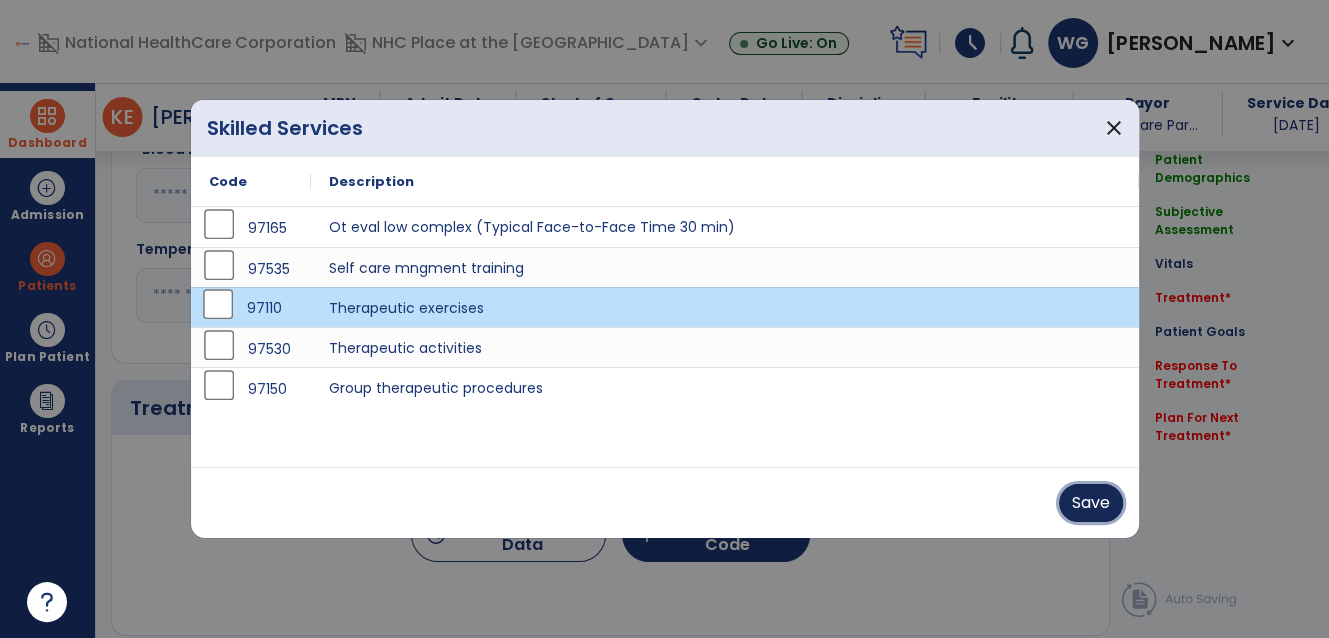 click on "Save" at bounding box center (1091, 503) 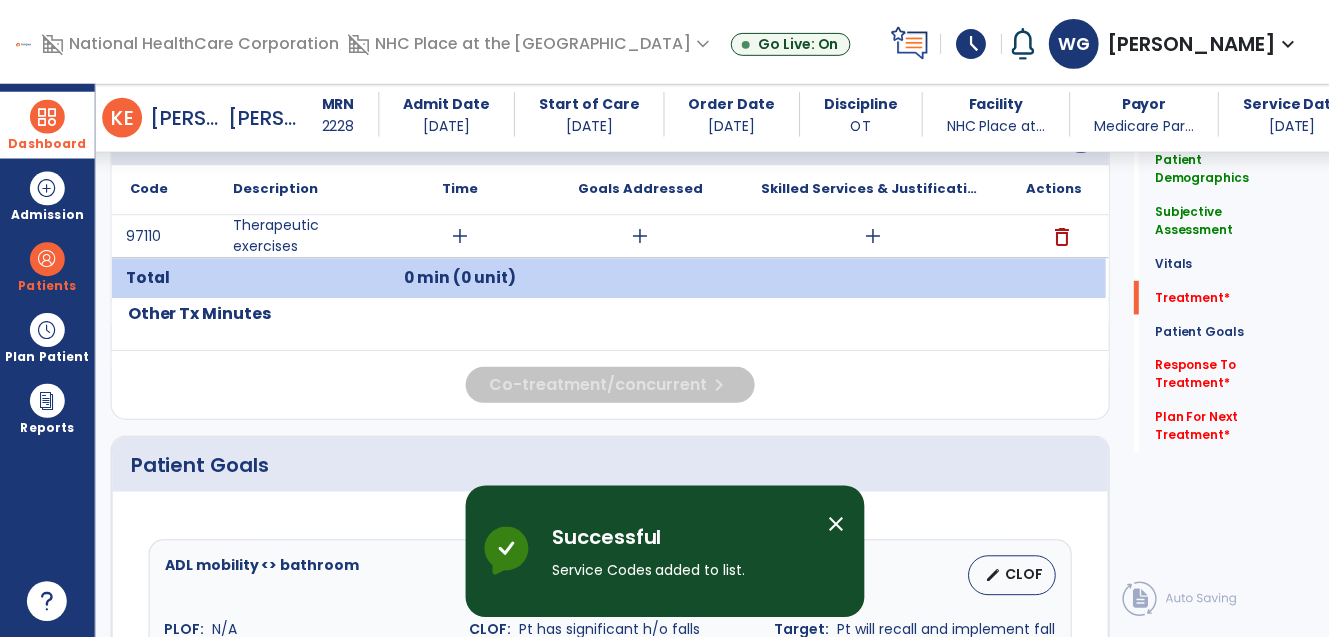 scroll, scrollTop: 1181, scrollLeft: 0, axis: vertical 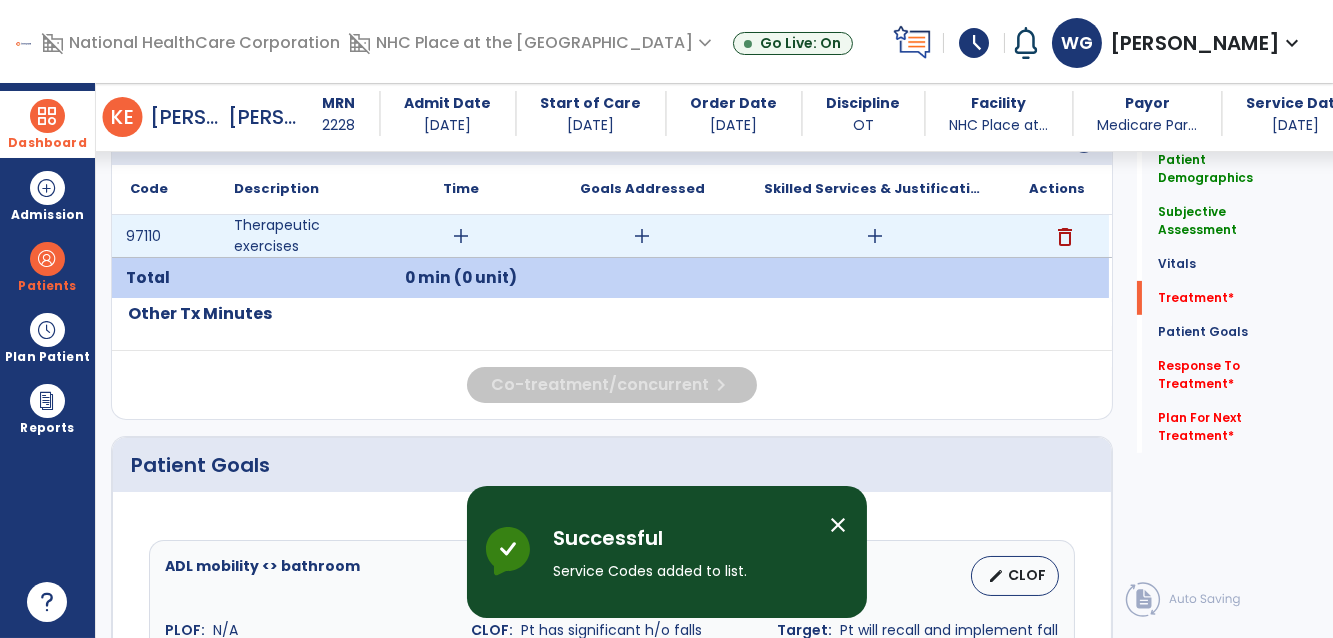 click on "add" at bounding box center [461, 236] 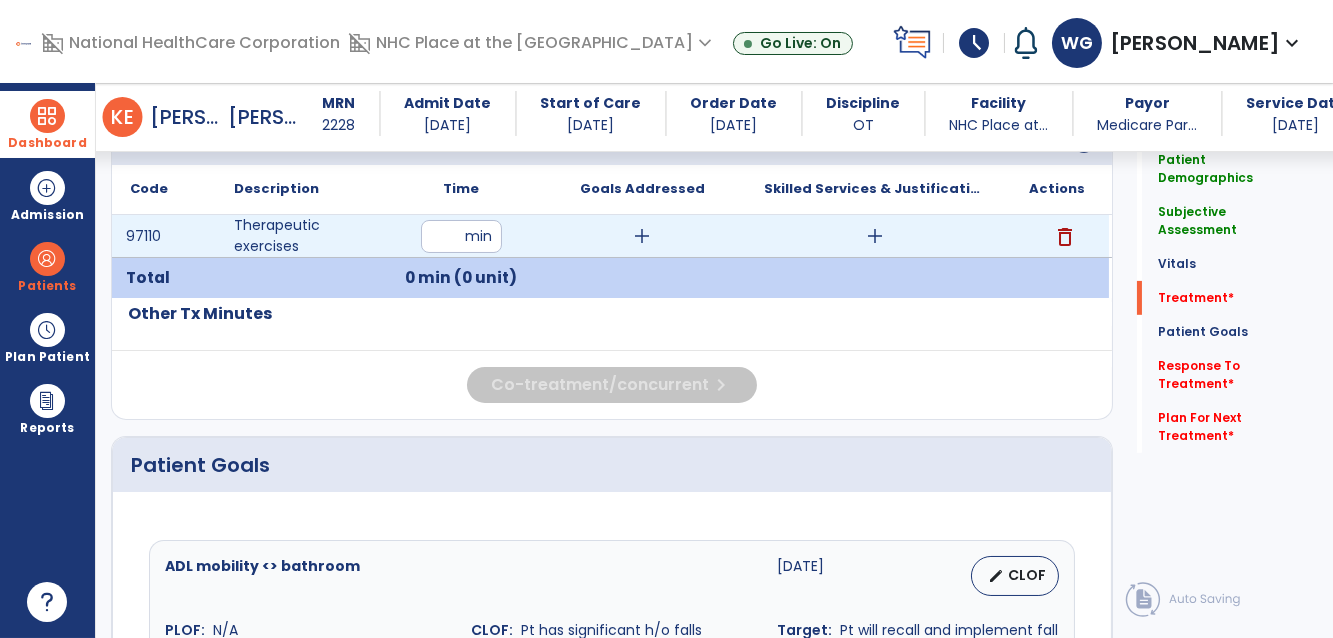 type on "**" 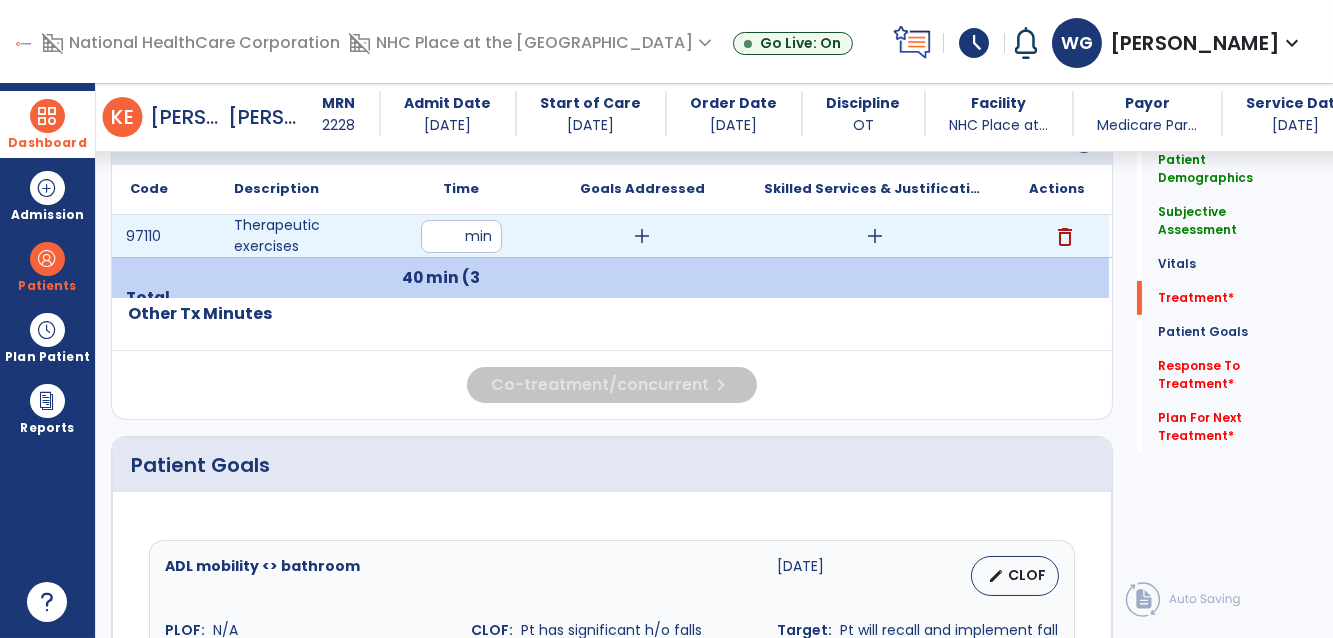 click on "add" at bounding box center (642, 236) 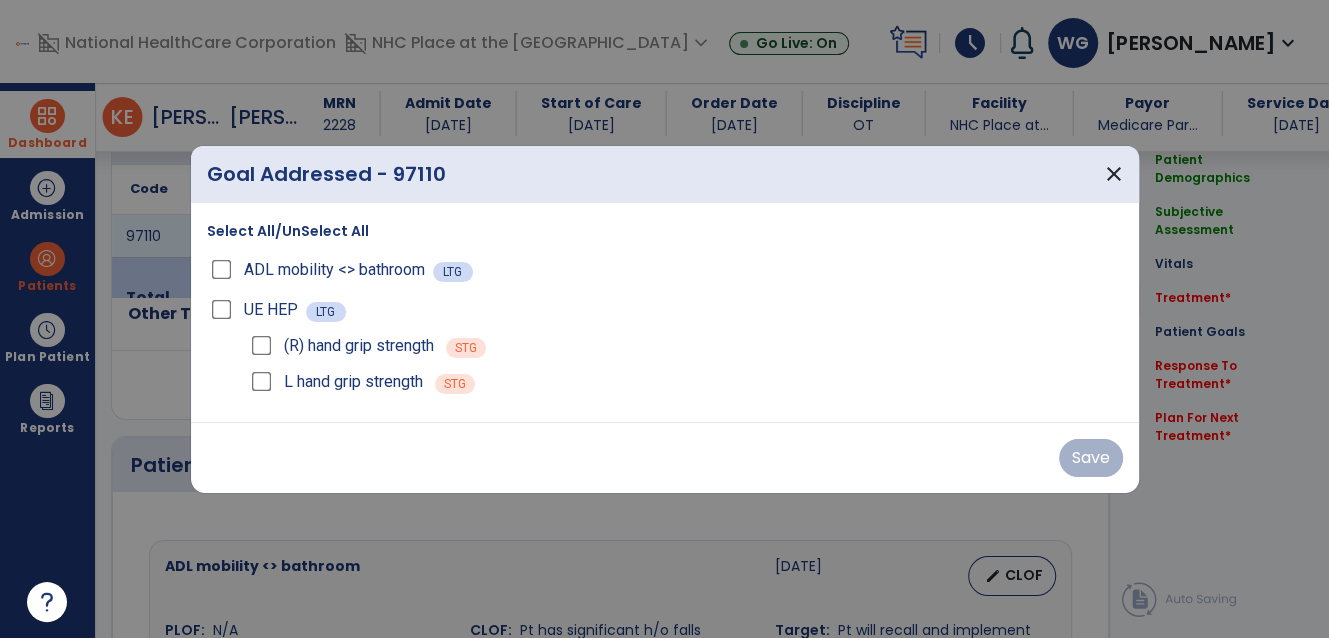 scroll, scrollTop: 1181, scrollLeft: 0, axis: vertical 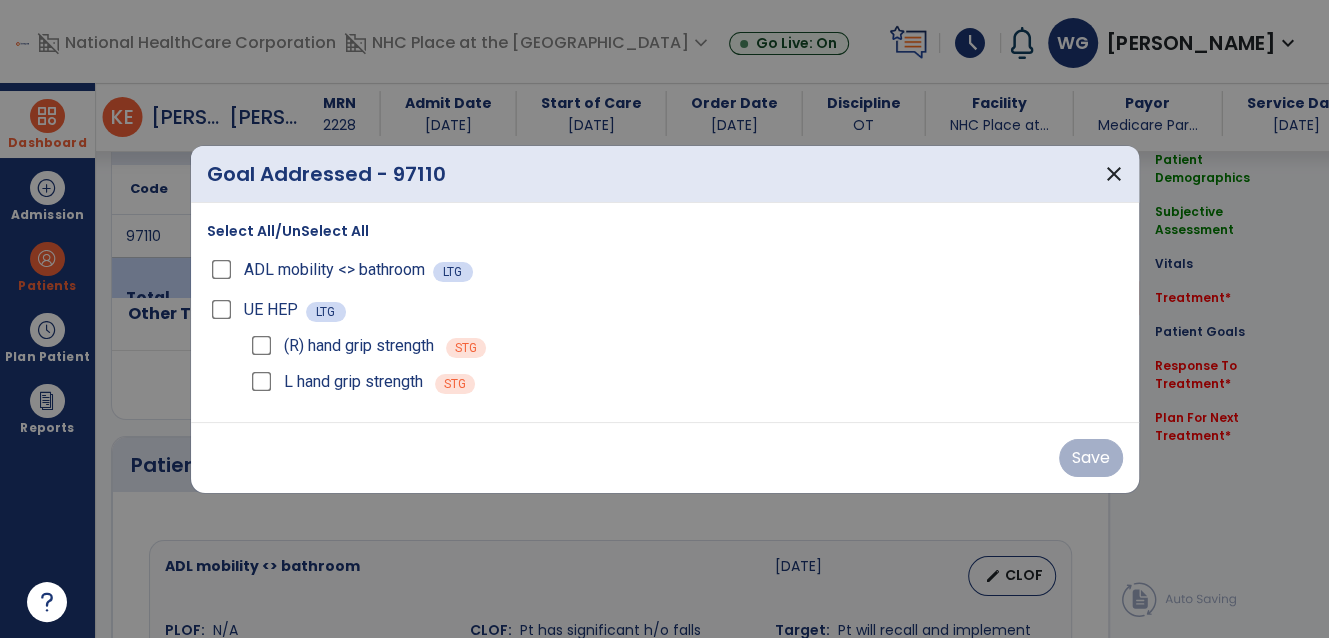 click on "(R) hand grip strength  STG  L hand grip strength  STG" at bounding box center [669, 364] 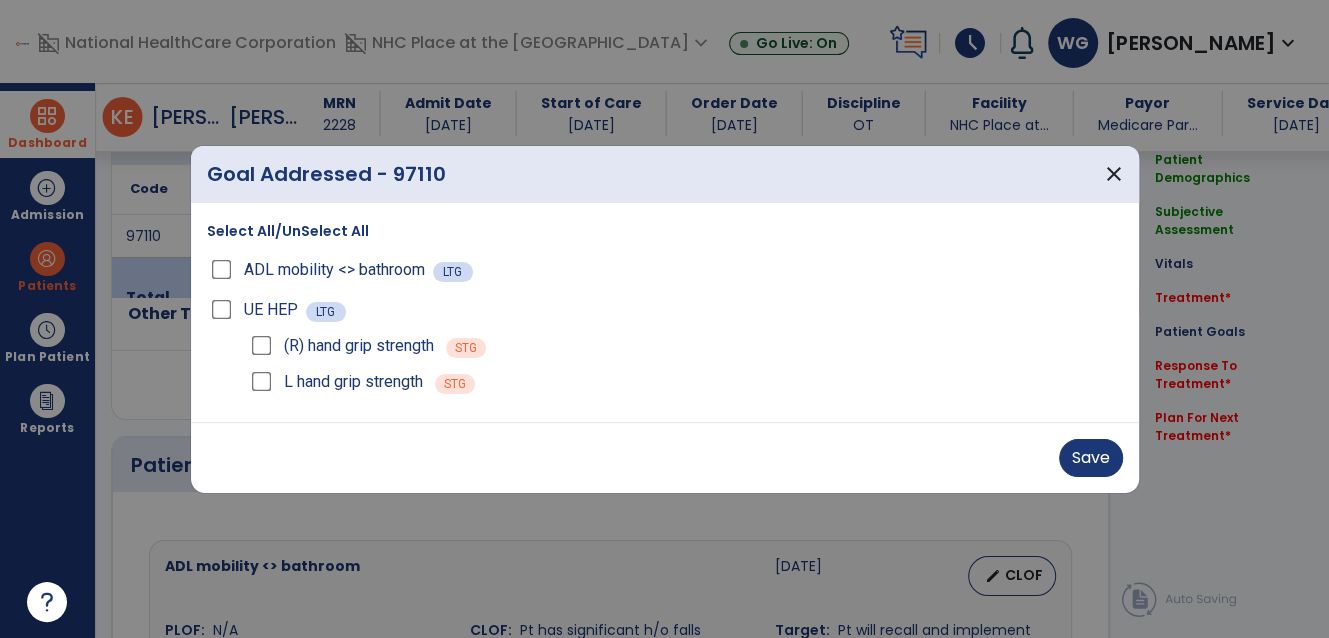 click on "UE HEP" at bounding box center [256, 310] 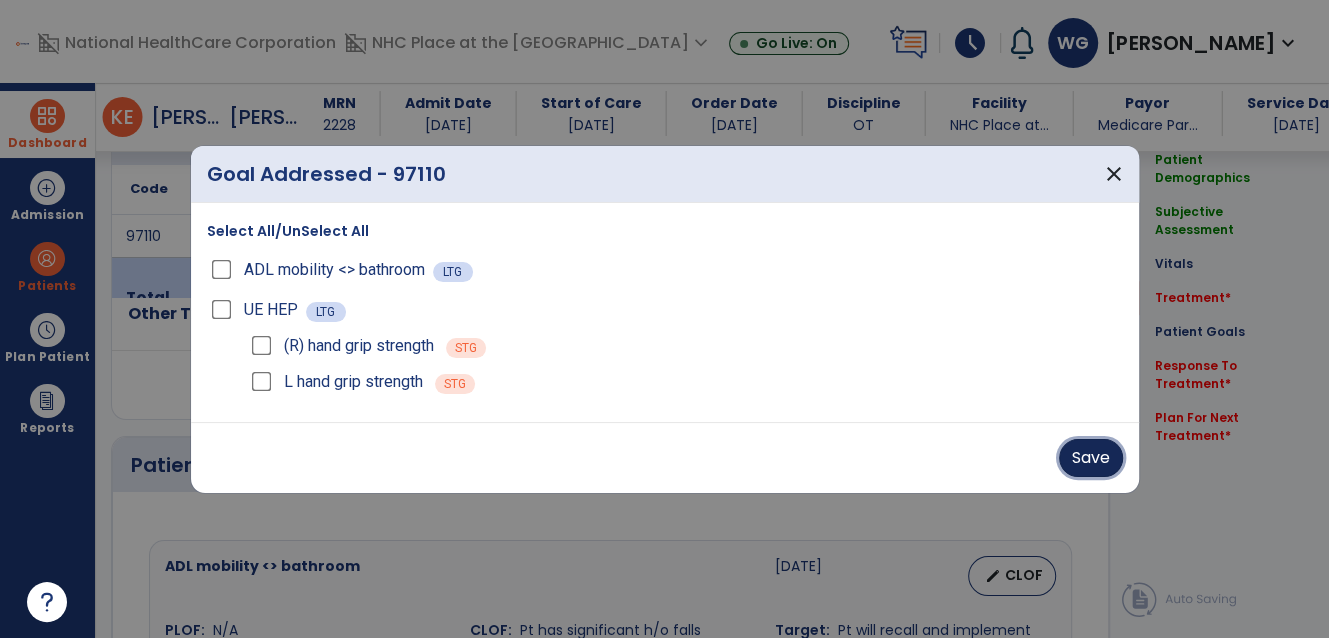 click on "Save" at bounding box center (1091, 458) 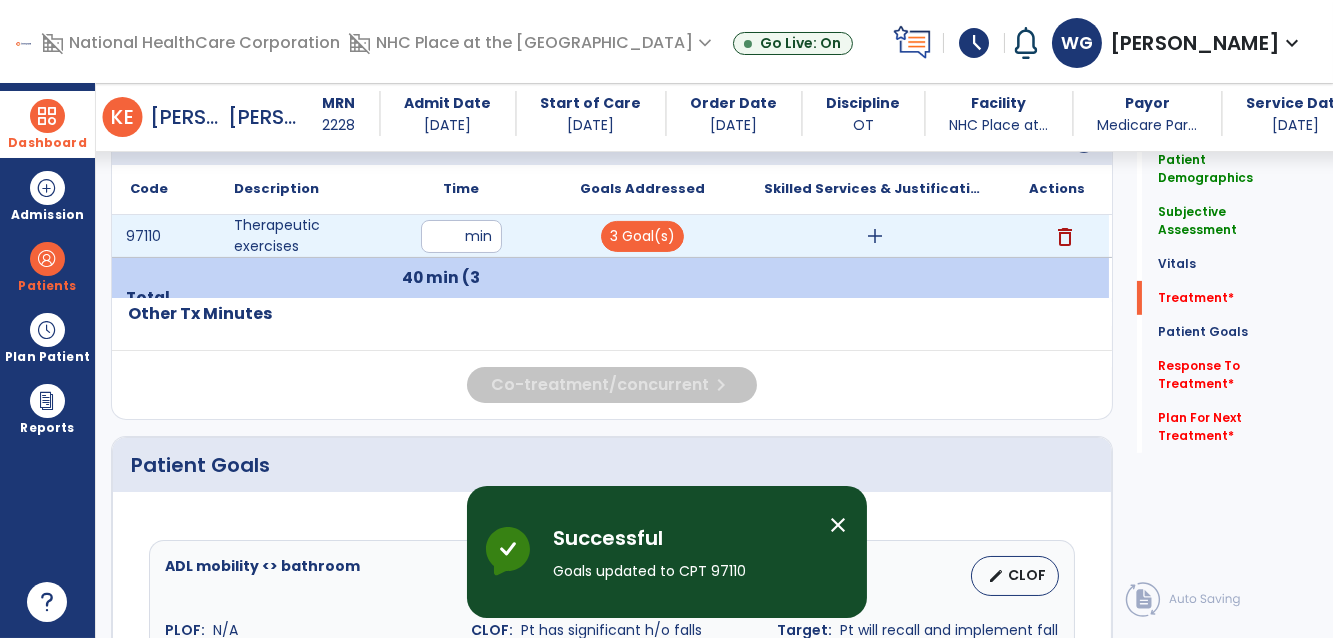 click on "add" at bounding box center (875, 236) 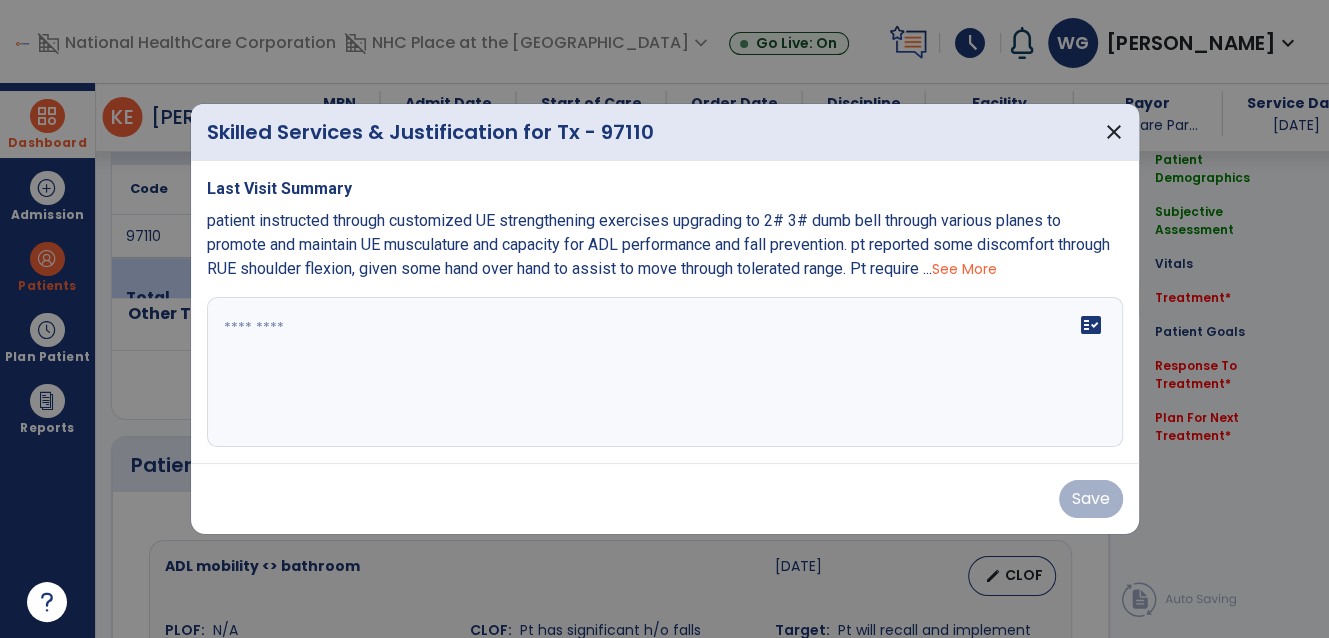 scroll, scrollTop: 1181, scrollLeft: 0, axis: vertical 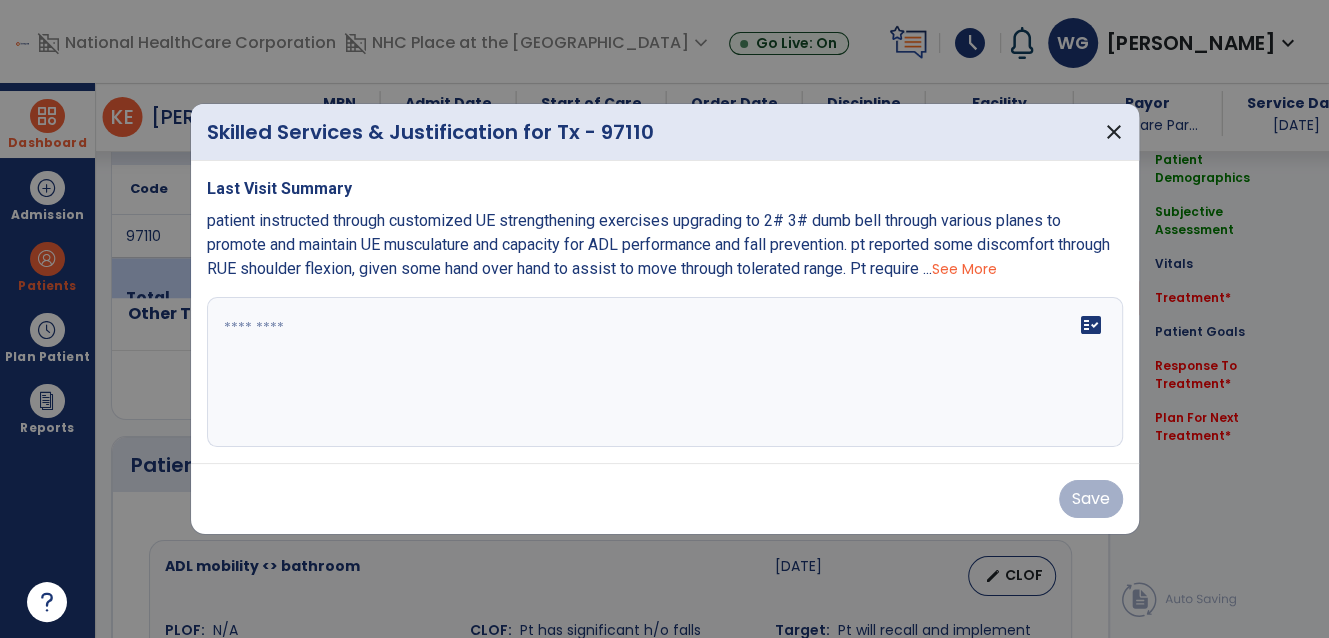 click on "See More" at bounding box center (964, 269) 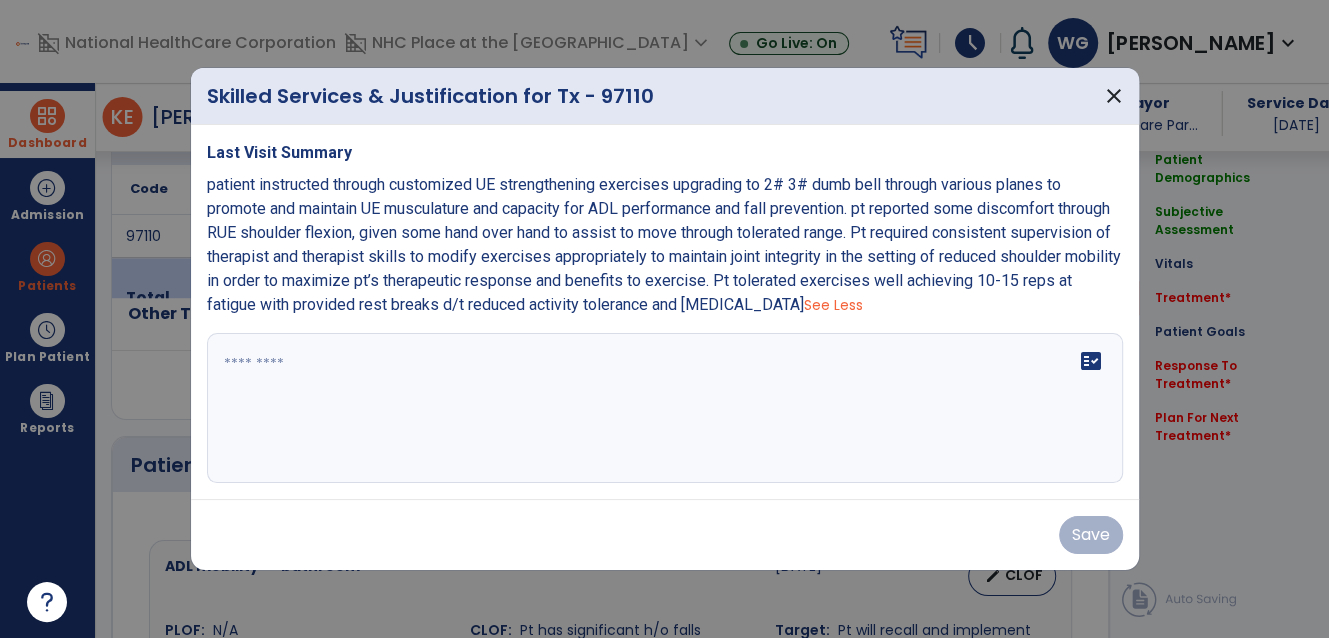drag, startPoint x: 206, startPoint y: 182, endPoint x: 875, endPoint y: 315, distance: 682.09235 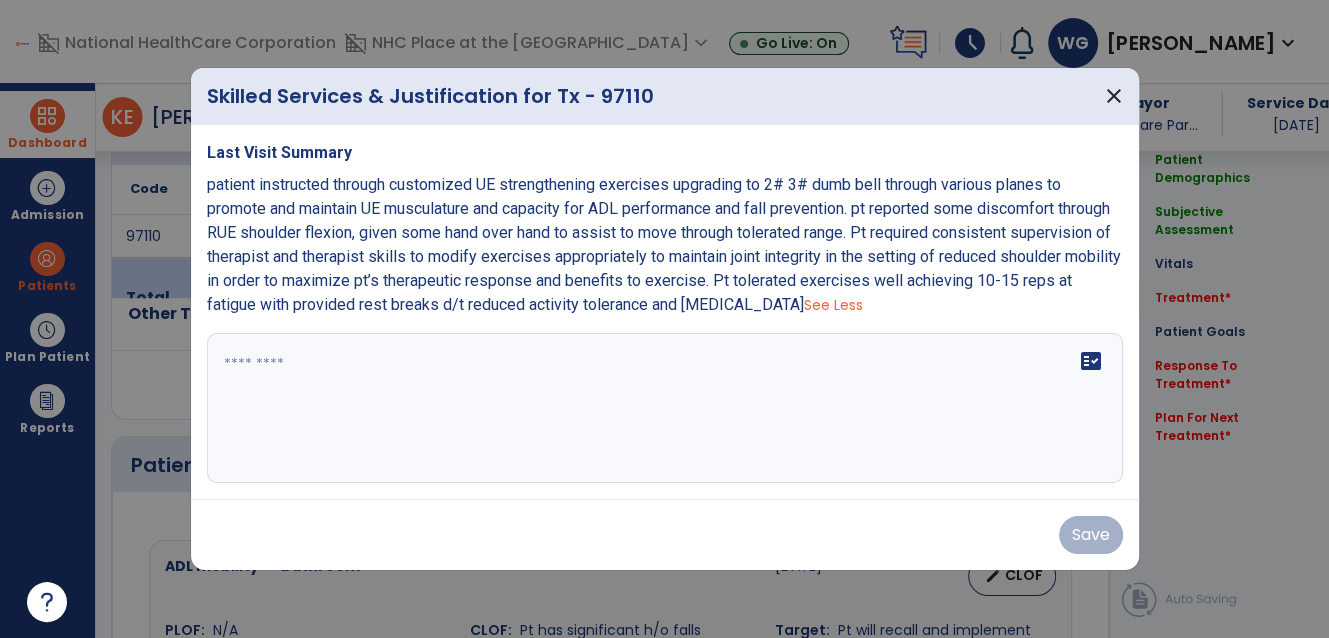 click on "patient  instructed through customized UE strengthening exercises upgrading to 2# 3# dumb bell through various planes to promote and maintain UE musculature and capacity for ADL performance and fall prevention. pt reported some discomfort through RUE shoulder flexion, given some hand over hand to assist to move through tolerated range.  Pt required consistent supervision of therapist and therapist skills to modify exercises appropriately to maintain joint integrity in the setting of reduced shoulder mobility in order to maximize pt’s therapeutic response and benefits to exercise. Pt tolerated exercises well achieving 10-15 reps at fatigue with provided rest breaks d/t reduced activity tolerance and [MEDICAL_DATA]" at bounding box center [664, 244] 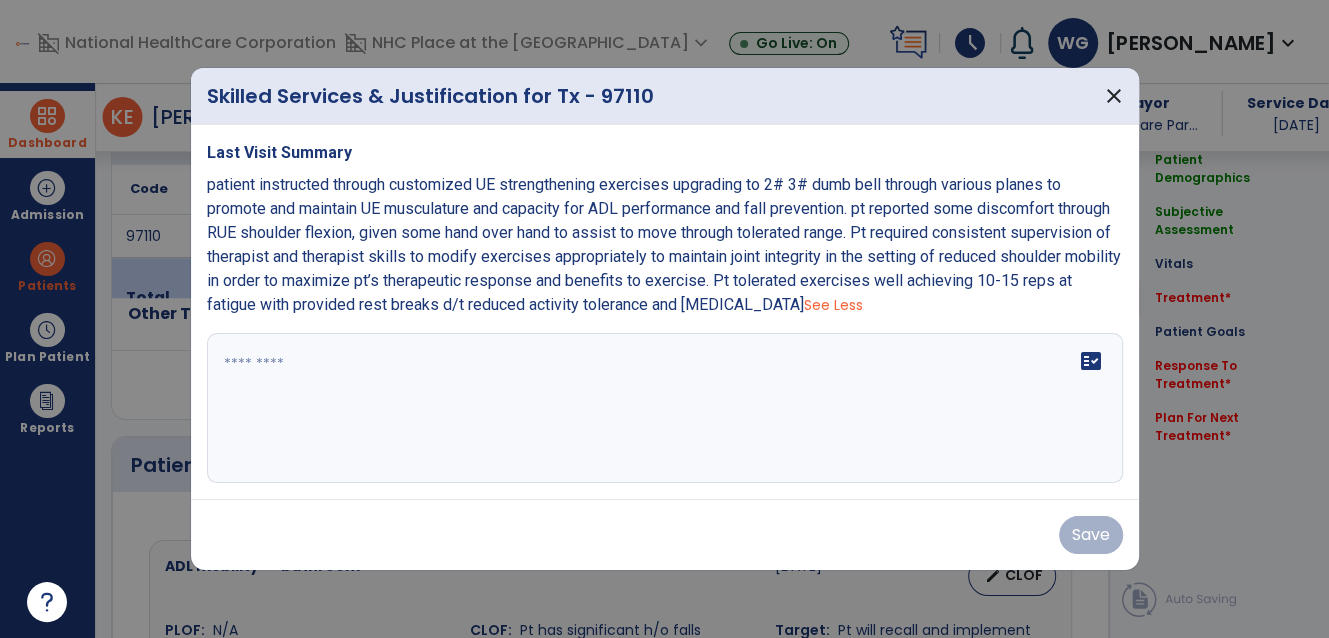 click on "patient  instructed through customized UE strengthening exercises upgrading to 2# 3# dumb bell through various planes to promote and maintain UE musculature and capacity for ADL performance and fall prevention. pt reported some discomfort through RUE shoulder flexion, given some hand over hand to assist to move through tolerated range.  Pt required consistent supervision of therapist and therapist skills to modify exercises appropriately to maintain joint integrity in the setting of reduced shoulder mobility in order to maximize pt’s therapeutic response and benefits to exercise. Pt tolerated exercises well achieving 10-15 reps at fatigue with provided rest breaks d/t reduced activity tolerance and [MEDICAL_DATA]" at bounding box center (664, 244) 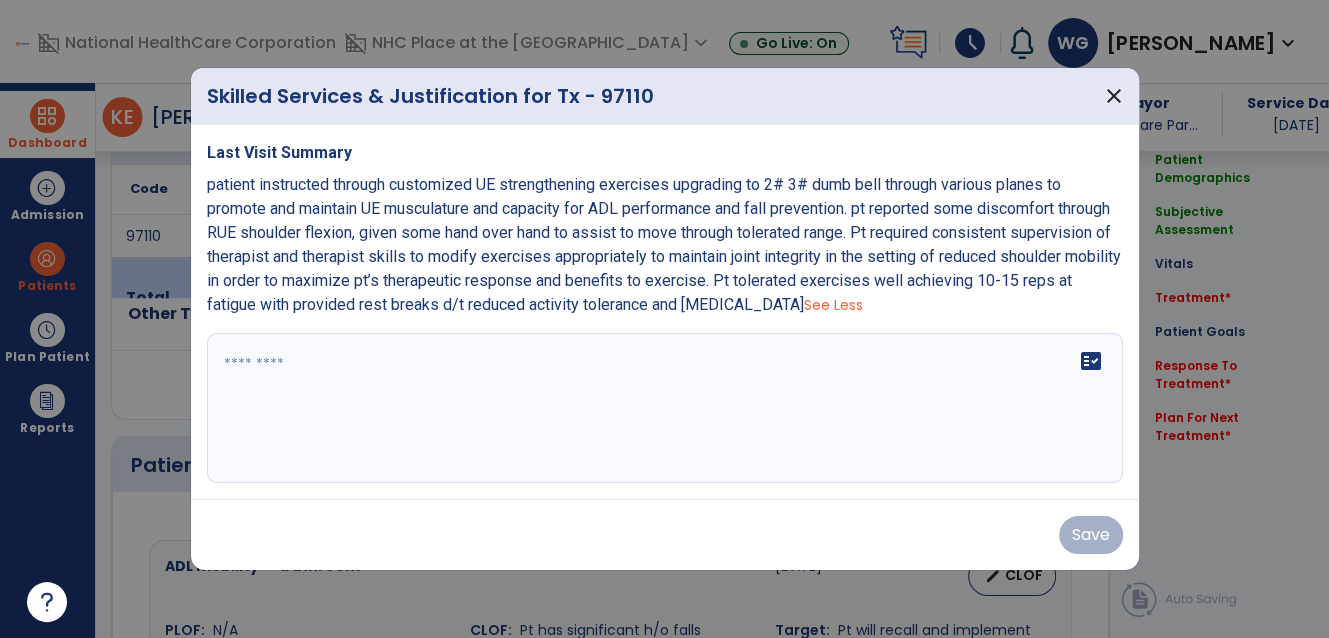 click on "Last Visit Summary  patient  instructed through customized UE strengthening exercises upgrading to 2# 3# dumb bell through various planes to promote and maintain UE musculature and capacity for ADL performance and fall prevention. pt reported some discomfort through RUE shoulder flexion, given some hand over hand to assist to move through tolerated range.  Pt required consistent supervision of therapist and therapist skills to modify exercises appropriately to maintain joint integrity in the setting of reduced shoulder mobility in order to maximize pt’s therapeutic response and benefits to exercise. Pt tolerated exercises well achieving 10-15 reps at fatigue with provided rest breaks d/t reduced activity tolerance and [MEDICAL_DATA]   See Less   fact_check" at bounding box center (665, 312) 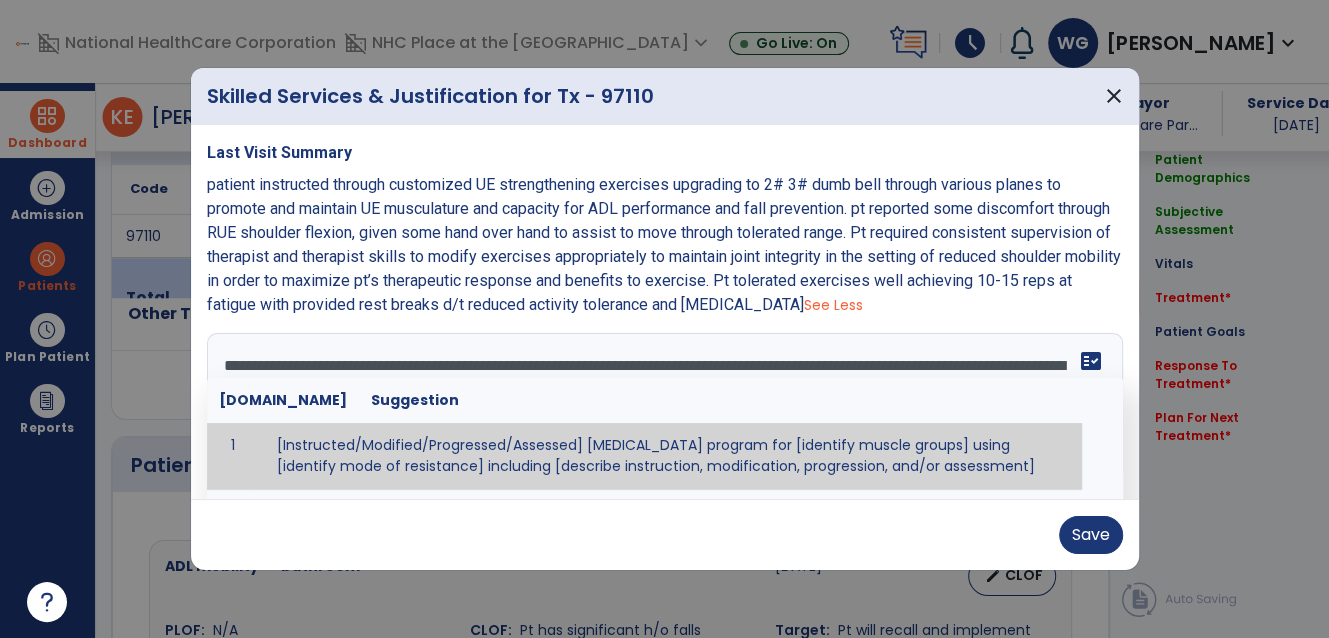scroll, scrollTop: 48, scrollLeft: 0, axis: vertical 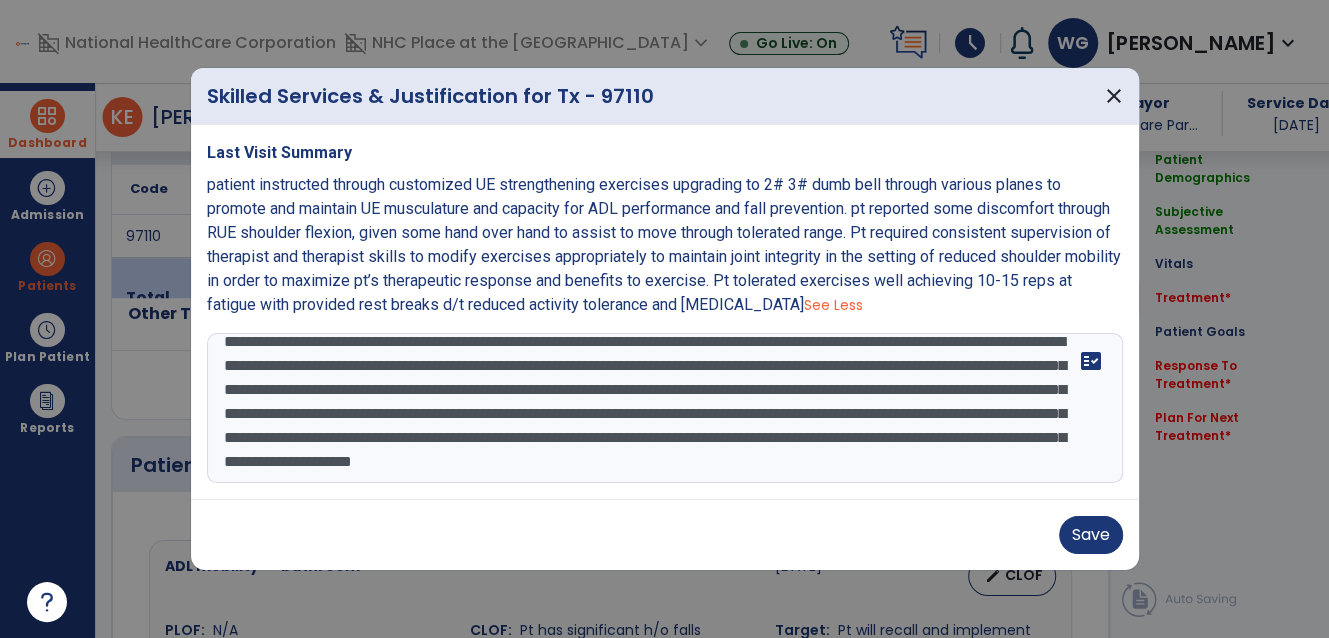 click on "**********" at bounding box center [665, 408] 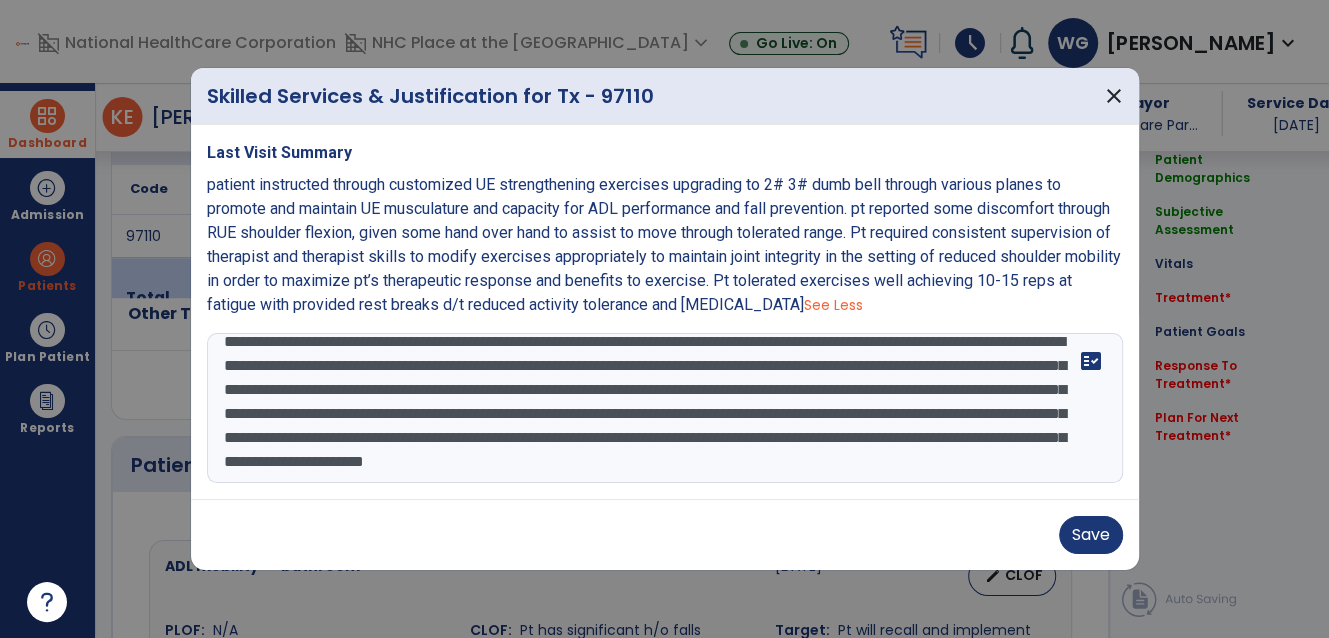 scroll, scrollTop: 64, scrollLeft: 0, axis: vertical 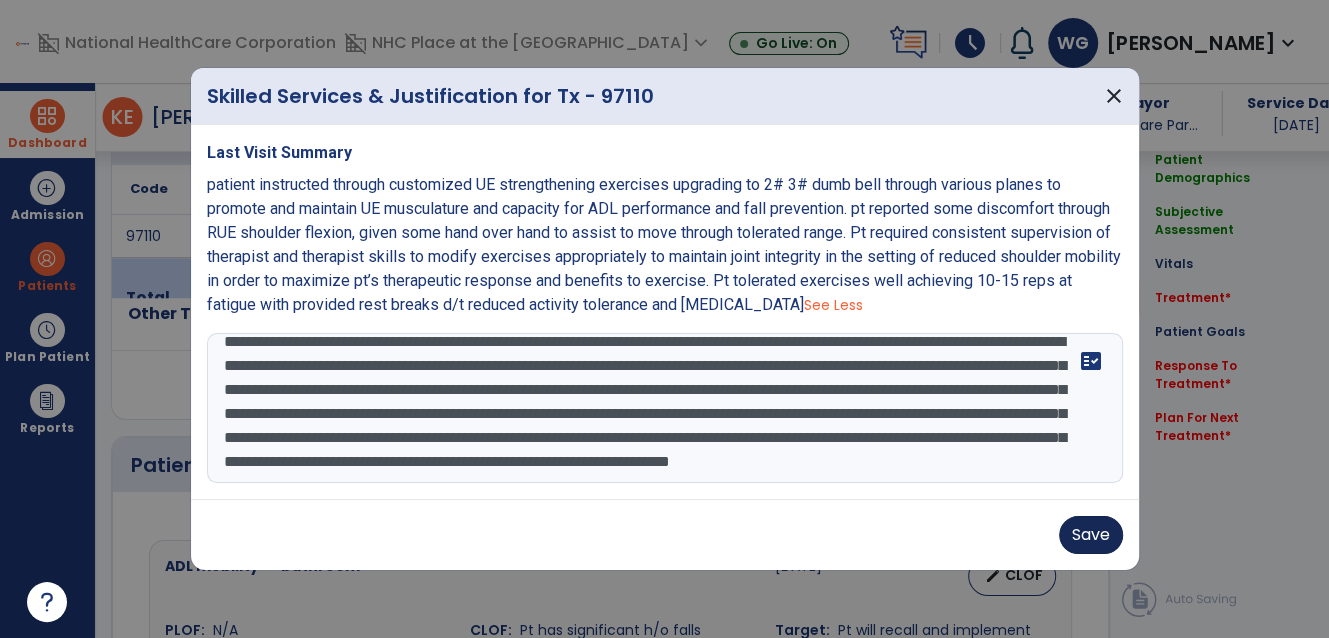 type on "**********" 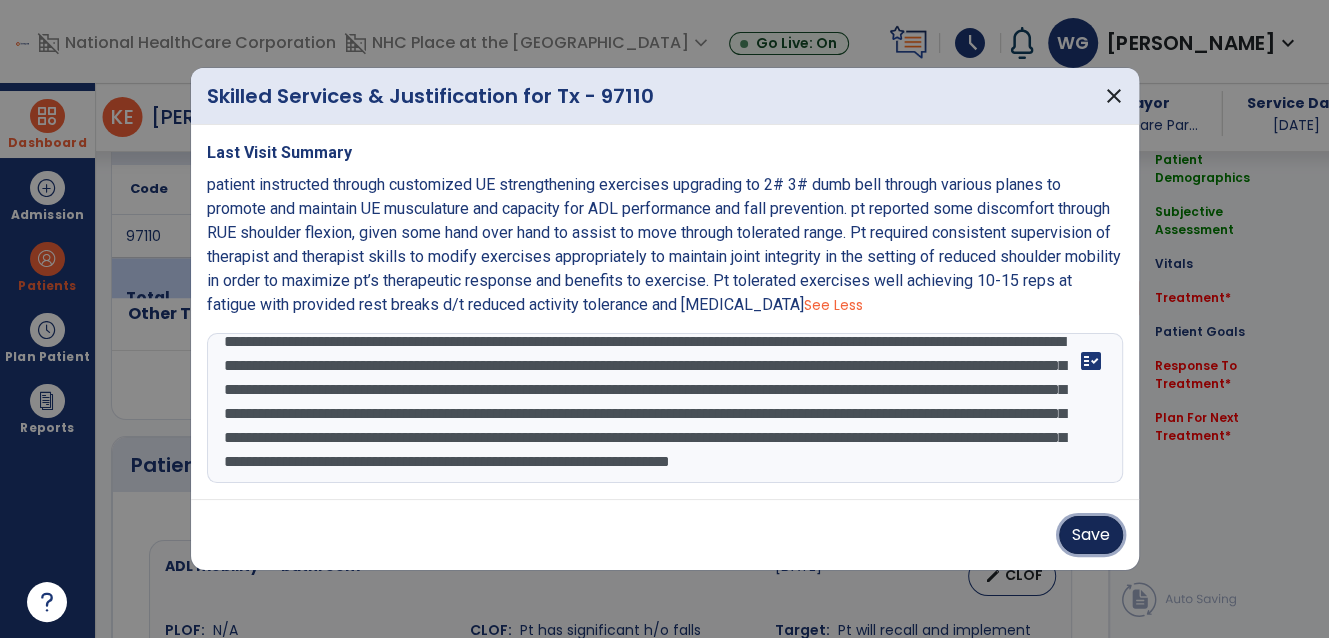 click on "Save" at bounding box center [1091, 535] 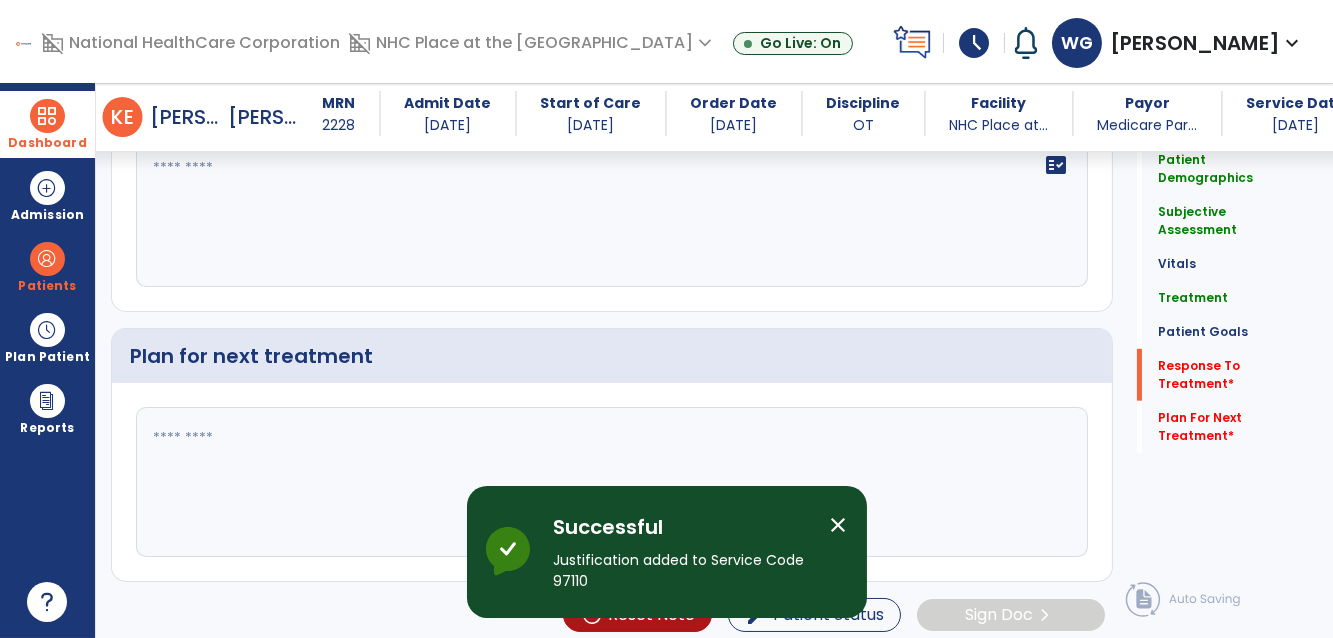 scroll, scrollTop: 2666, scrollLeft: 0, axis: vertical 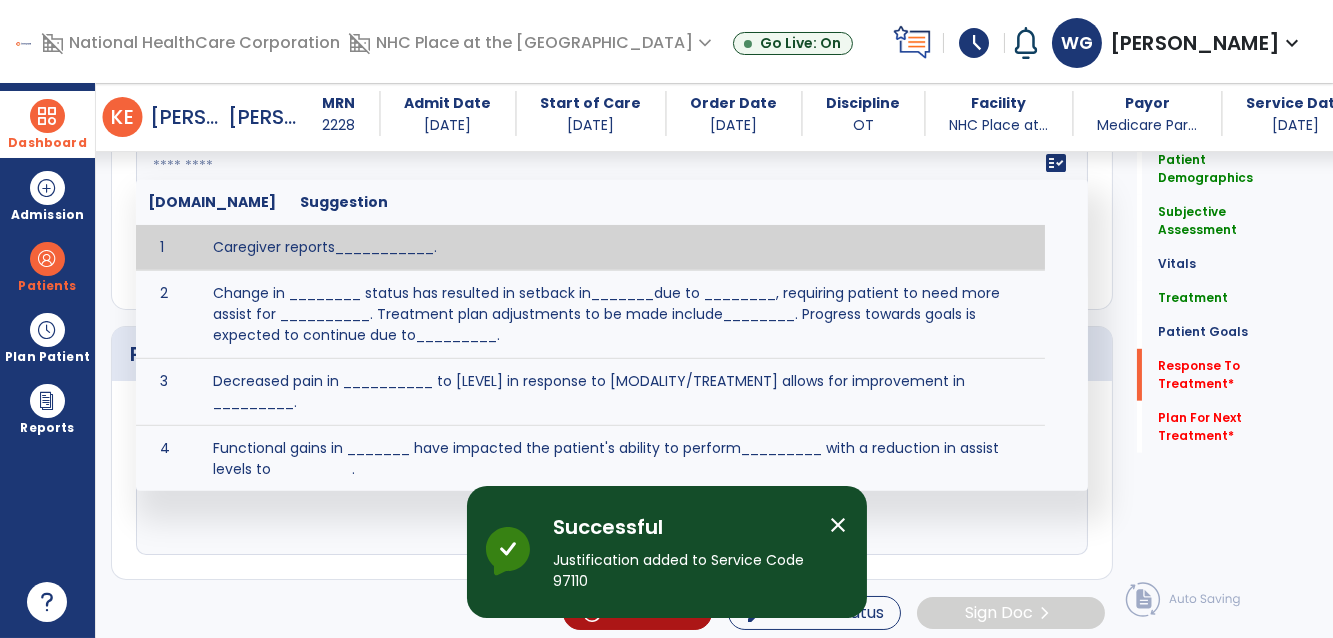drag, startPoint x: 489, startPoint y: 234, endPoint x: 501, endPoint y: 249, distance: 19.209373 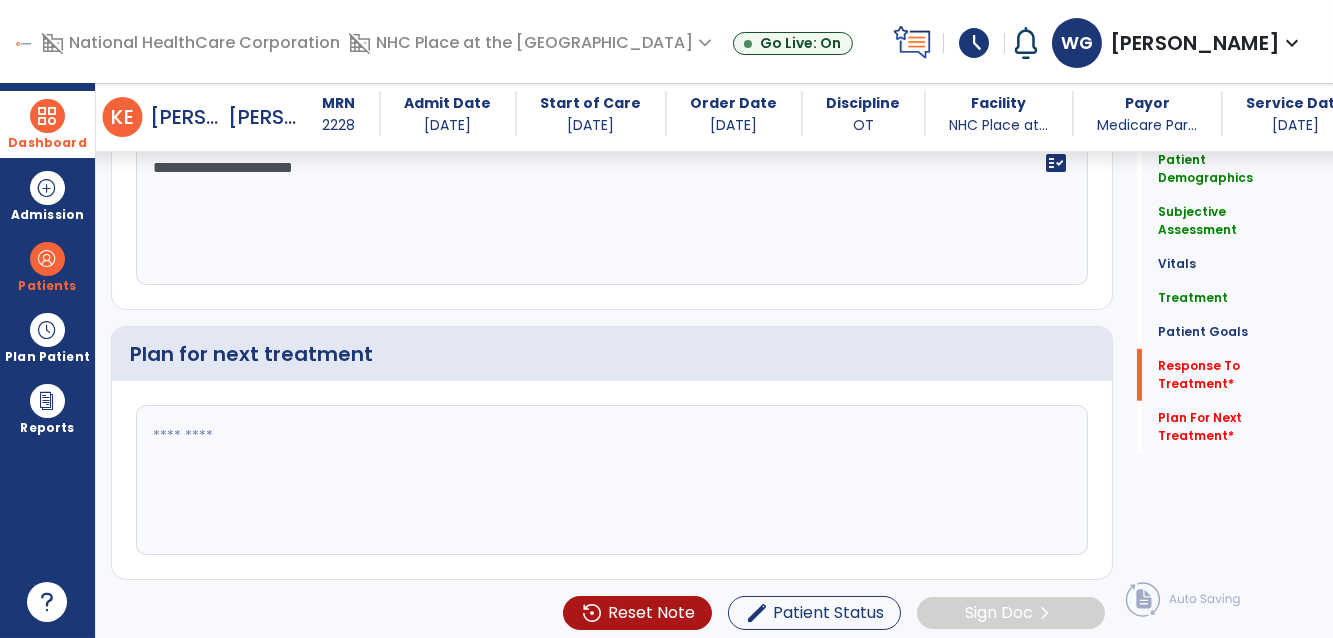 type on "**********" 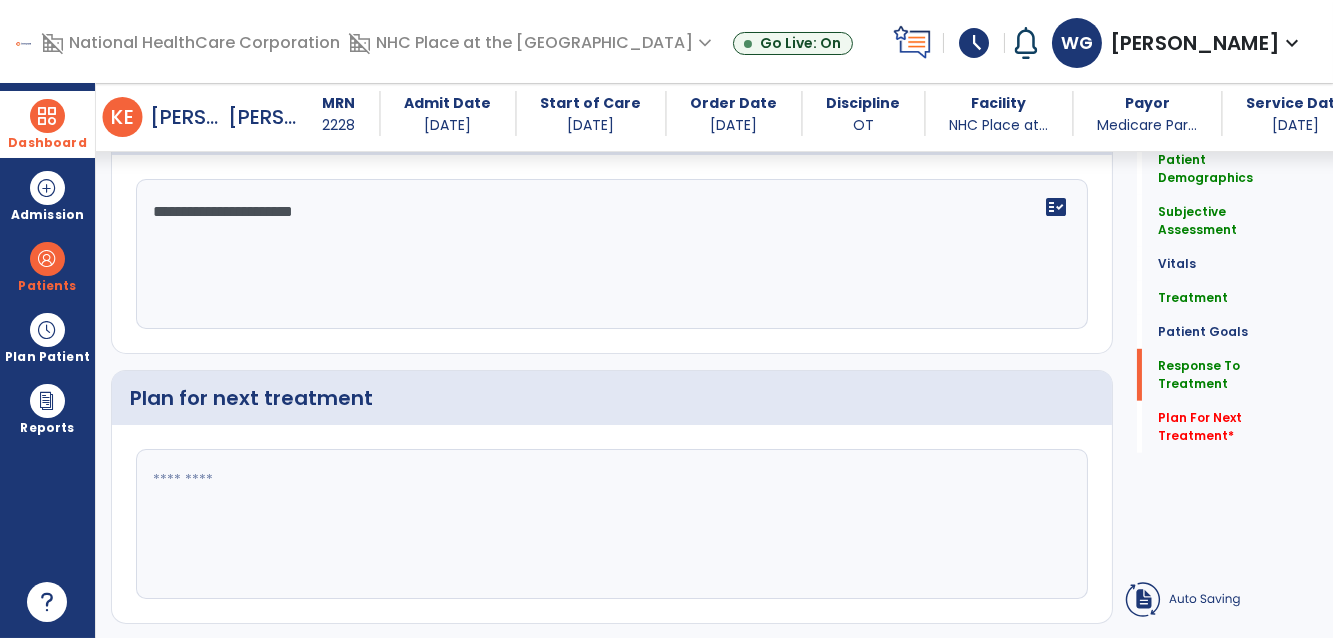 scroll, scrollTop: 2666, scrollLeft: 0, axis: vertical 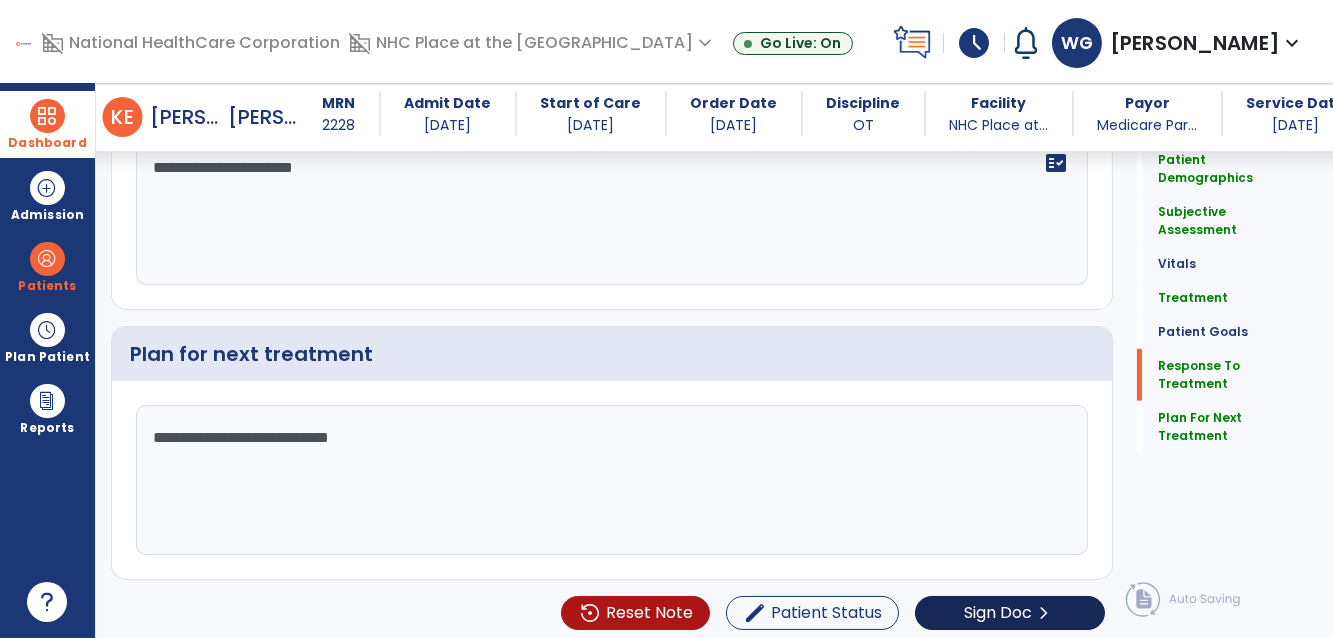 type on "**********" 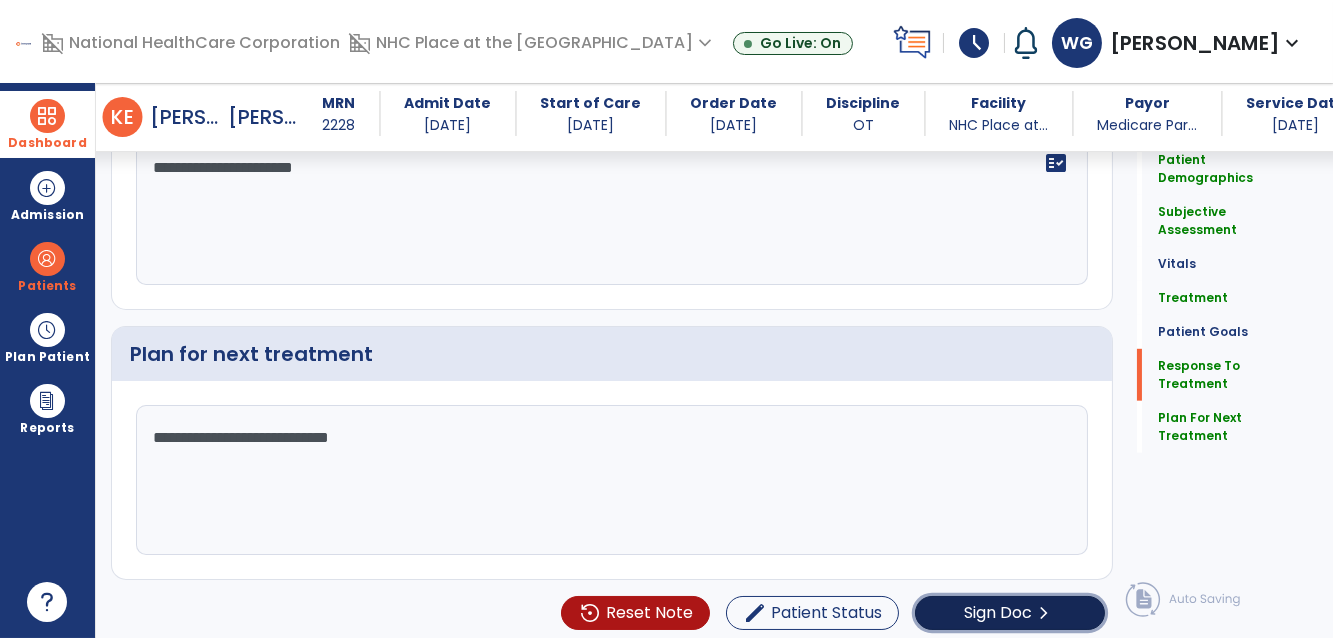 click on "Sign Doc  chevron_right" 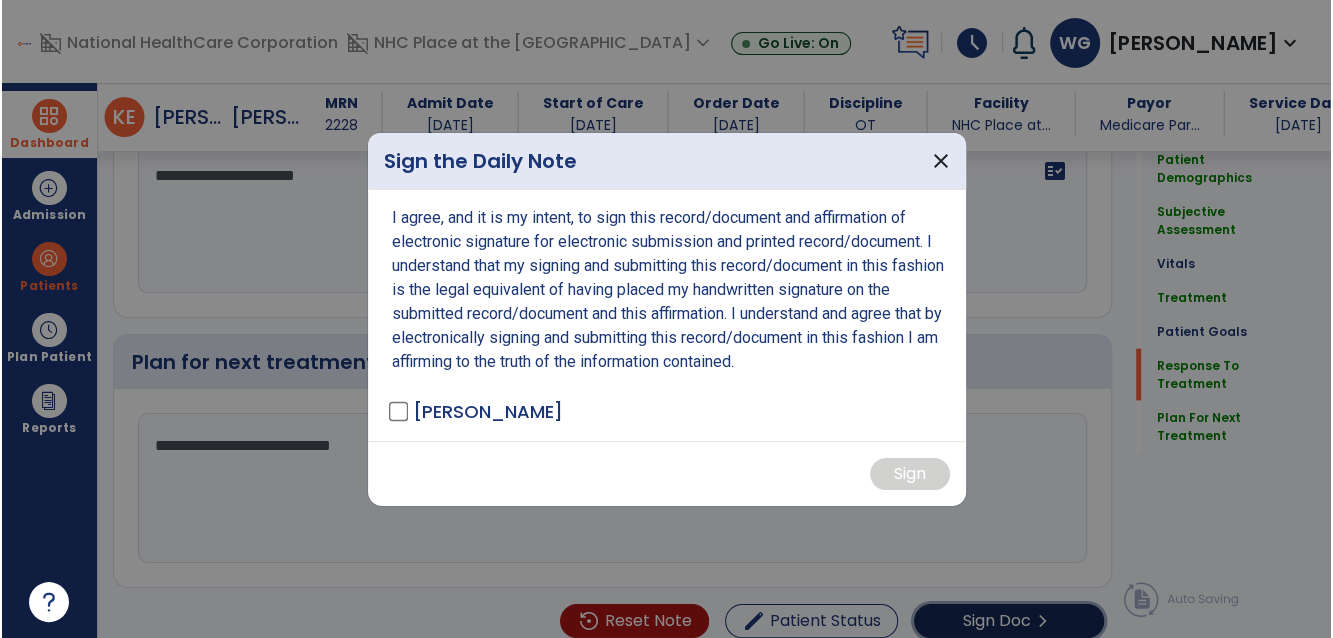scroll, scrollTop: 2666, scrollLeft: 0, axis: vertical 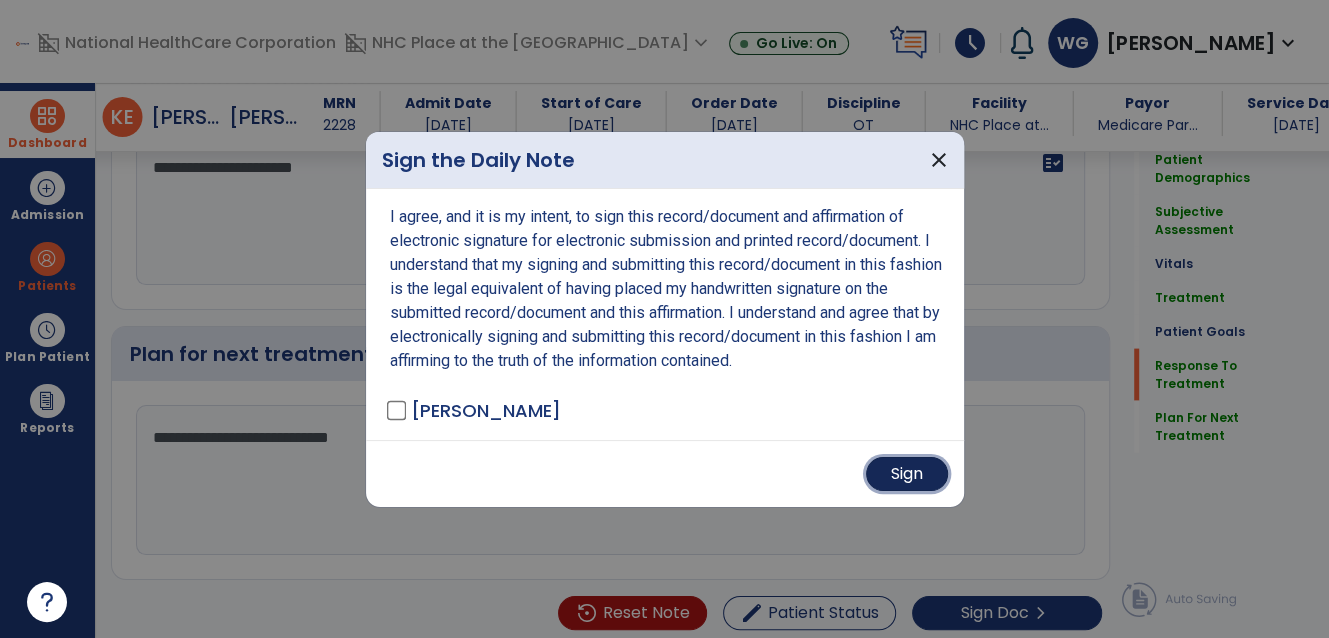 click on "Sign" at bounding box center (907, 474) 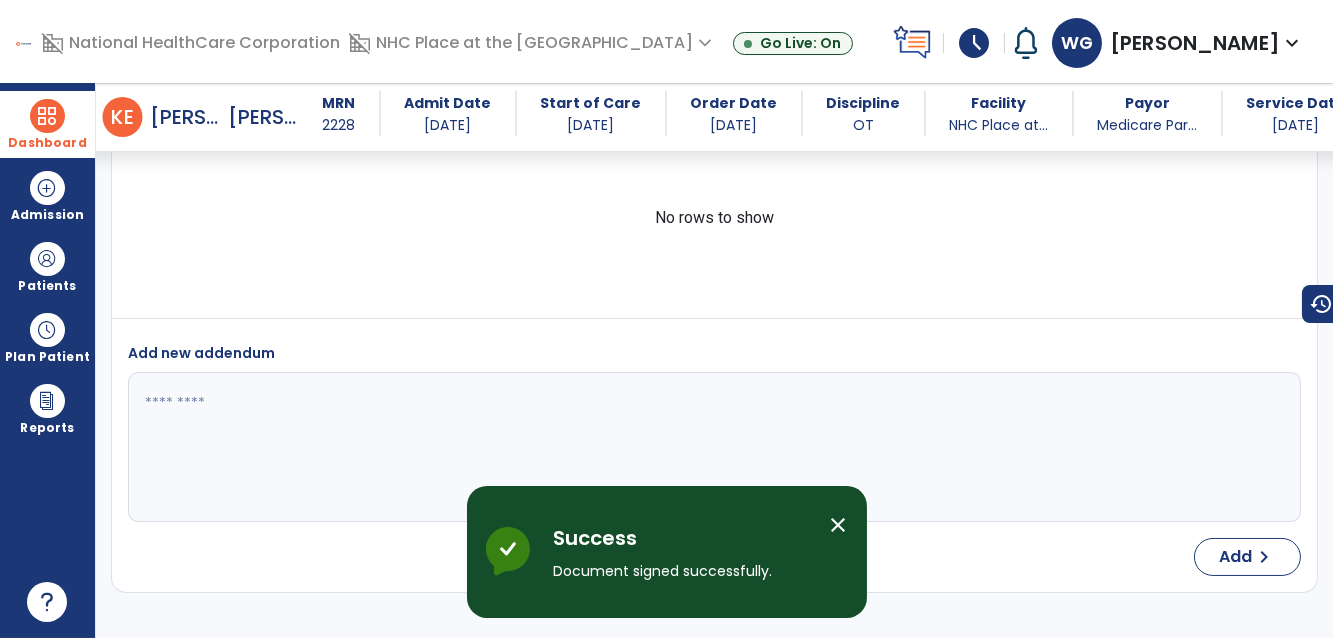 drag, startPoint x: 39, startPoint y: 128, endPoint x: 78, endPoint y: 124, distance: 39.20459 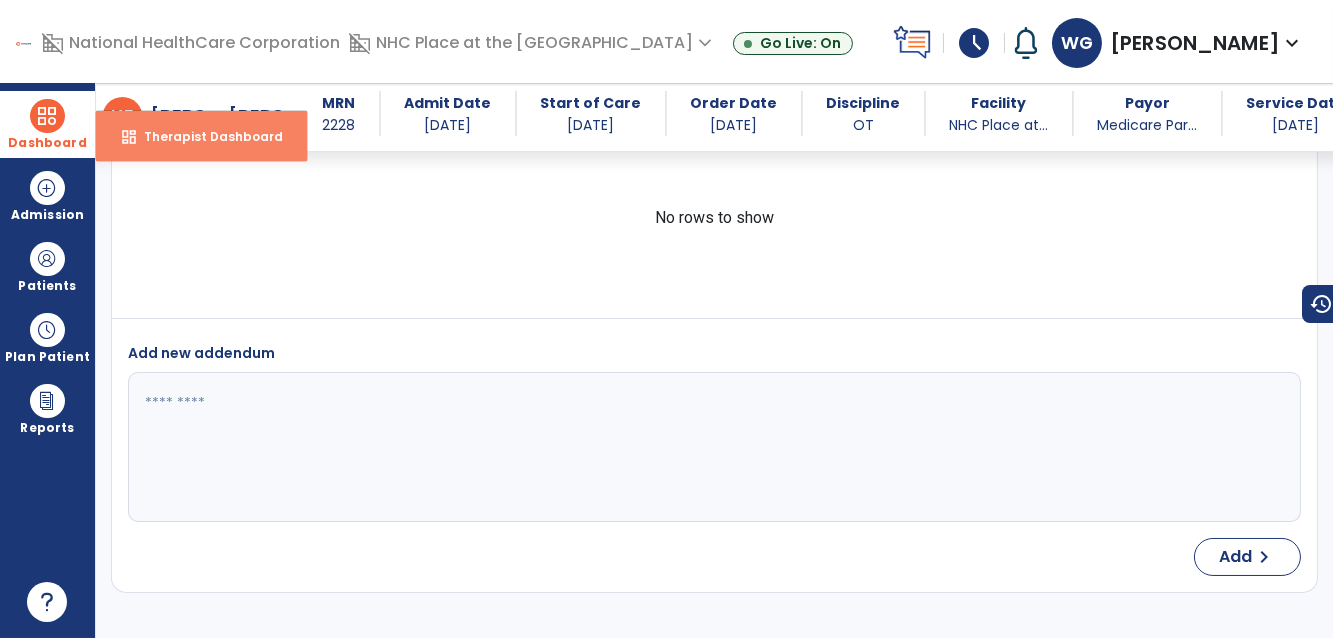 click on "dashboard  Therapist Dashboard" at bounding box center (201, 136) 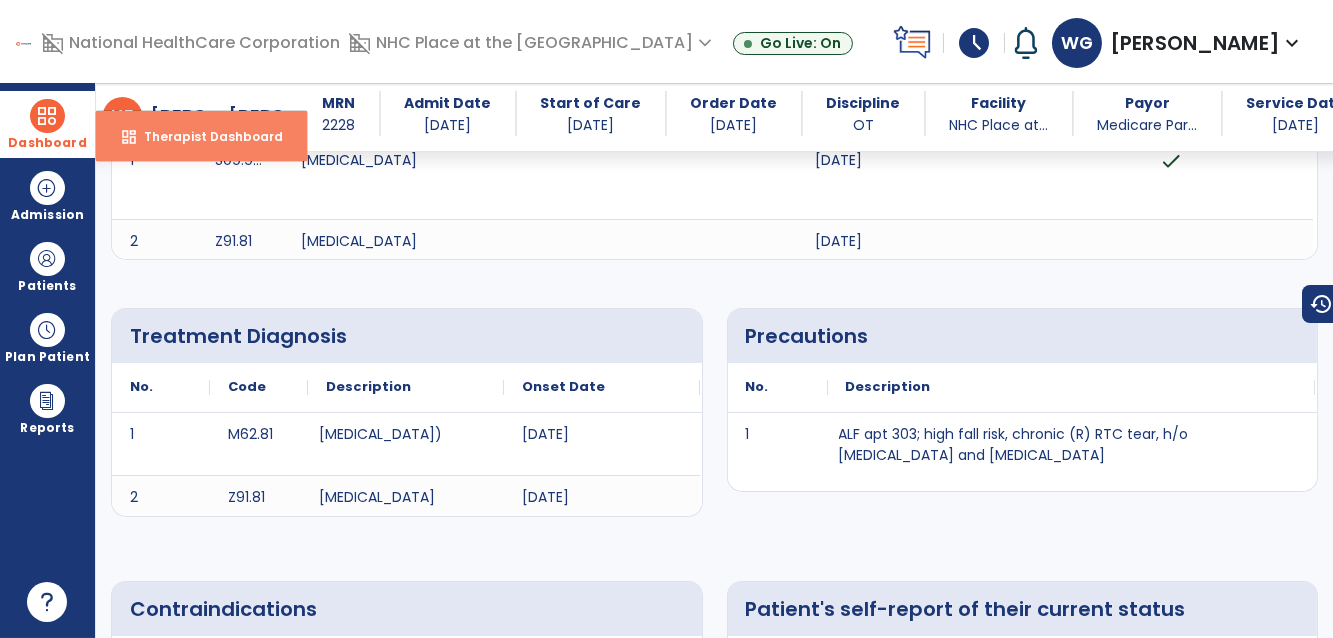 select on "****" 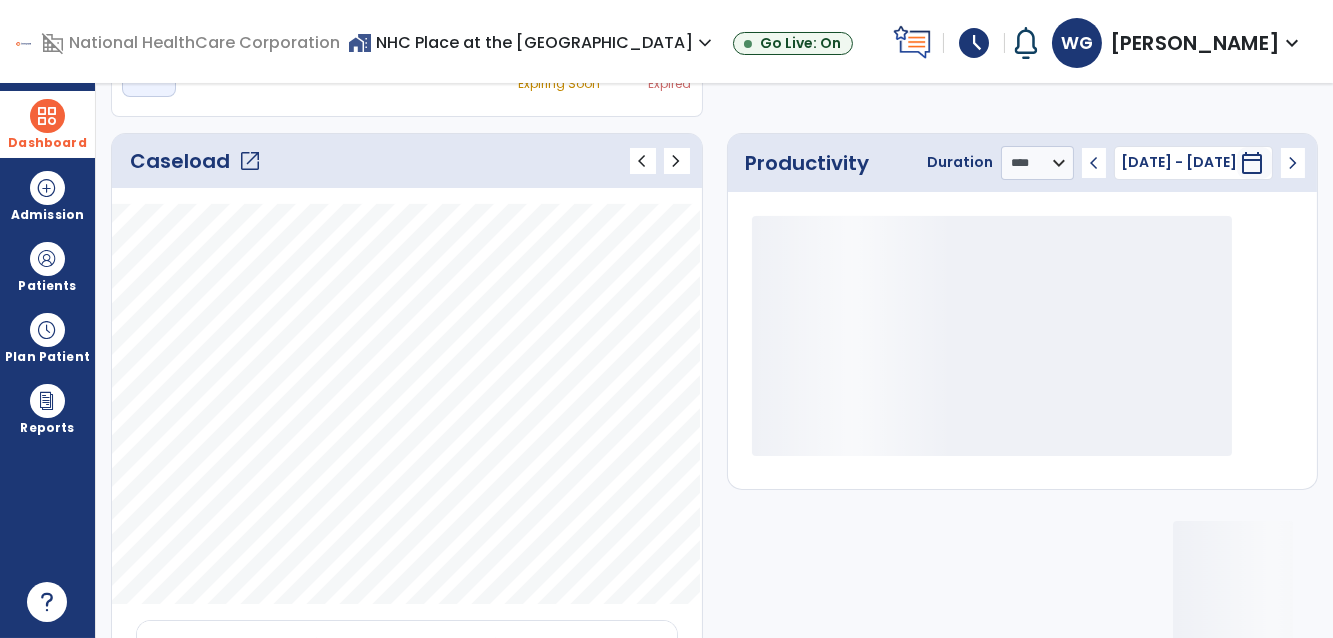 click on "open_in_new" 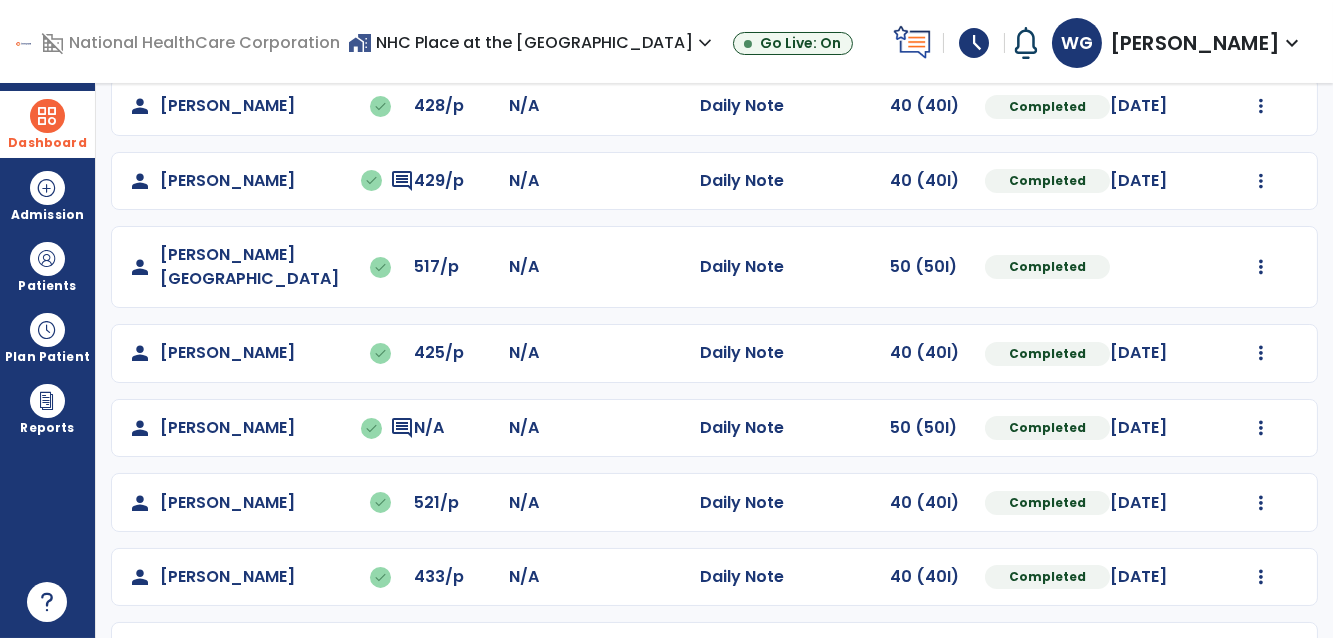 scroll, scrollTop: 619, scrollLeft: 0, axis: vertical 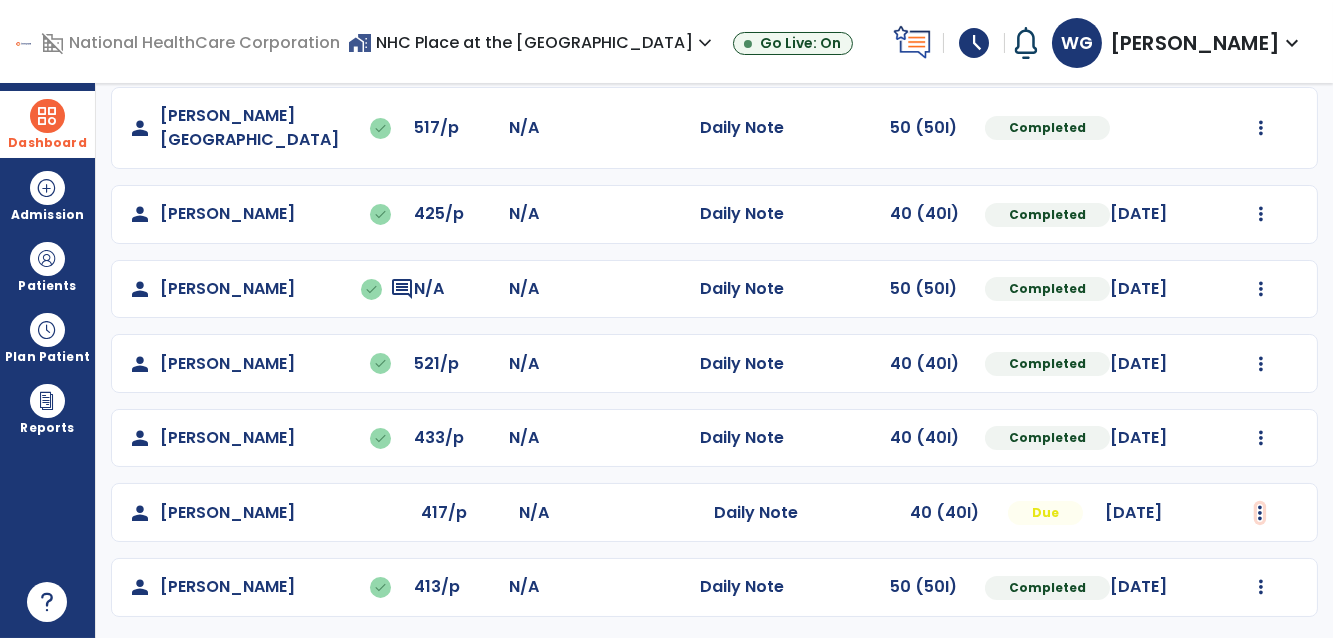 click at bounding box center (1261, -331) 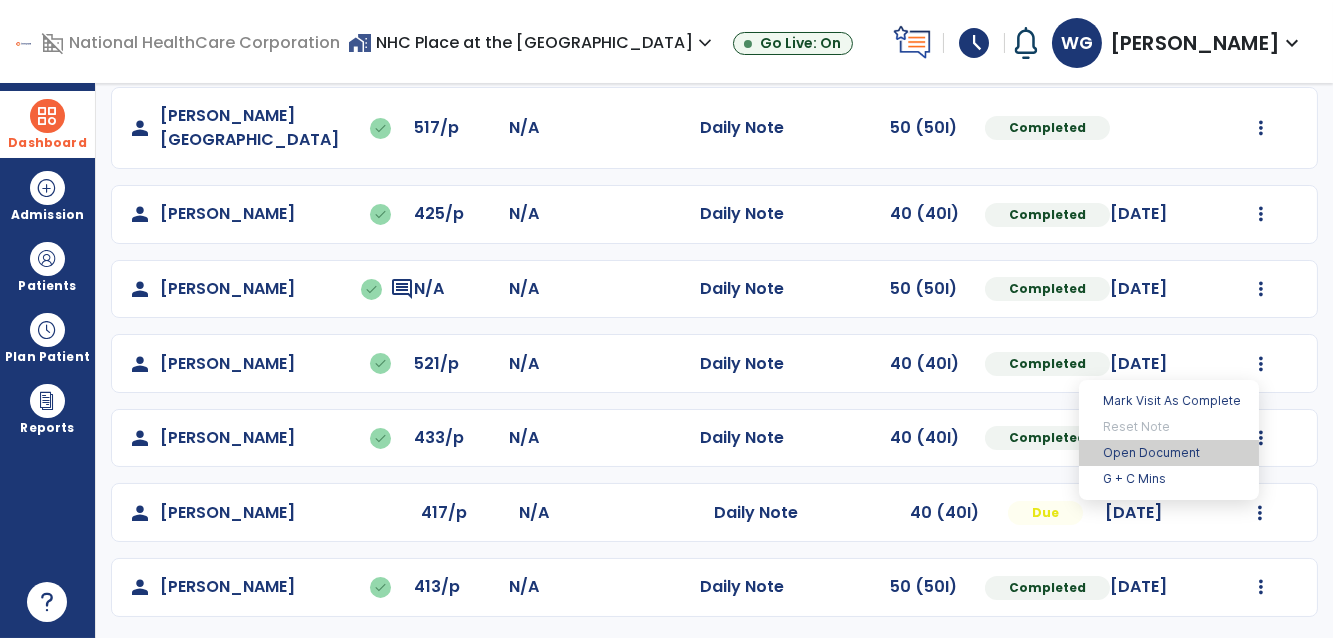 click on "Open Document" at bounding box center (1169, 453) 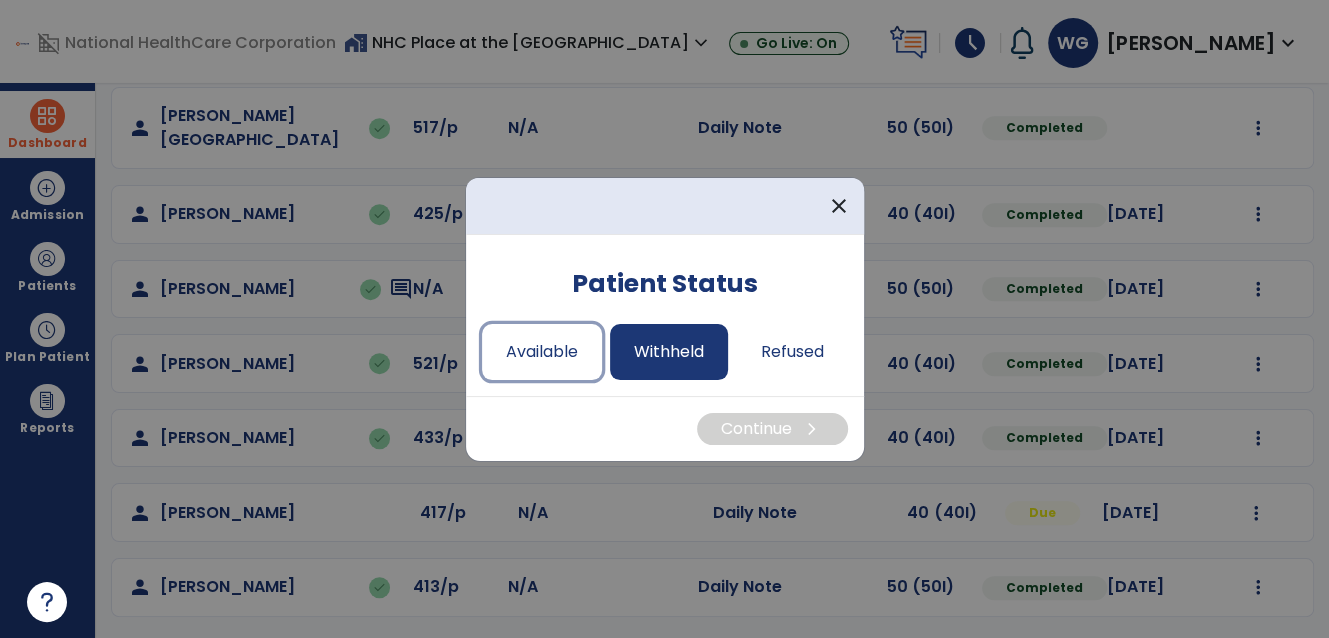 drag, startPoint x: 547, startPoint y: 339, endPoint x: 685, endPoint y: 370, distance: 141.43903 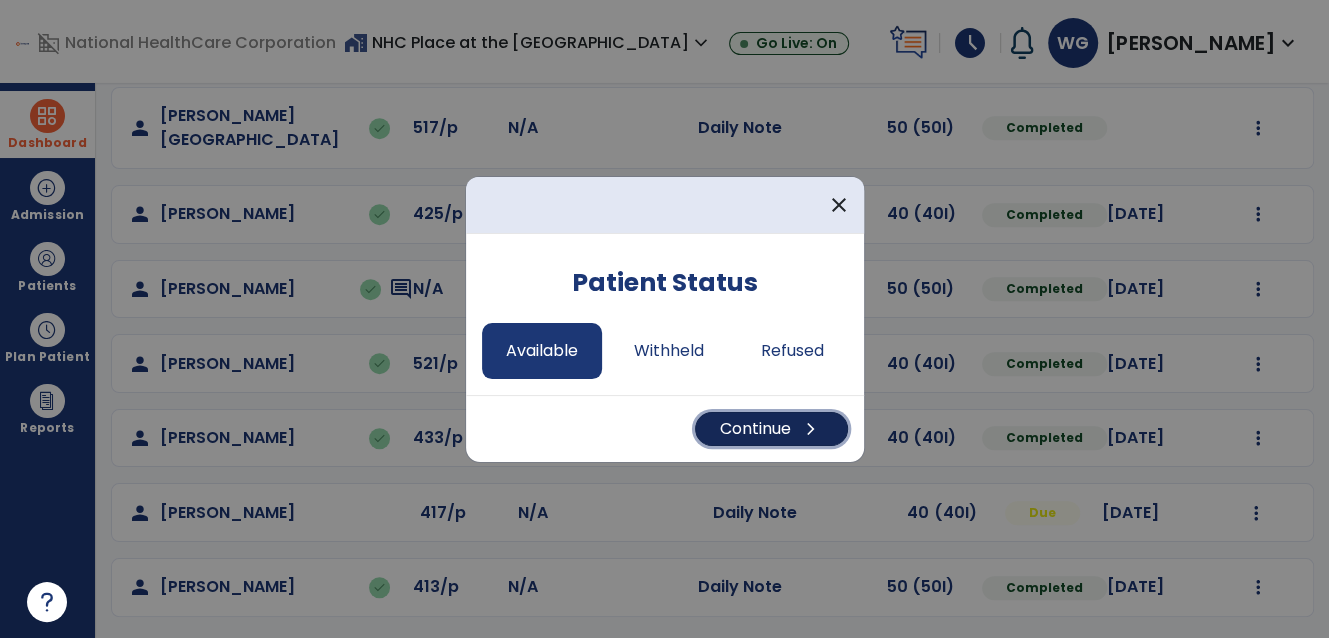 click on "Continue   chevron_right" at bounding box center [771, 429] 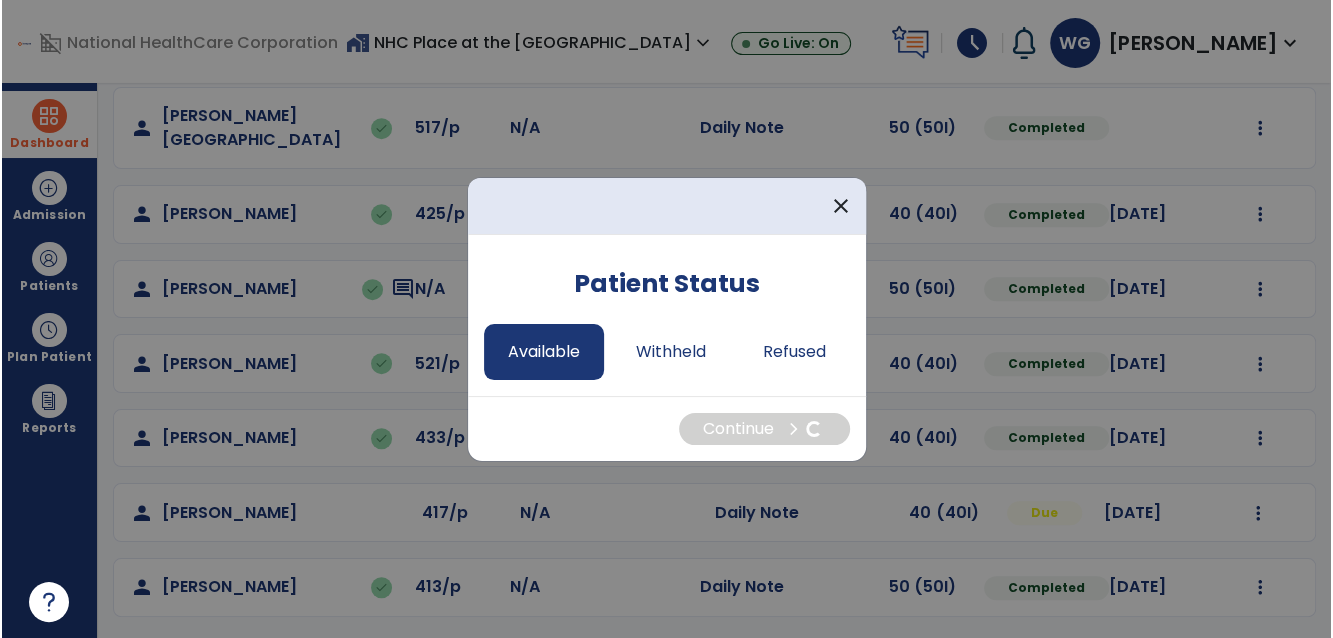 scroll, scrollTop: 0, scrollLeft: 0, axis: both 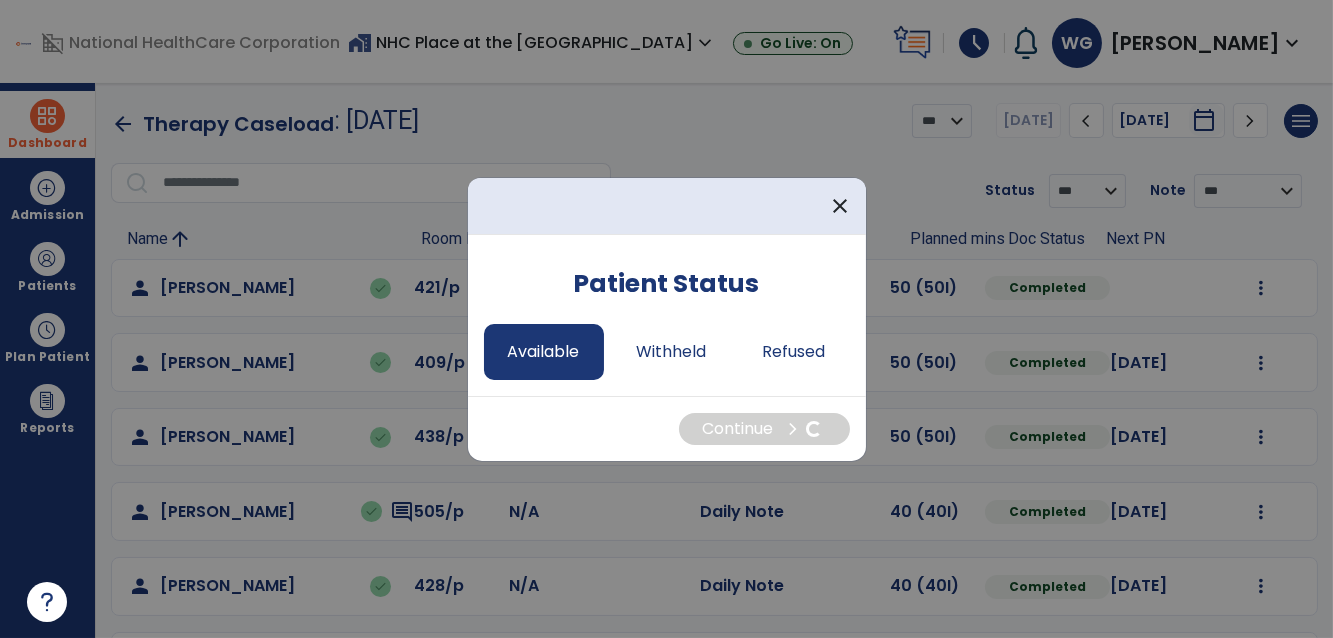 select on "*" 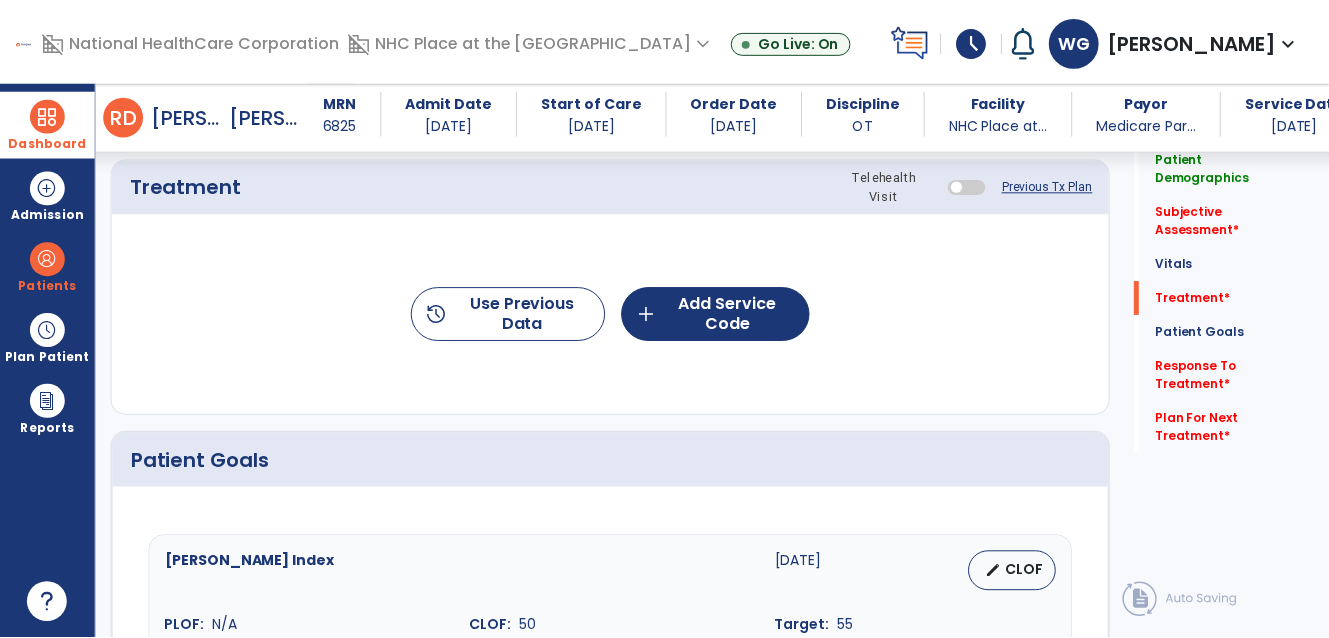 scroll, scrollTop: 909, scrollLeft: 0, axis: vertical 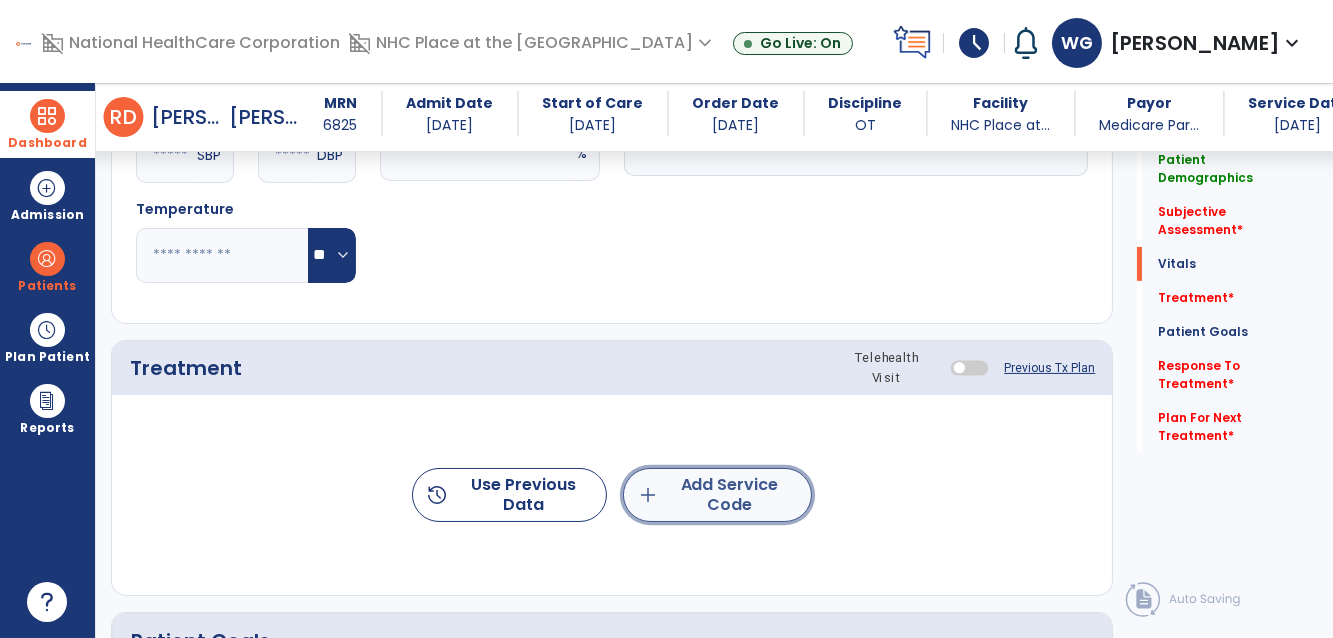 click on "add  Add Service Code" 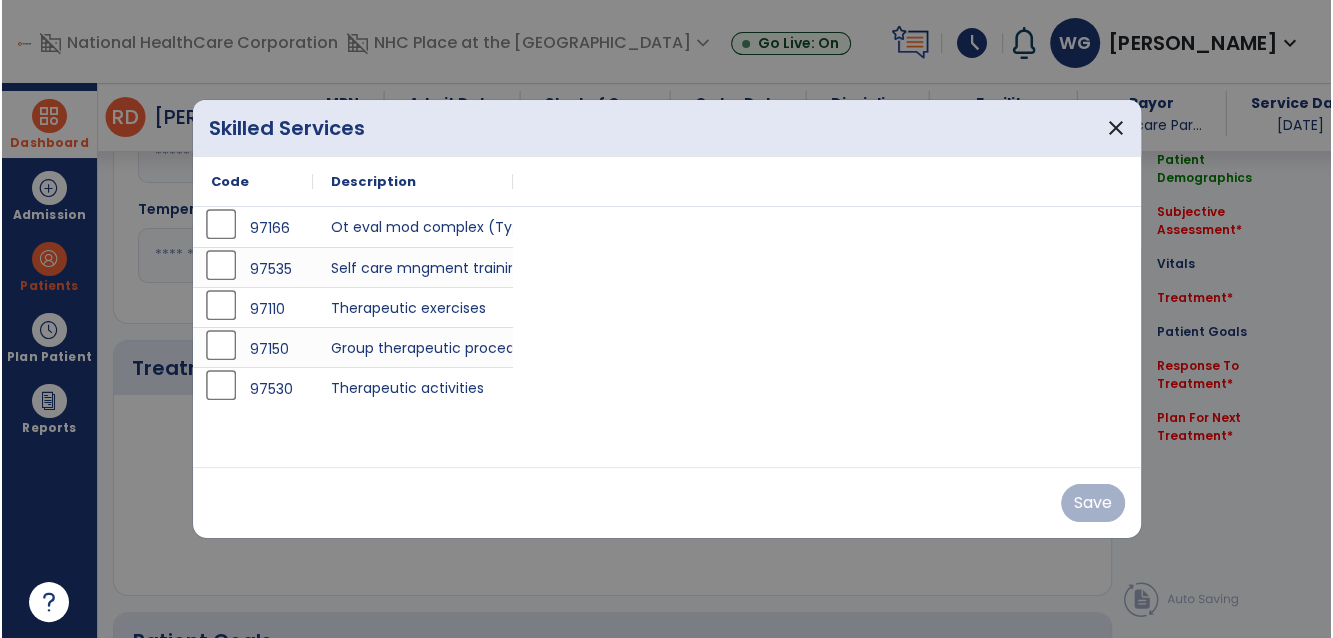 scroll, scrollTop: 909, scrollLeft: 0, axis: vertical 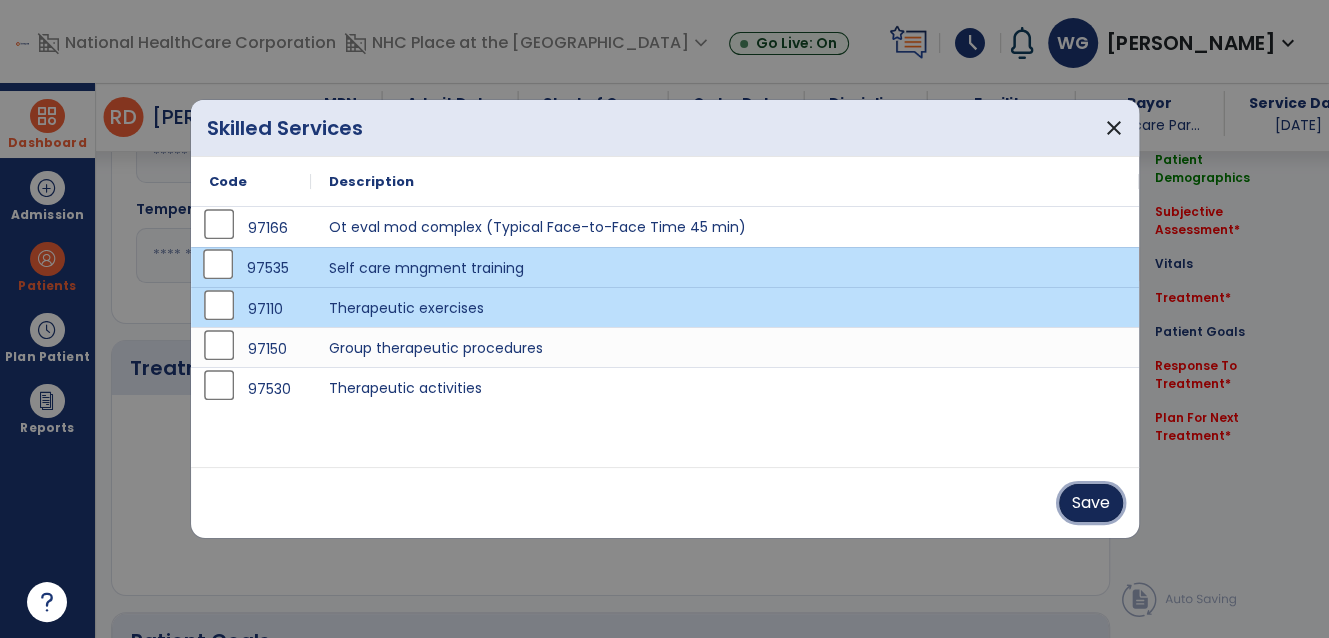 click on "Save" at bounding box center [1091, 503] 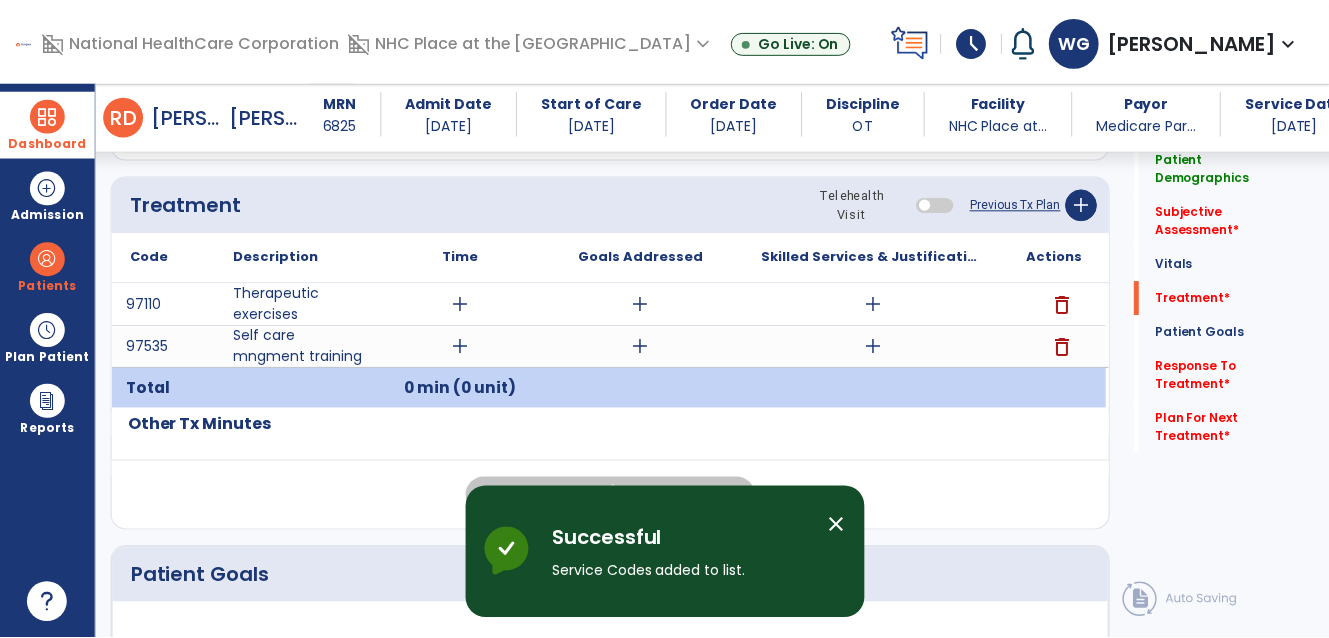 scroll, scrollTop: 1090, scrollLeft: 0, axis: vertical 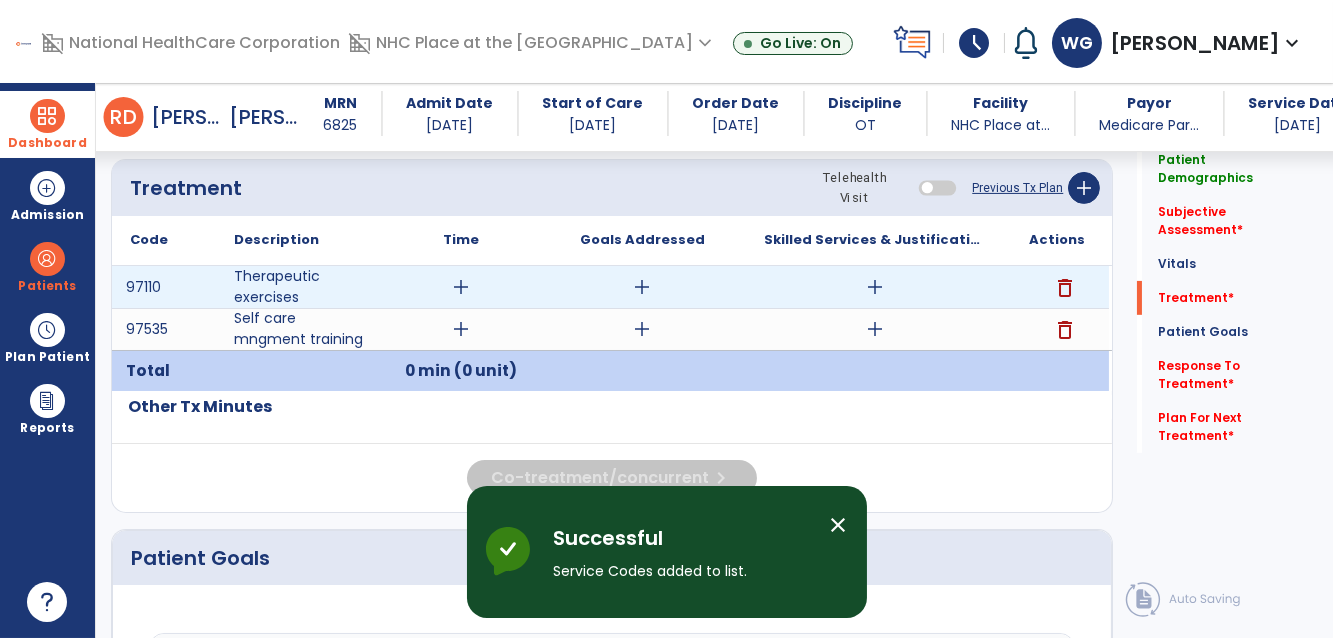click on "add" at bounding box center (461, 287) 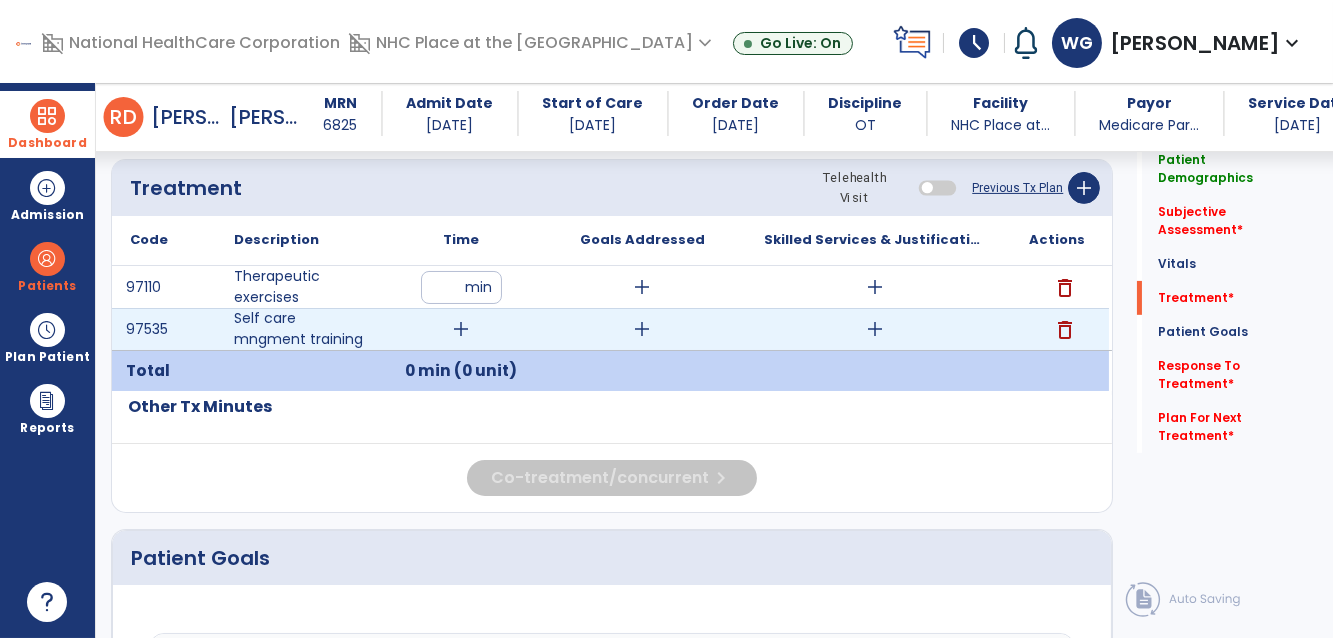 type on "**" 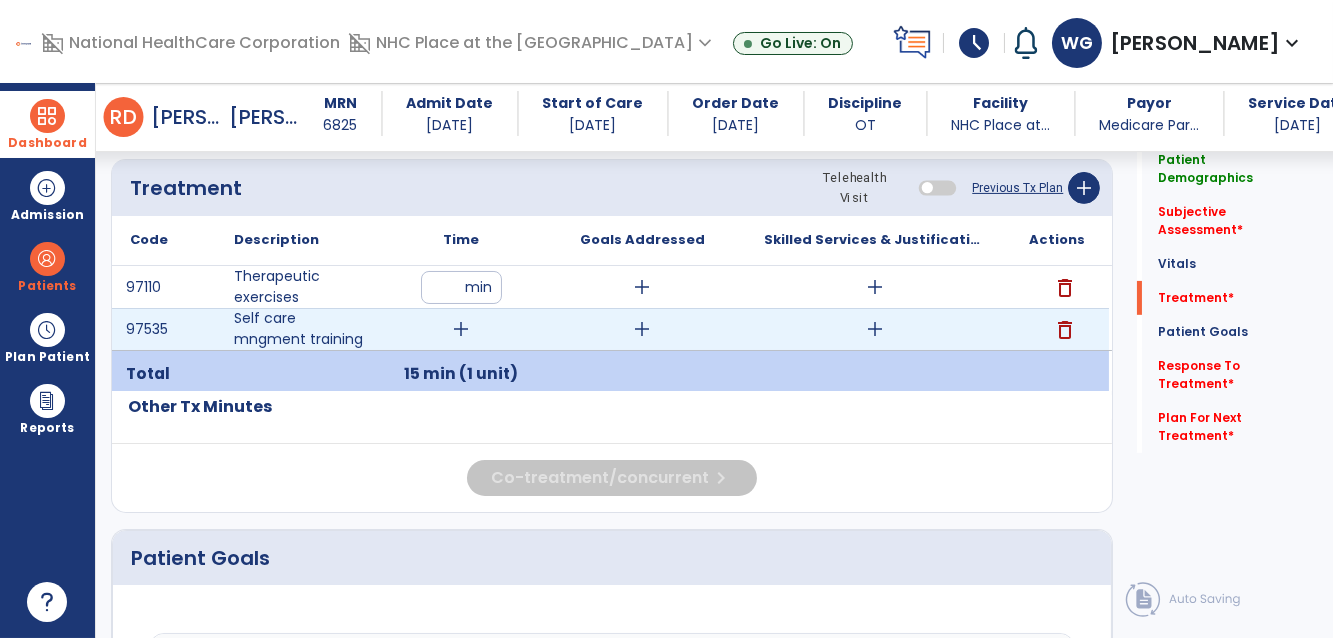 click on "add" at bounding box center (461, 329) 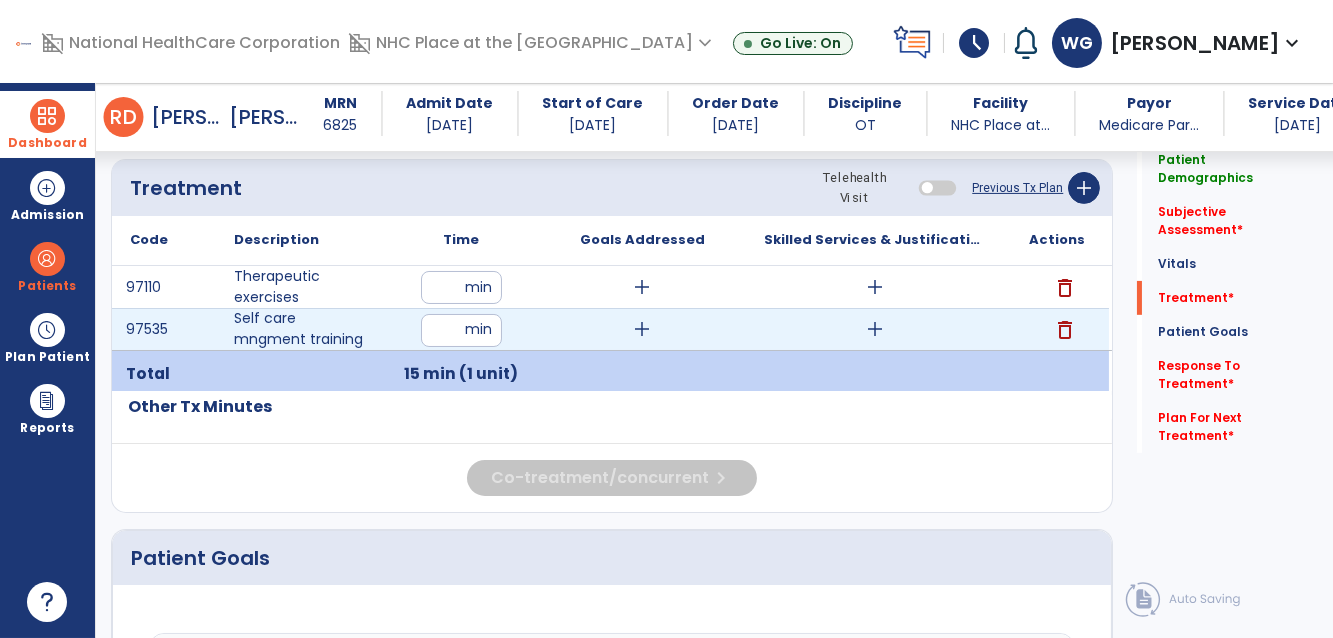 type on "**" 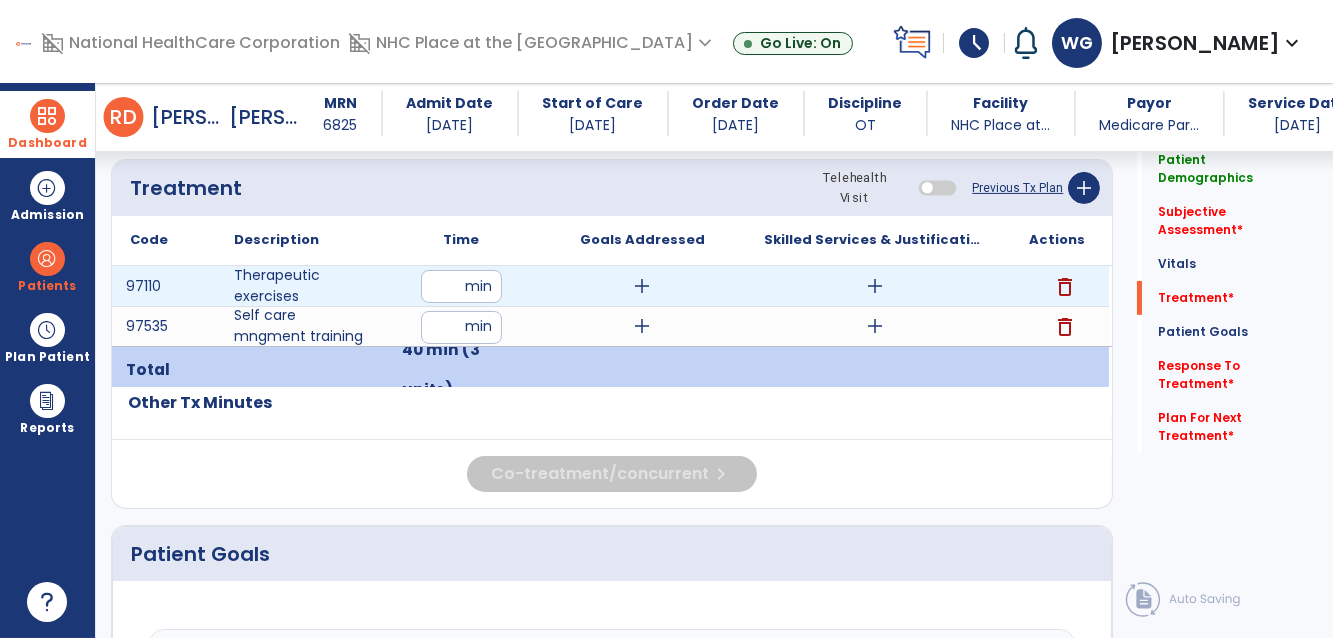 click on "add" at bounding box center [642, 286] 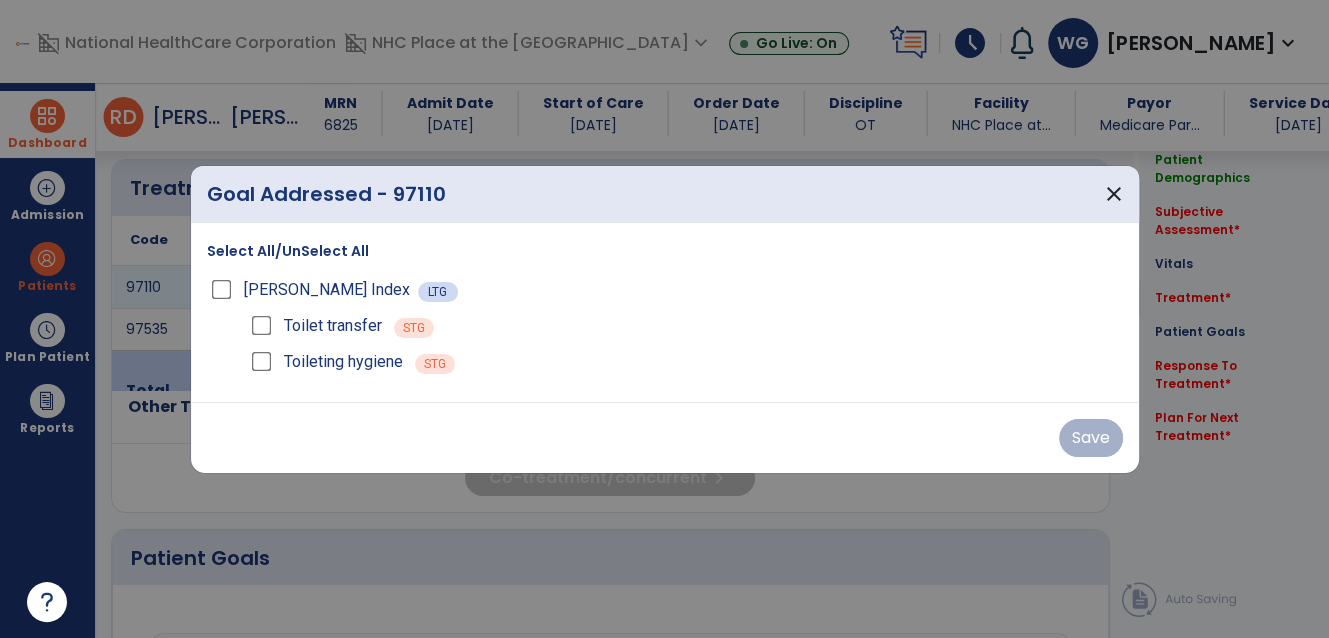 scroll, scrollTop: 1090, scrollLeft: 0, axis: vertical 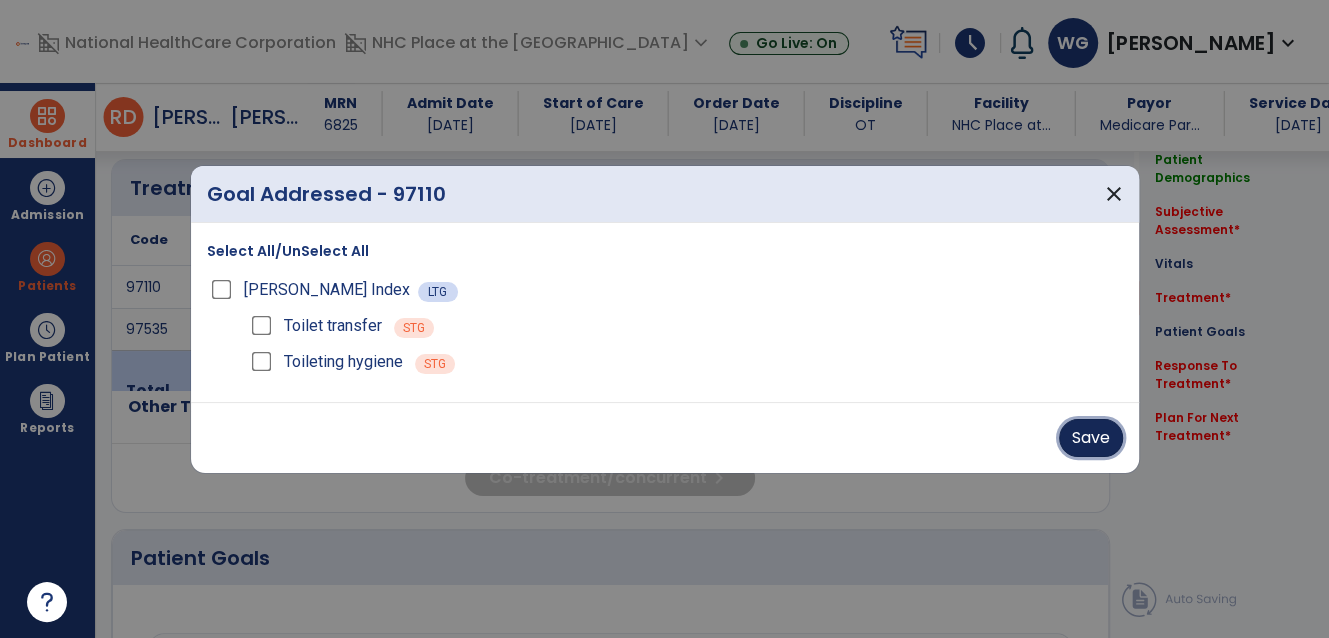 click on "Save" at bounding box center [1091, 438] 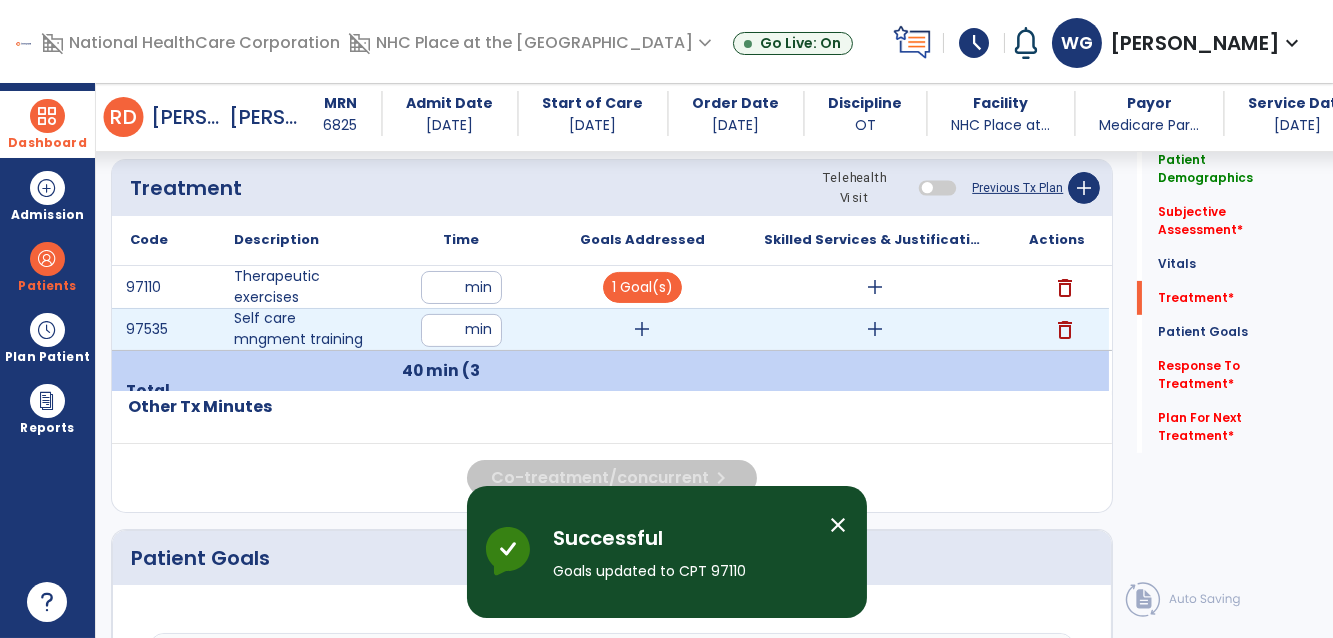 click on "add" at bounding box center [642, 329] 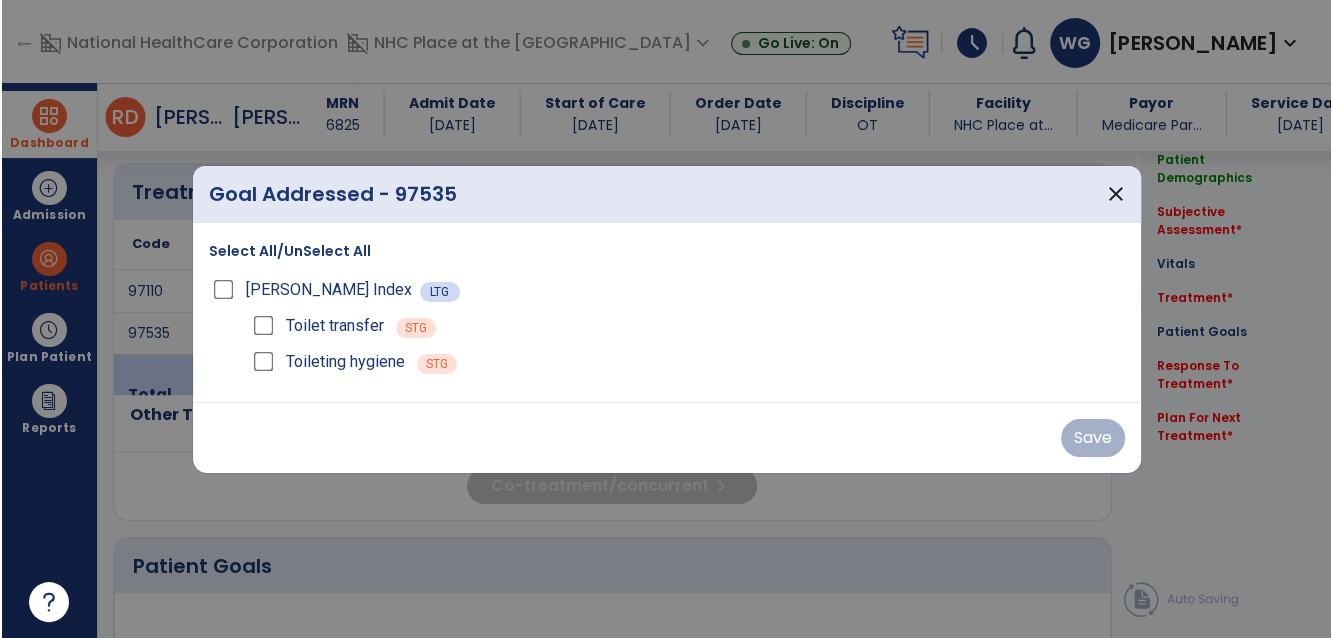 scroll, scrollTop: 1090, scrollLeft: 0, axis: vertical 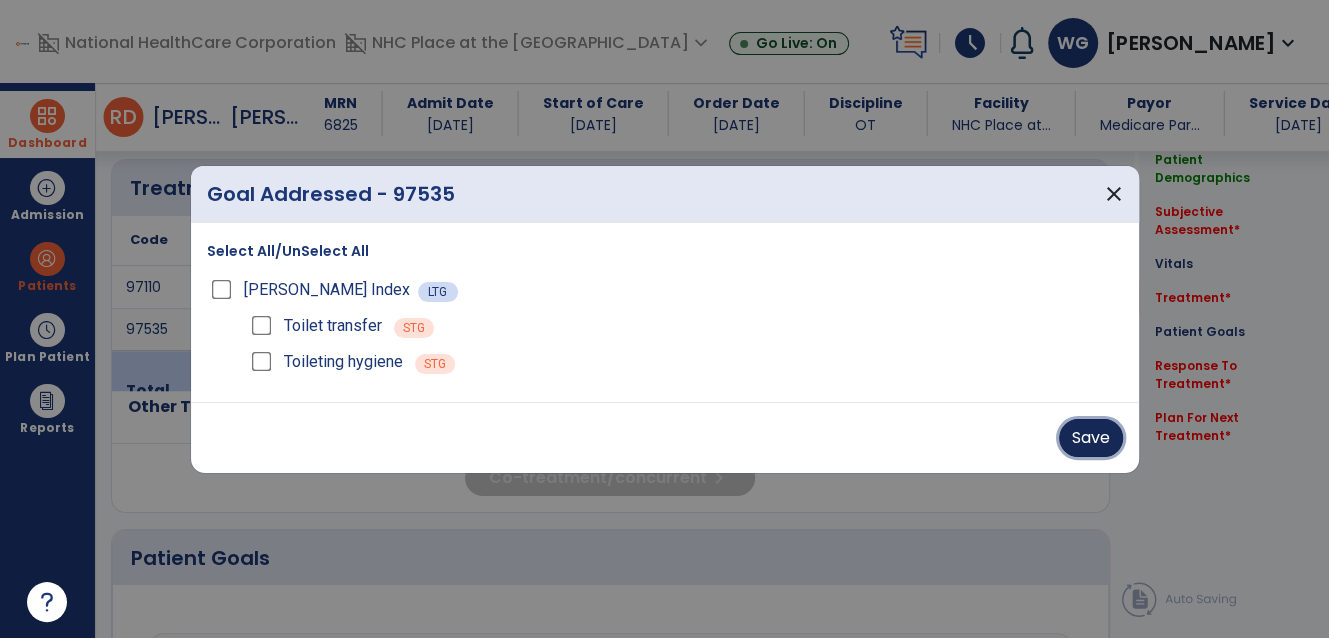 click on "Save" at bounding box center [1091, 438] 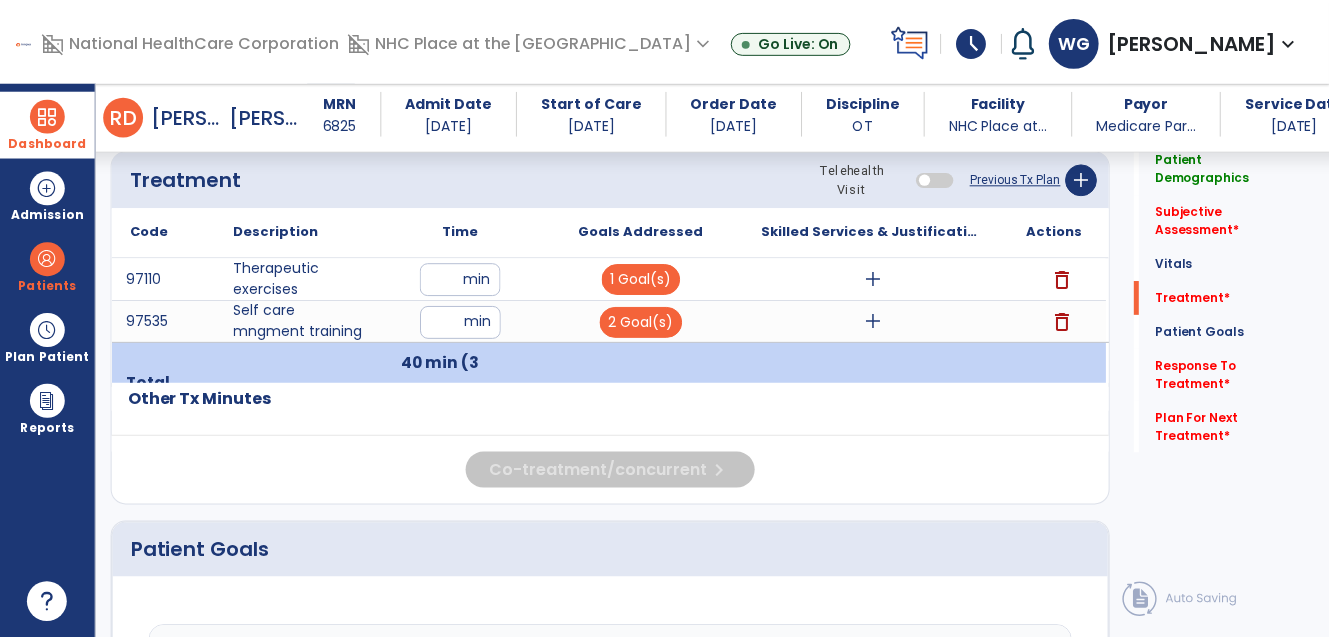 scroll, scrollTop: 1090, scrollLeft: 0, axis: vertical 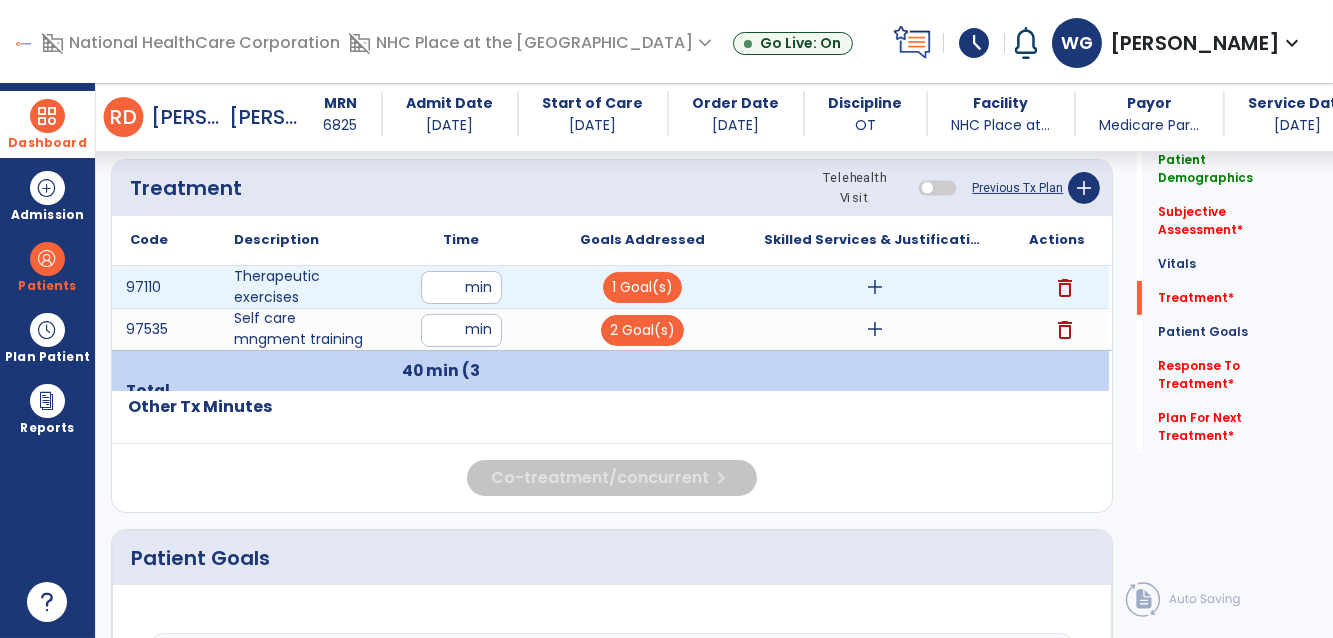 click on "add" at bounding box center [875, 287] 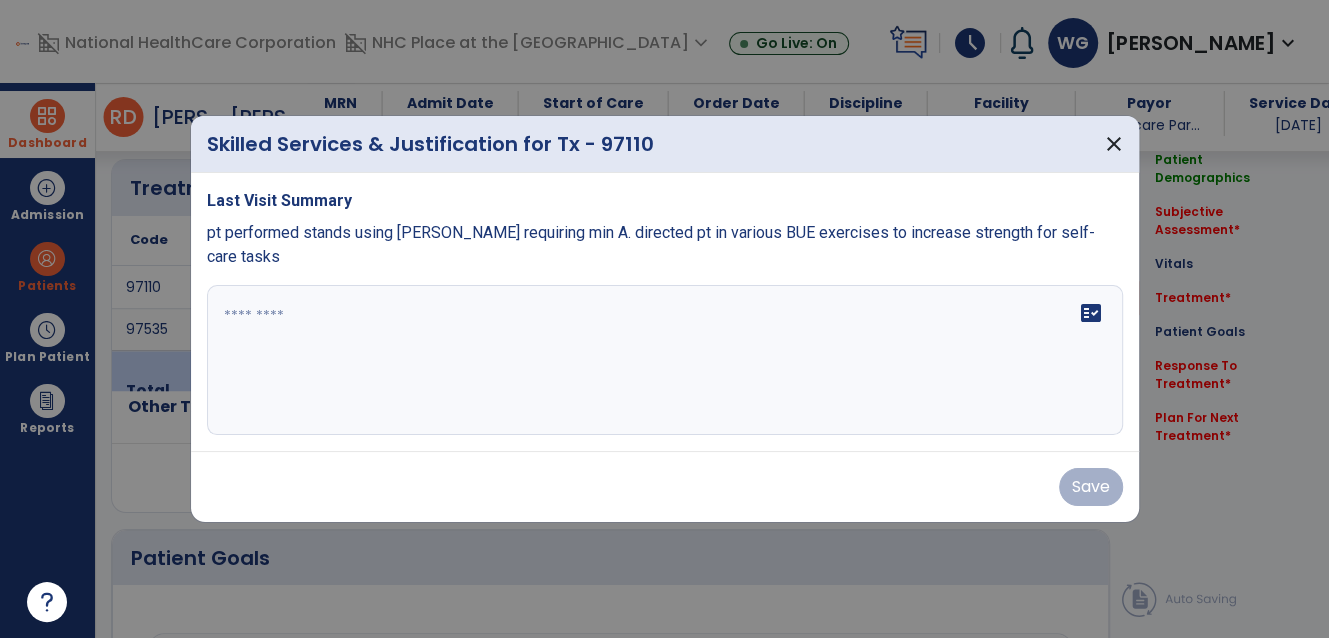scroll, scrollTop: 1090, scrollLeft: 0, axis: vertical 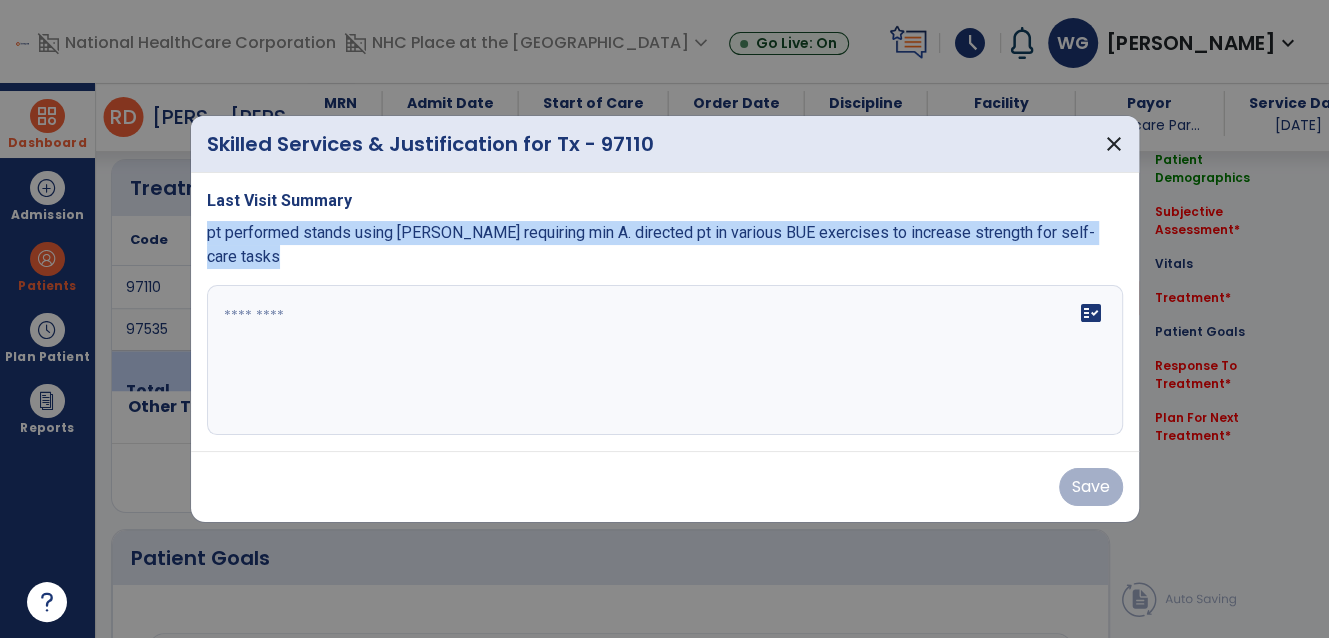 drag, startPoint x: 205, startPoint y: 237, endPoint x: 927, endPoint y: 263, distance: 722.468 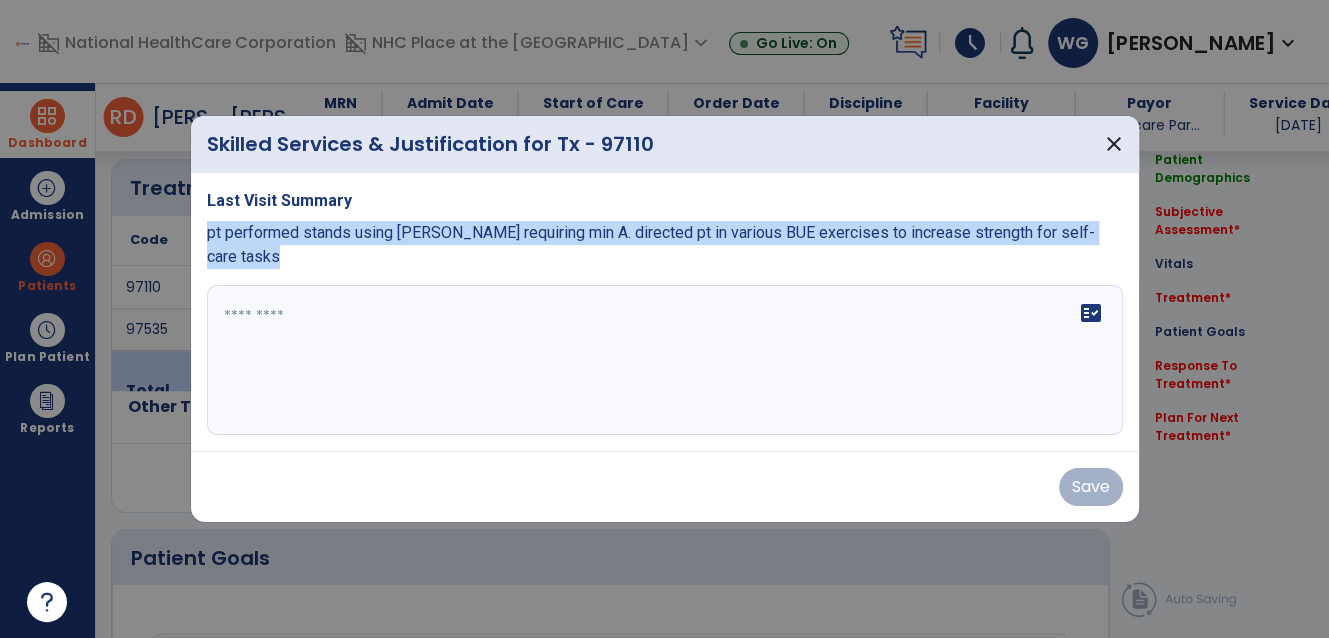click on "Last Visit Summary pt performed stands using [PERSON_NAME] requiring min A. directed pt in various BUE exercises to increase strength for self-care tasks   fact_check" at bounding box center [665, 312] 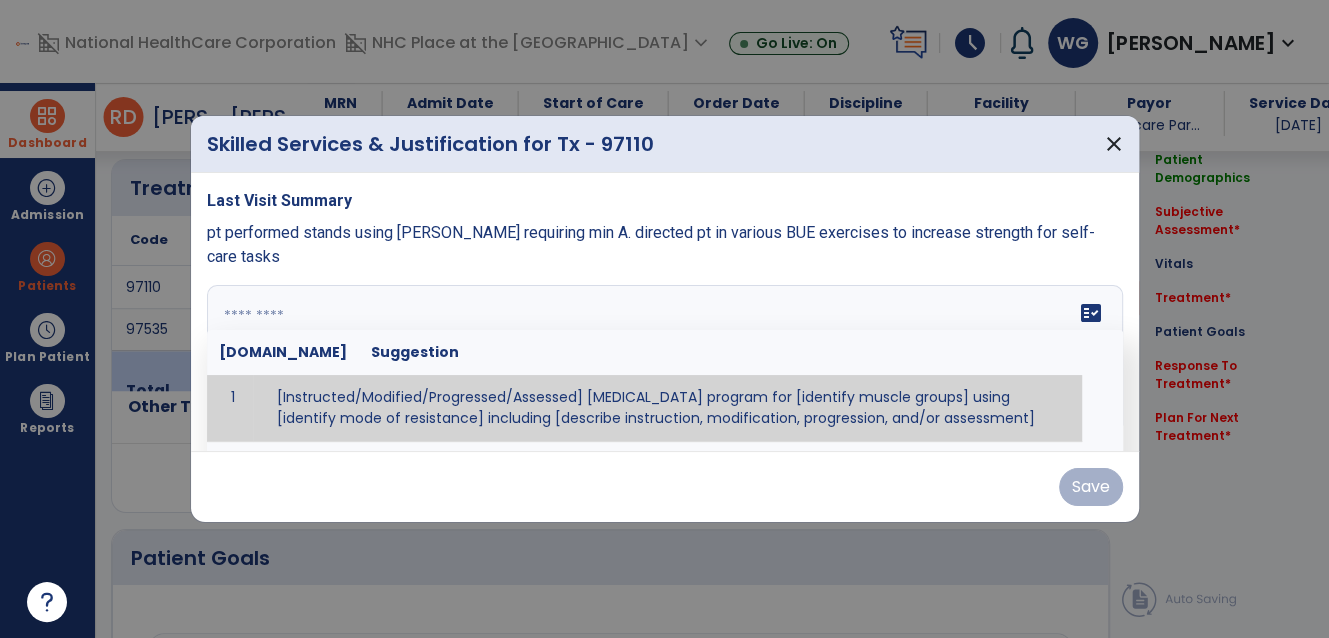 click on "fact_check  [DOMAIN_NAME] Suggestion 1 [Instructed/Modified/Progressed/Assessed] [MEDICAL_DATA] program for [identify muscle groups] using [identify mode of resistance] including [describe instruction, modification, progression, and/or assessment] 2 [Instructed/Modified/Progressed/Assessed] aerobic exercise program using [identify equipment/mode] including [describe instruction, modification,progression, and/or assessment] 3 [Instructed/Modified/Progressed/Assessed] [PROM/A/AROM/AROM] program for [identify joint movements] using [contract-relax, over-pressure, inhibitory techniques, other] 4 [Assessed/Tested] aerobic capacity with administration of [aerobic capacity test]" at bounding box center (665, 360) 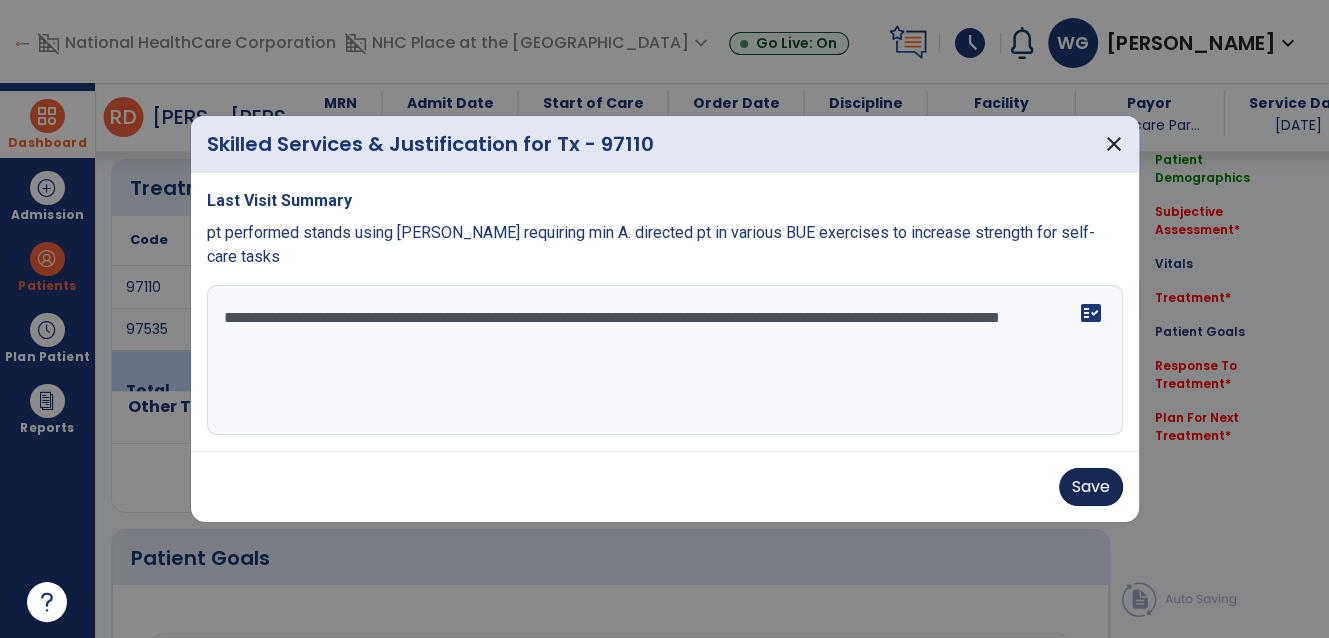 type on "**********" 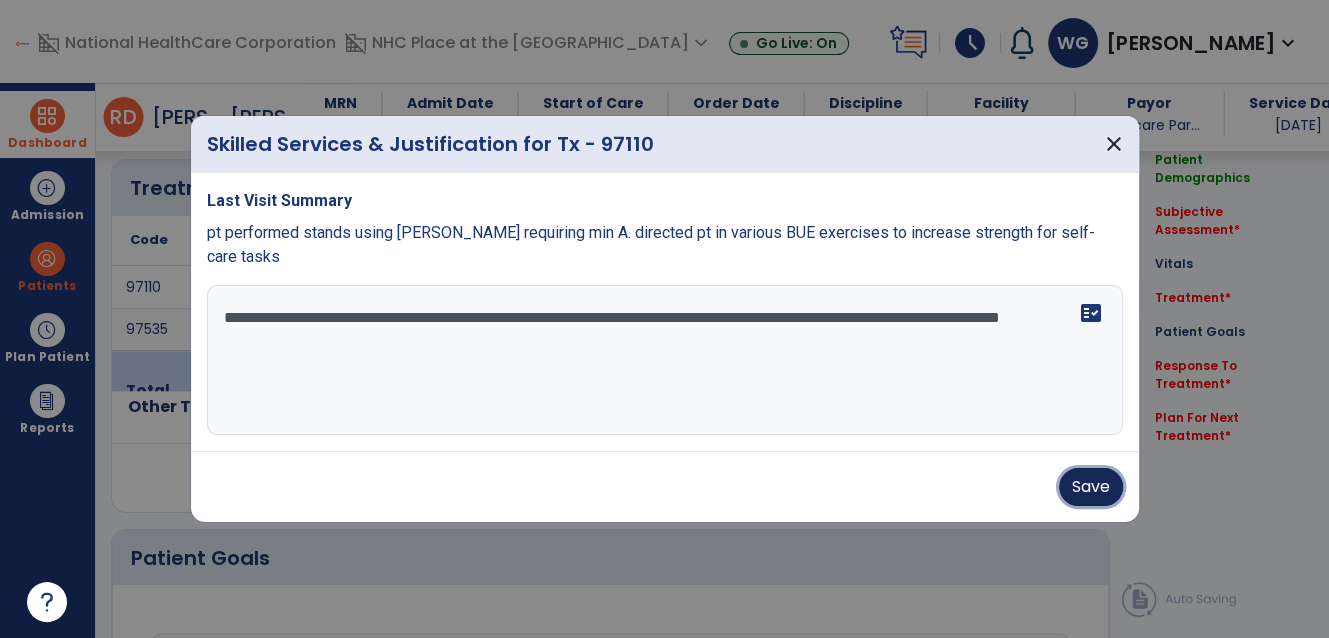 click on "Save" at bounding box center (1091, 487) 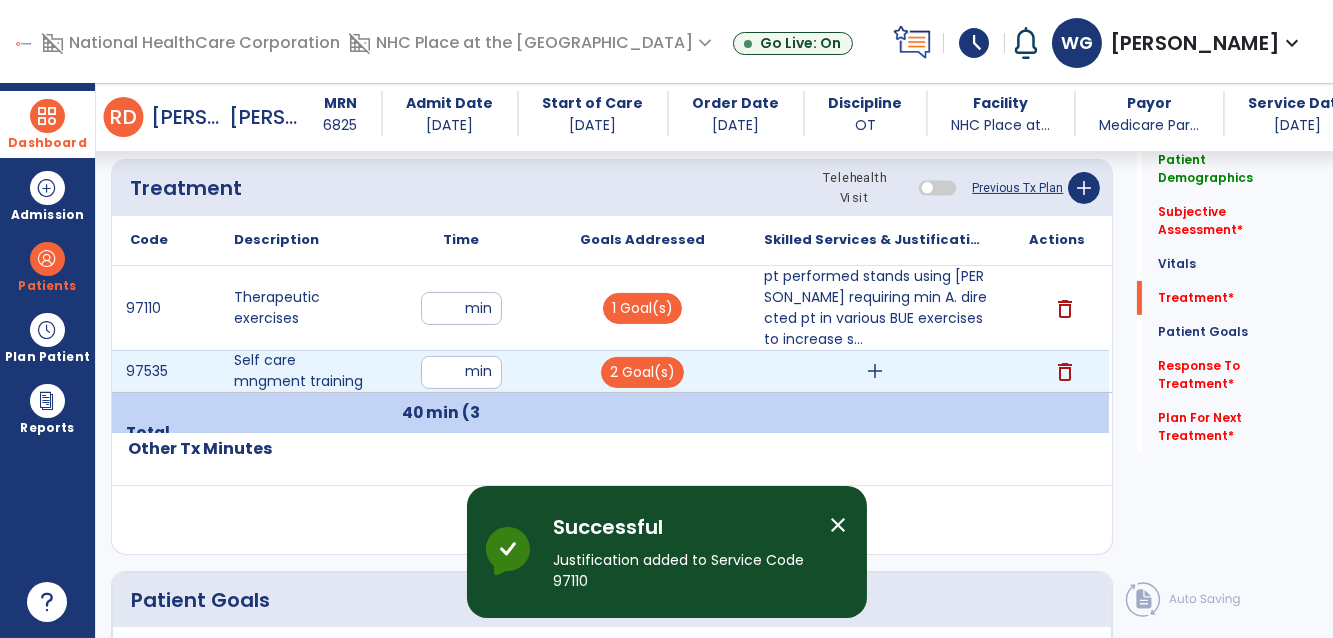 click on "add" at bounding box center (875, 371) 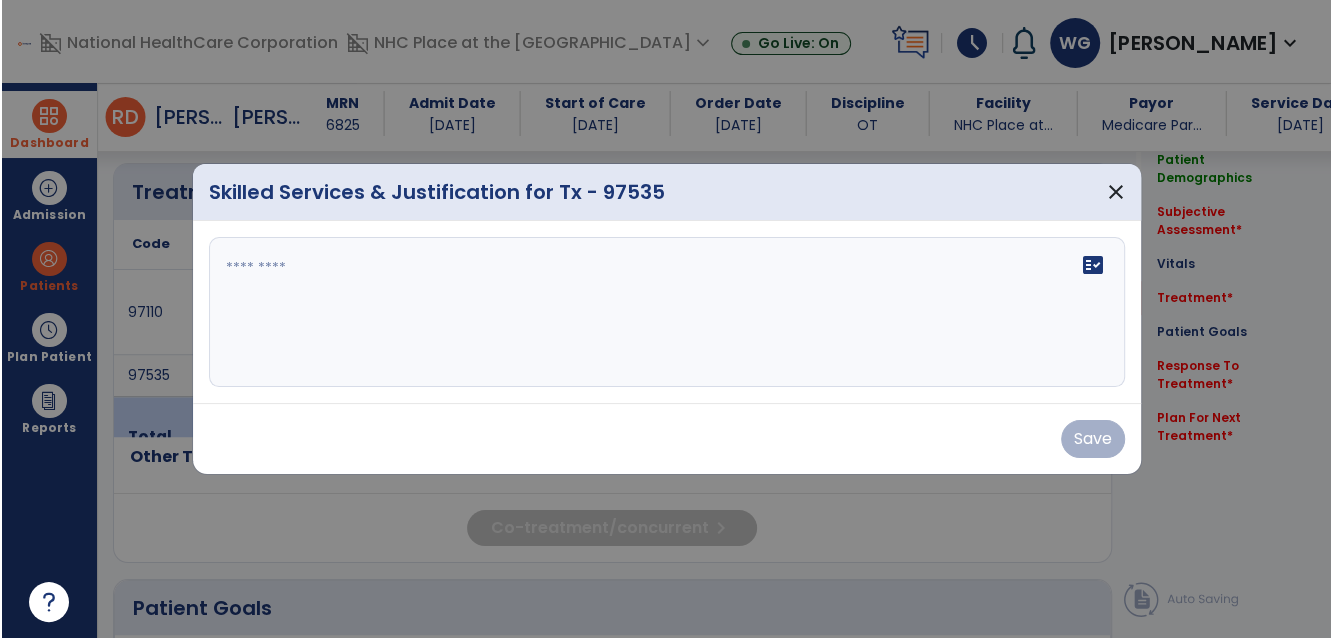 scroll, scrollTop: 1090, scrollLeft: 0, axis: vertical 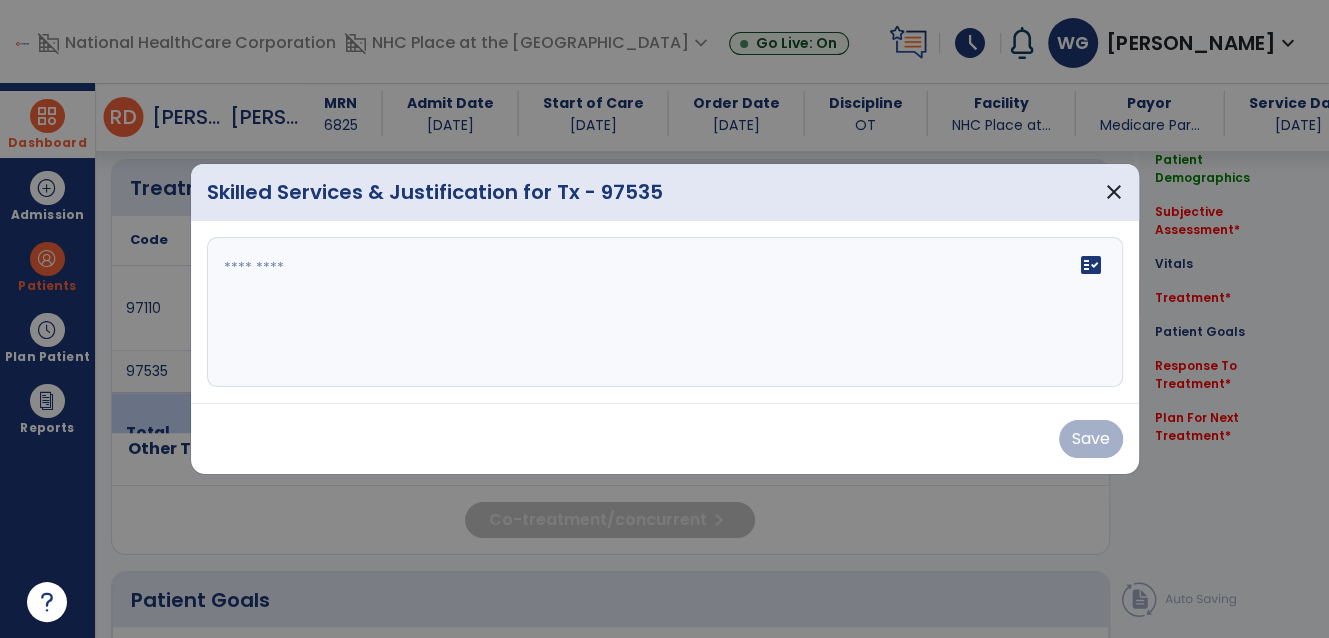 click on "fact_check" at bounding box center [665, 312] 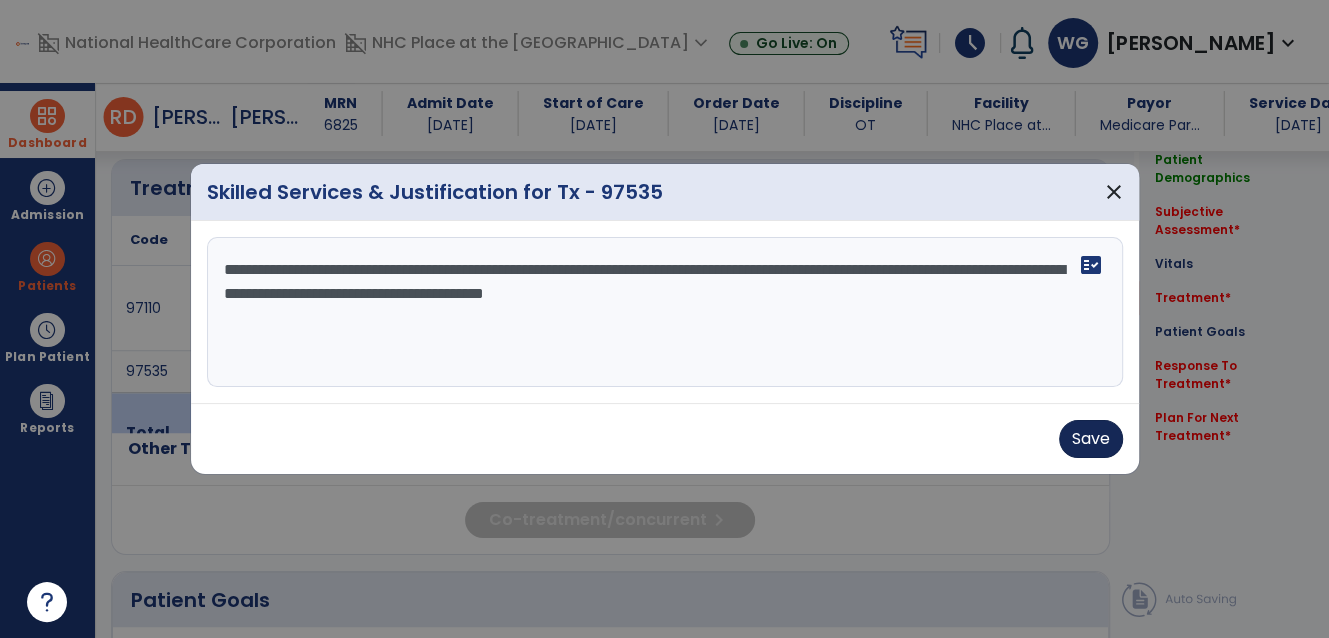type on "**********" 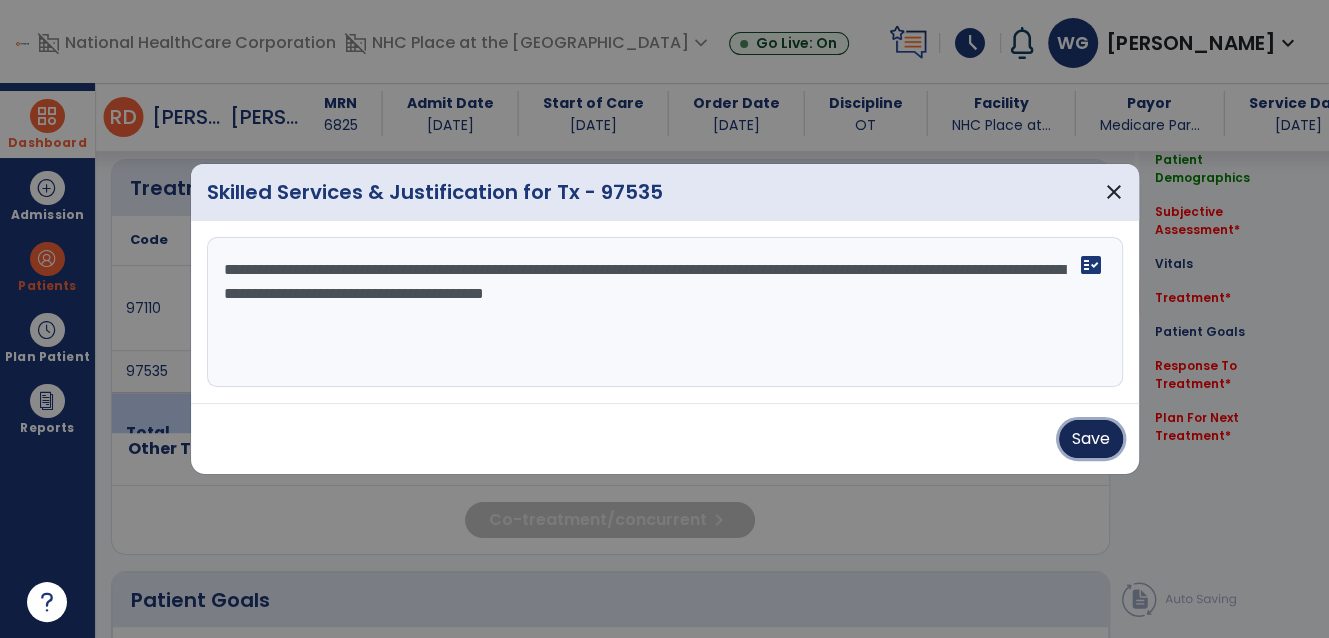 click on "Save" at bounding box center (1091, 439) 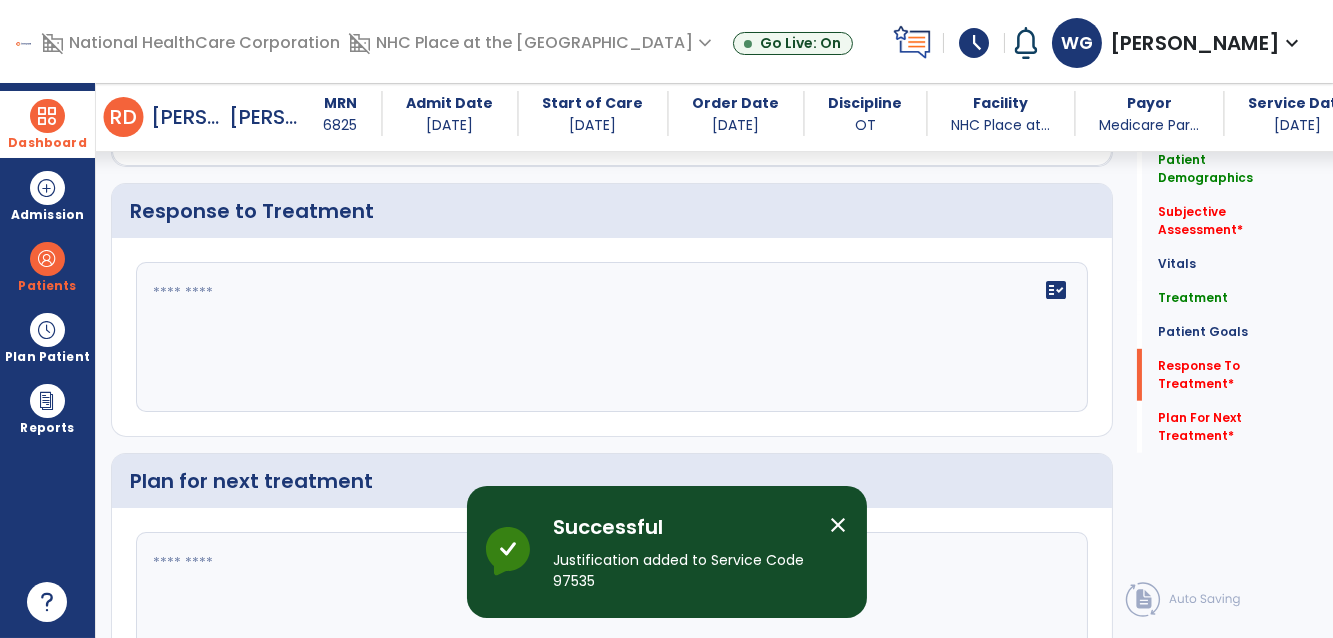 scroll, scrollTop: 2454, scrollLeft: 0, axis: vertical 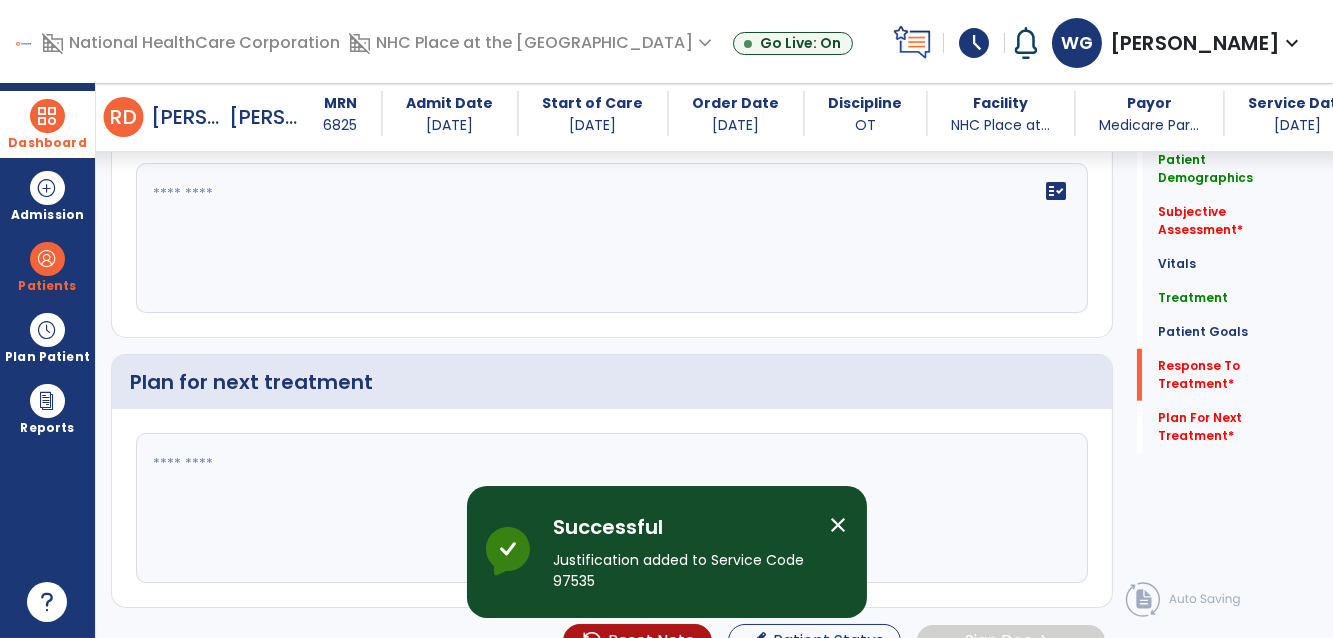 click 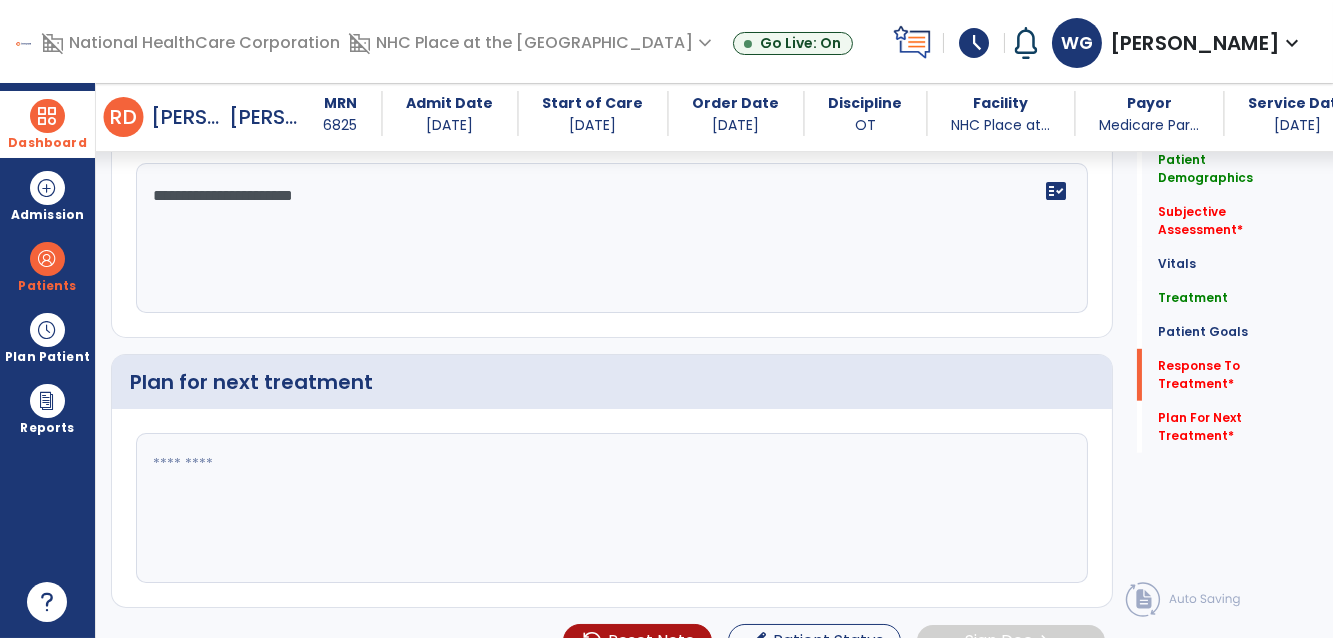 type on "**********" 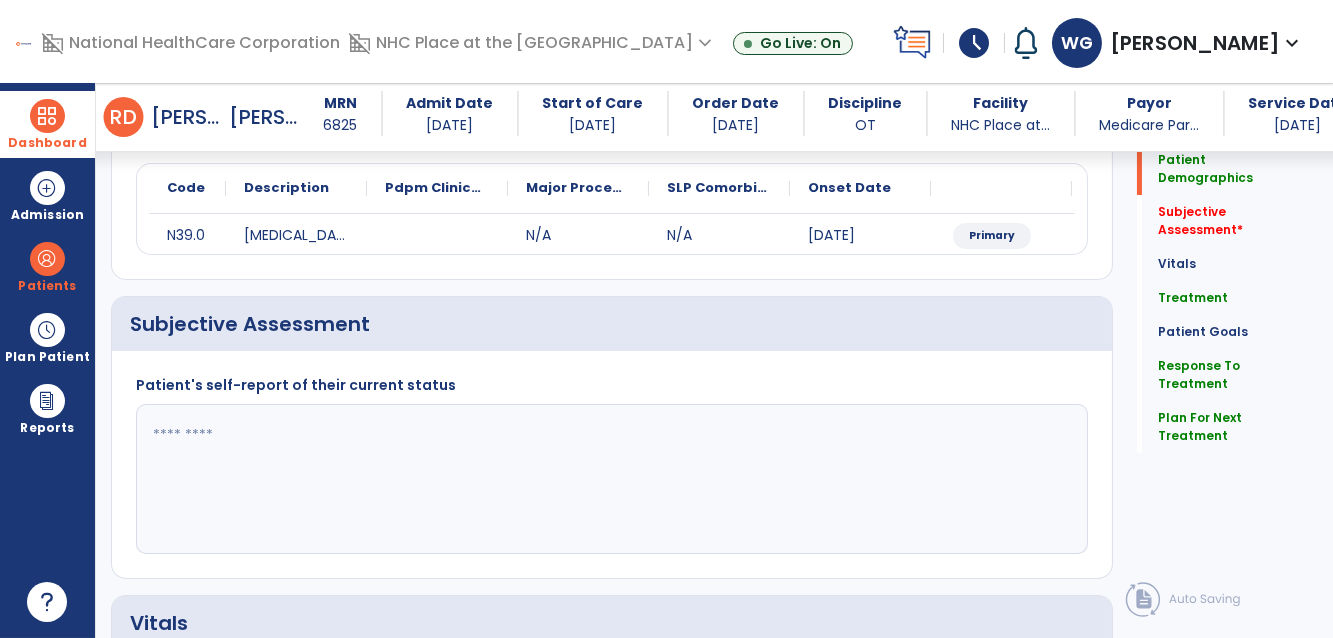 scroll, scrollTop: 272, scrollLeft: 0, axis: vertical 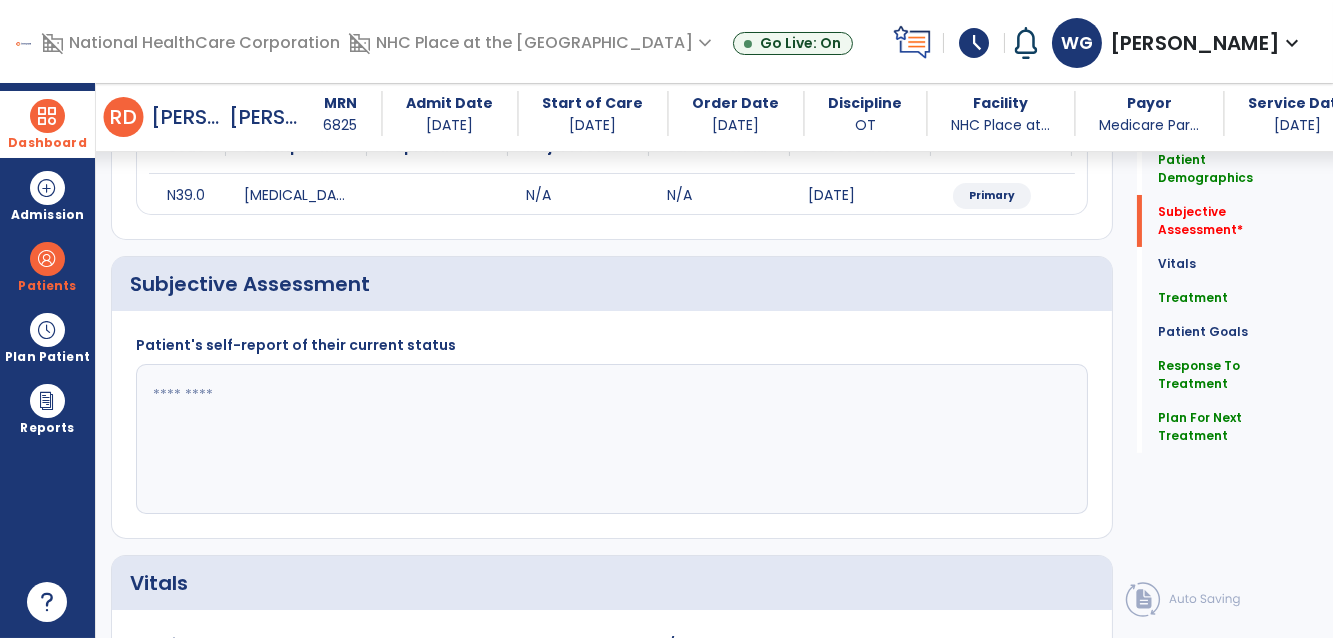 type on "**********" 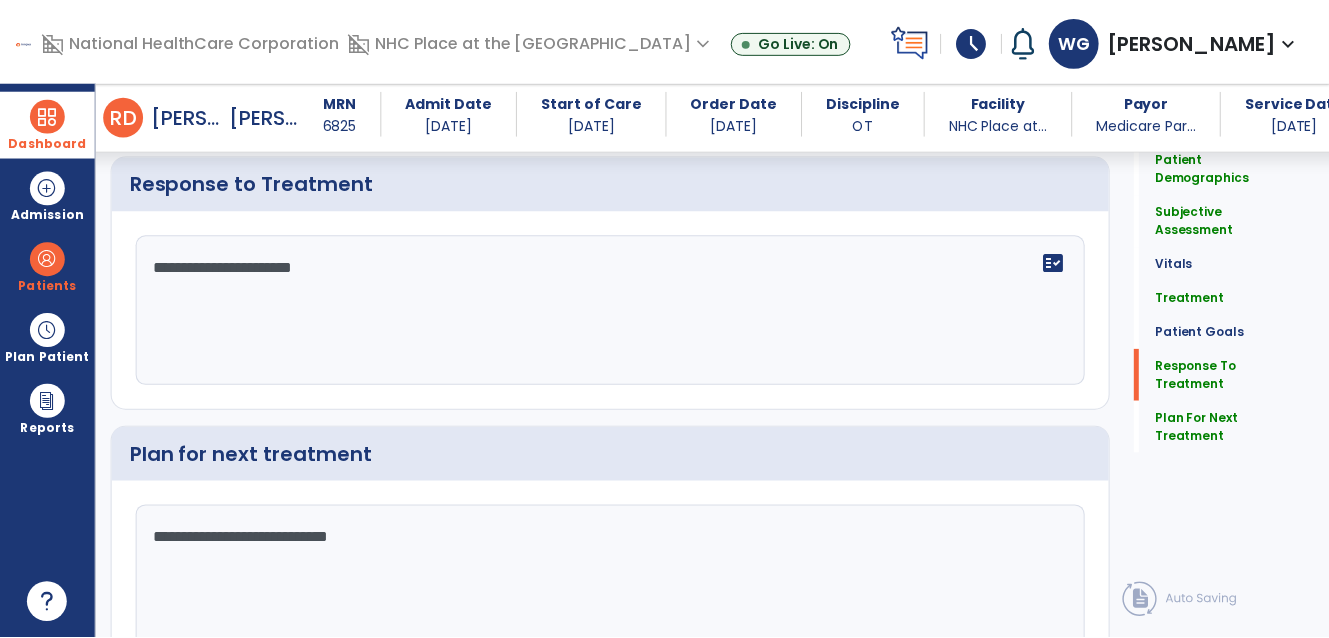 scroll, scrollTop: 2482, scrollLeft: 0, axis: vertical 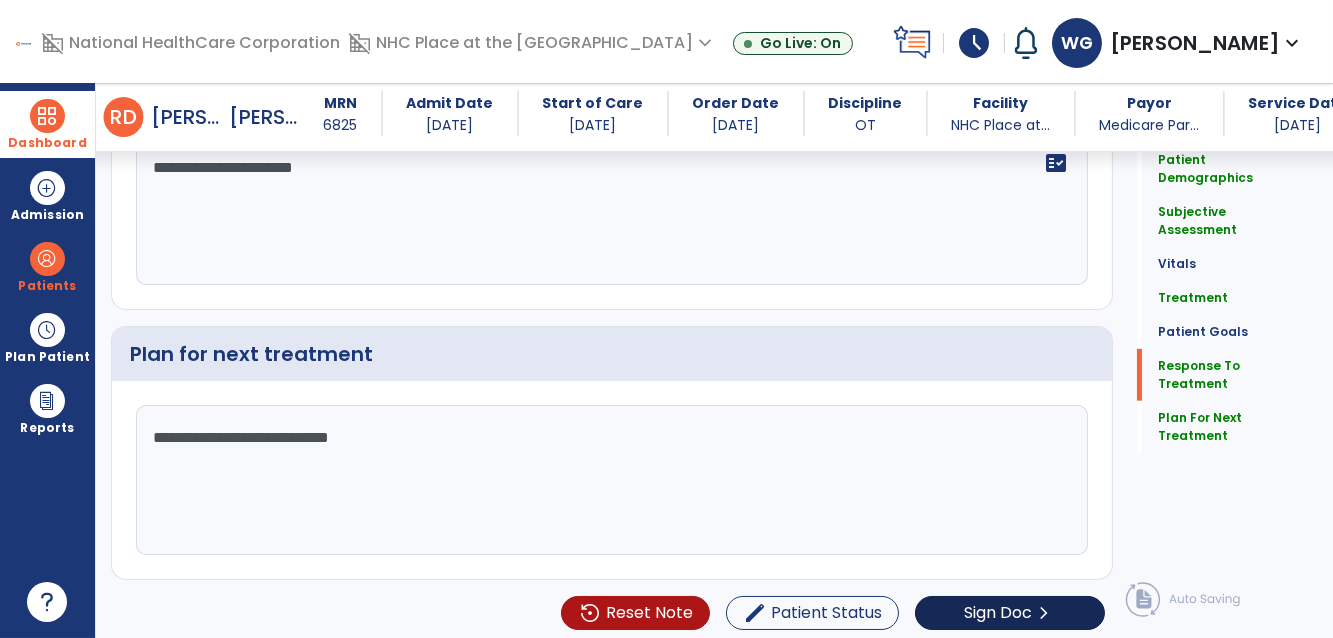 type on "**********" 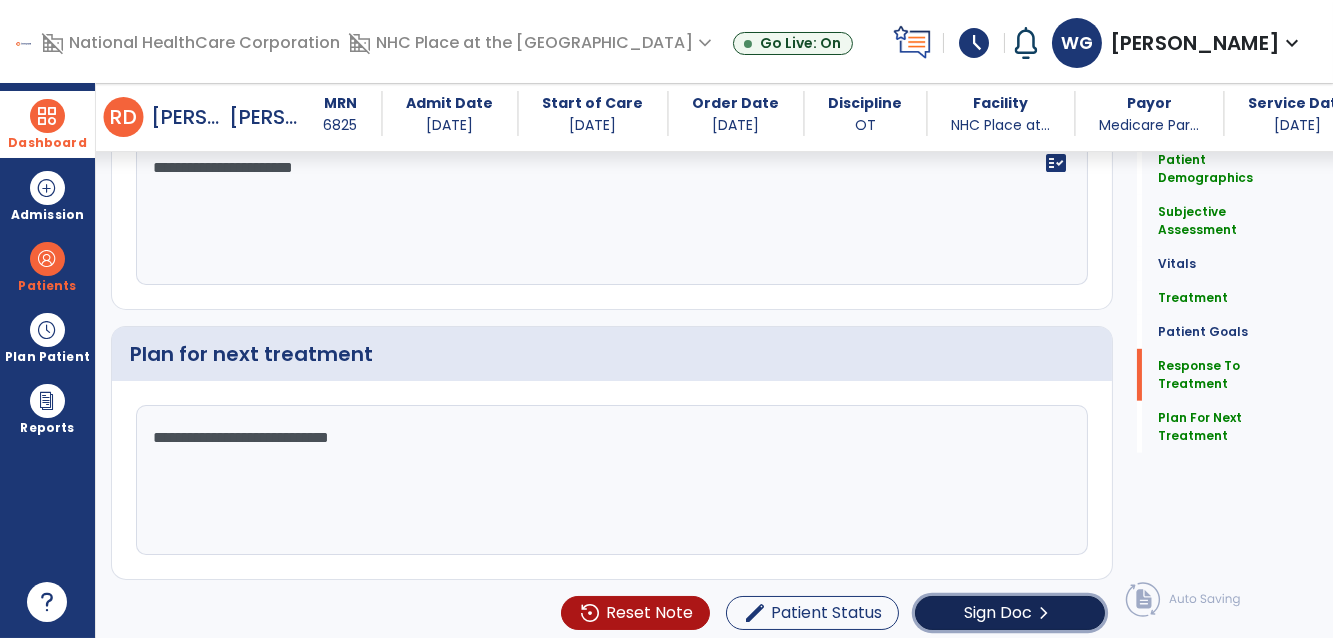 click on "Sign Doc" 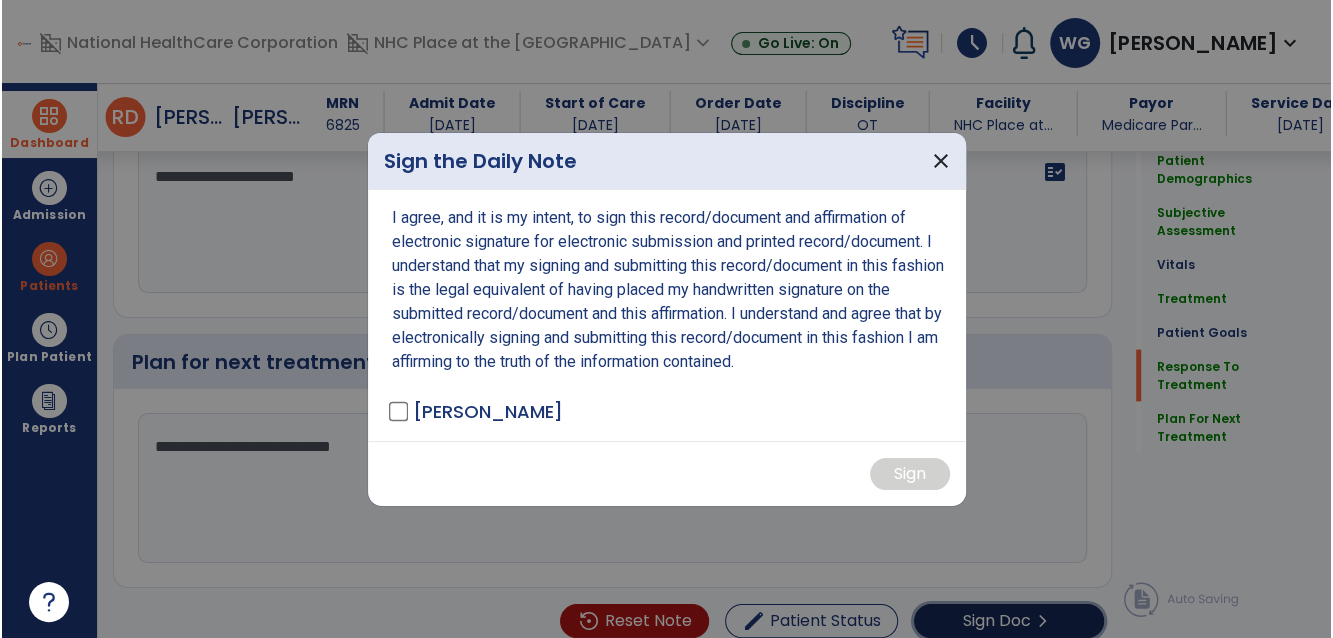 scroll, scrollTop: 2482, scrollLeft: 0, axis: vertical 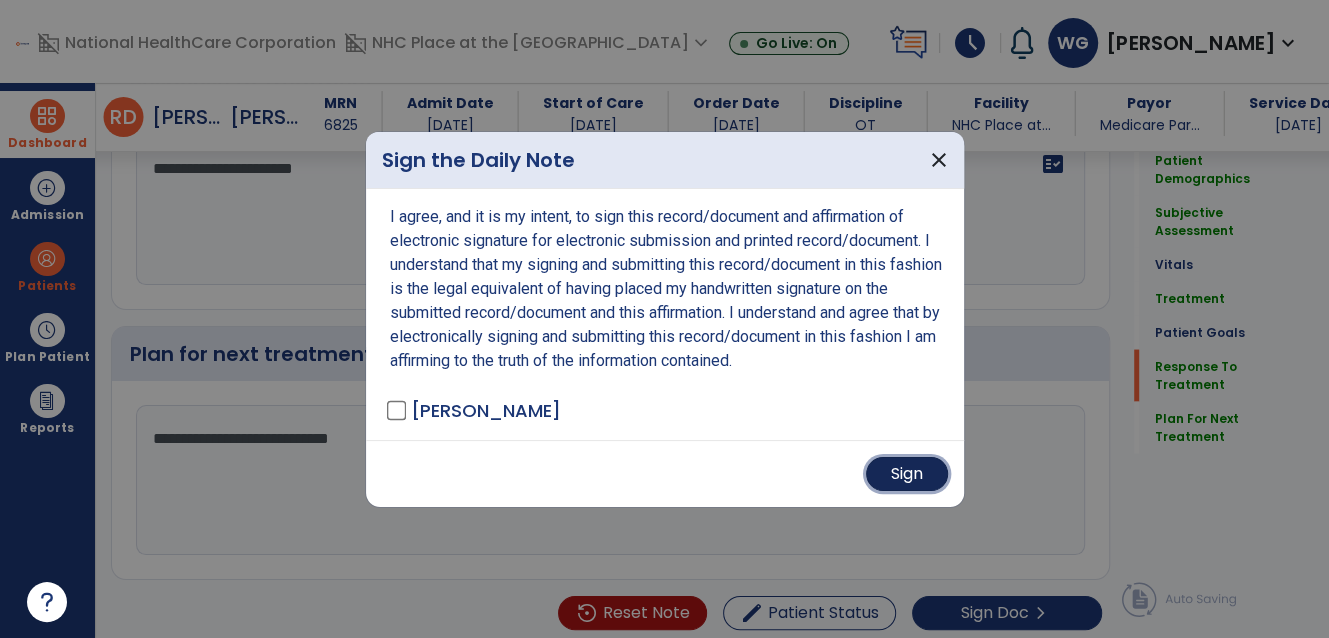 click on "Sign" at bounding box center [907, 474] 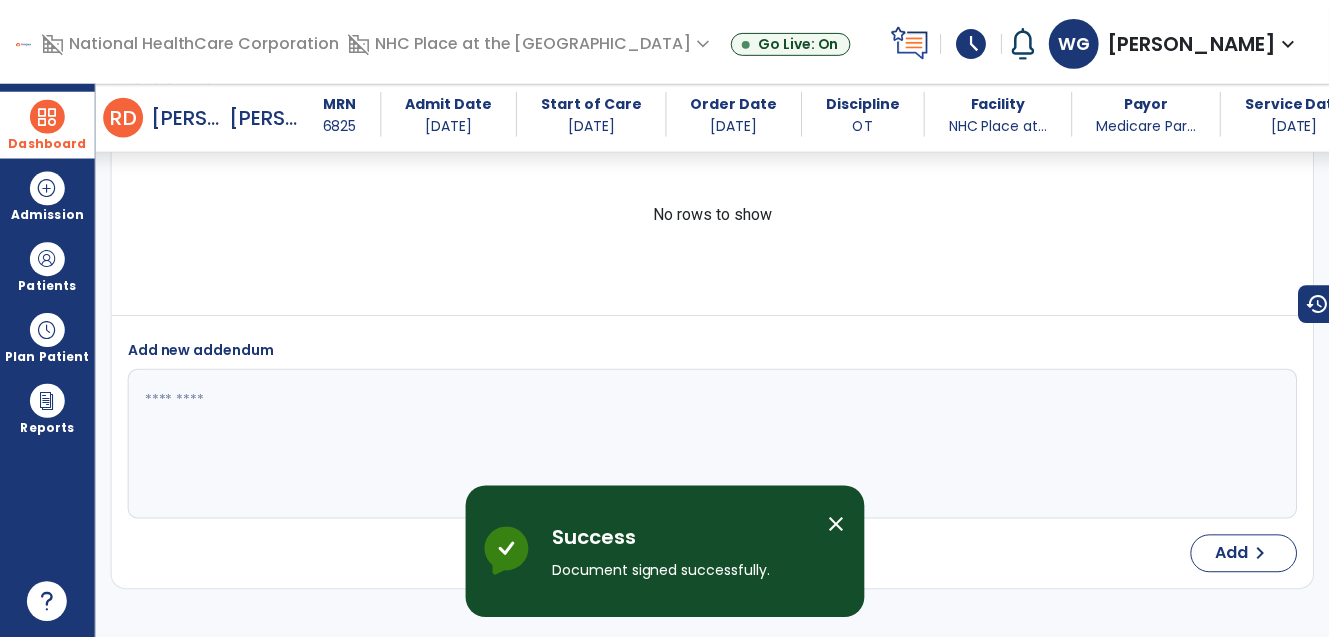 scroll, scrollTop: 3461, scrollLeft: 0, axis: vertical 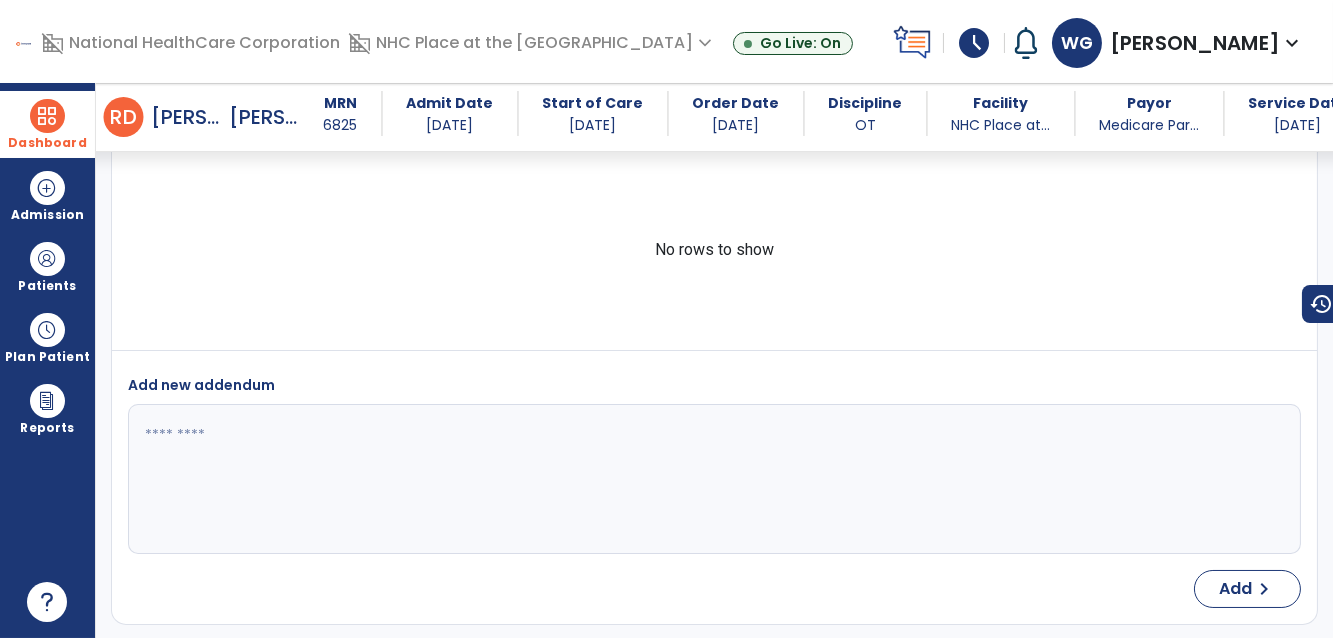 click on "schedule" at bounding box center (974, 43) 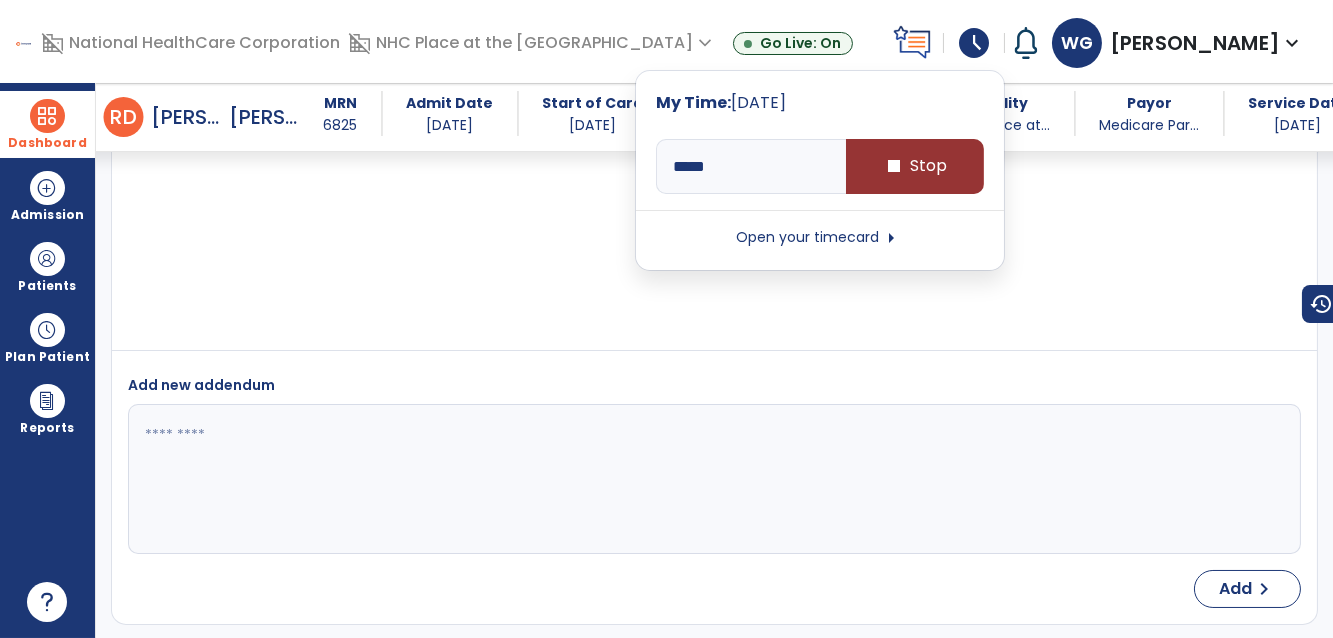 click on "stop  Stop" at bounding box center (915, 166) 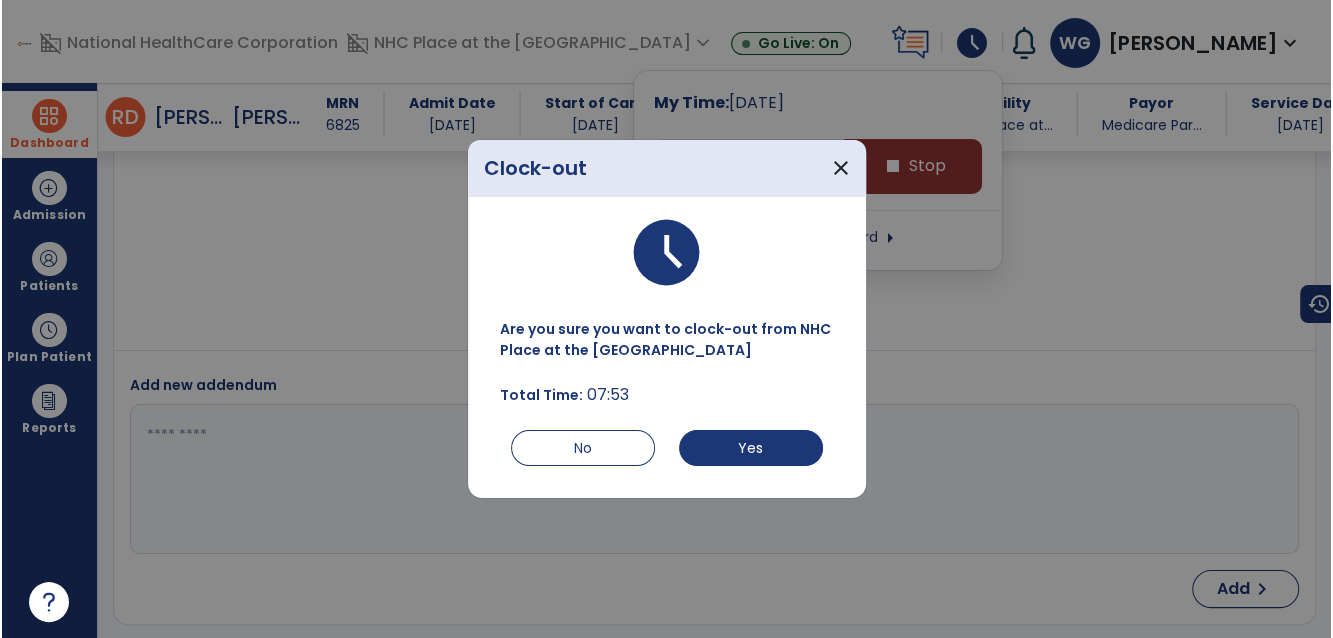 scroll, scrollTop: 3461, scrollLeft: 0, axis: vertical 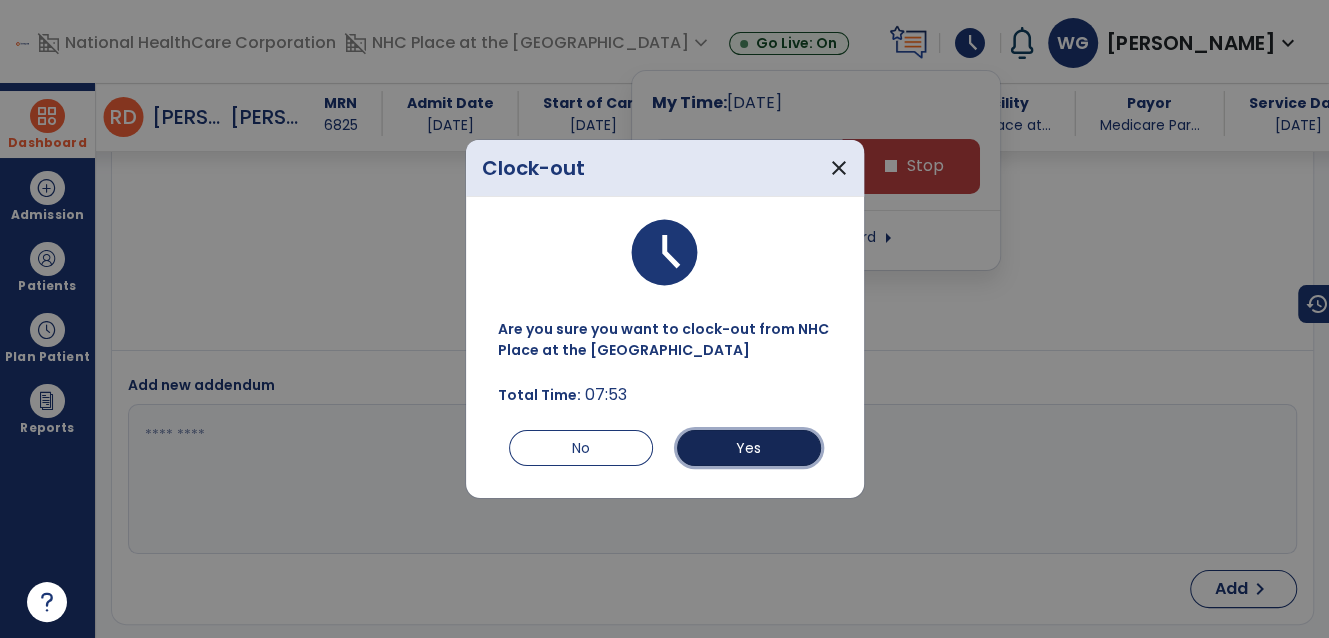 click on "Yes" at bounding box center [749, 448] 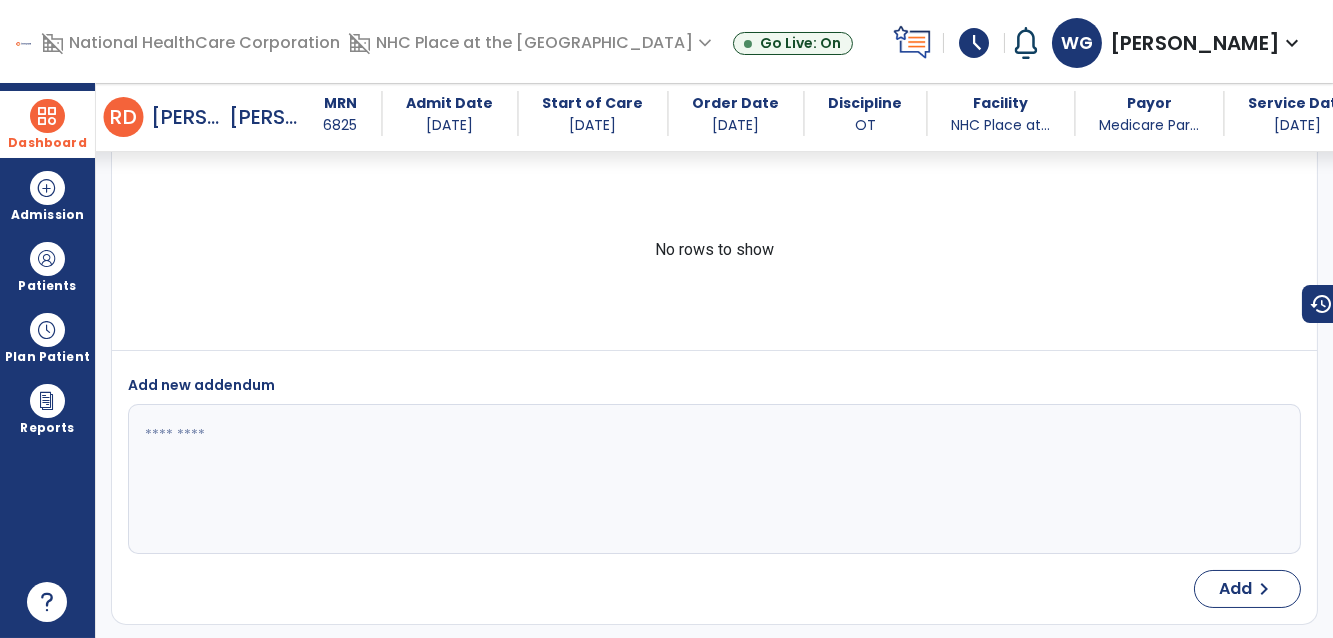 click on "schedule" at bounding box center (974, 43) 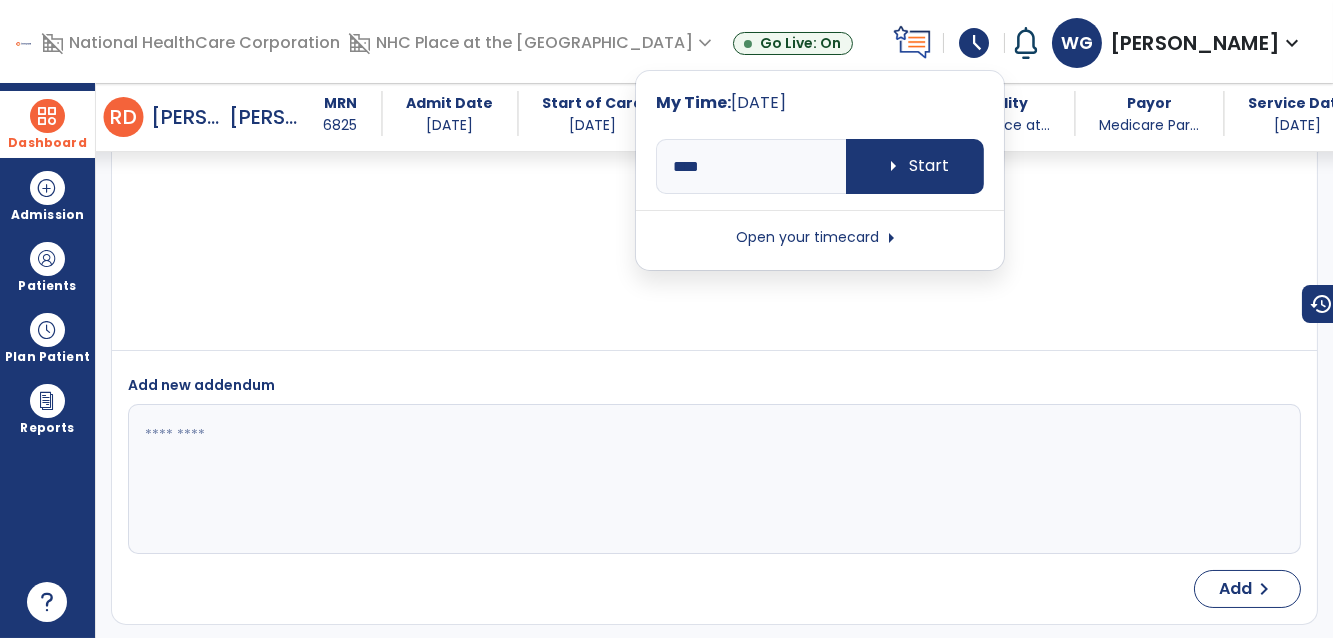 click on "Open your timecard  arrow_right" at bounding box center [820, 238] 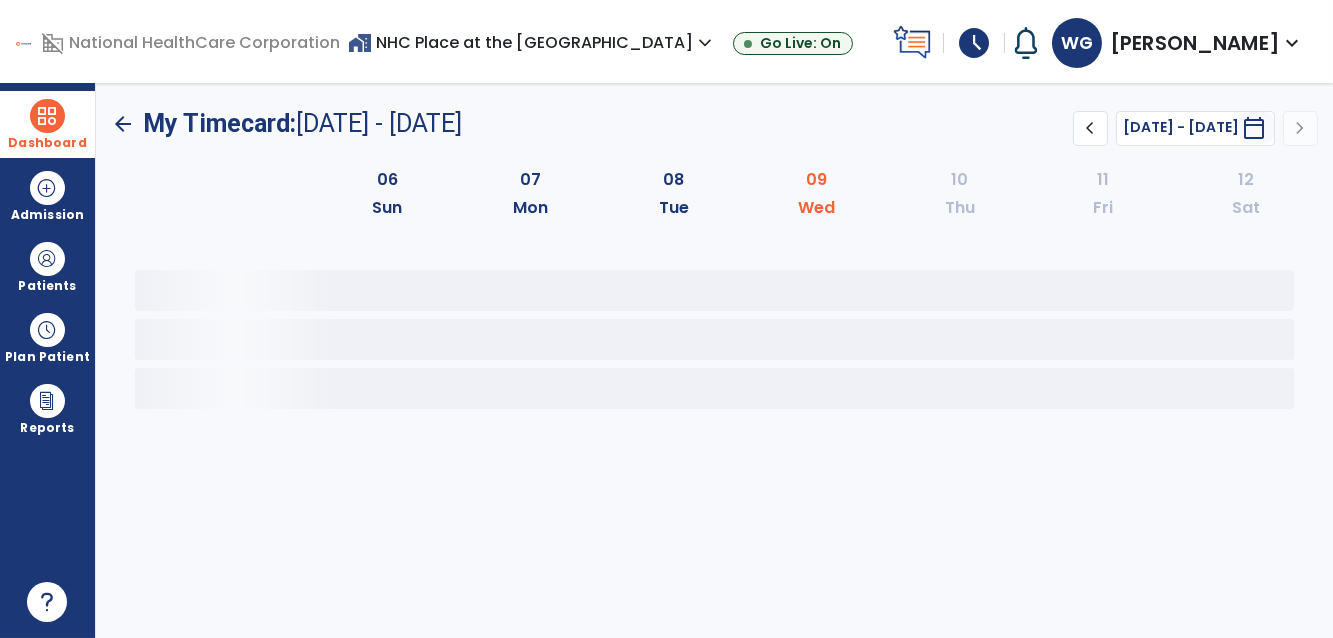 scroll, scrollTop: 0, scrollLeft: 0, axis: both 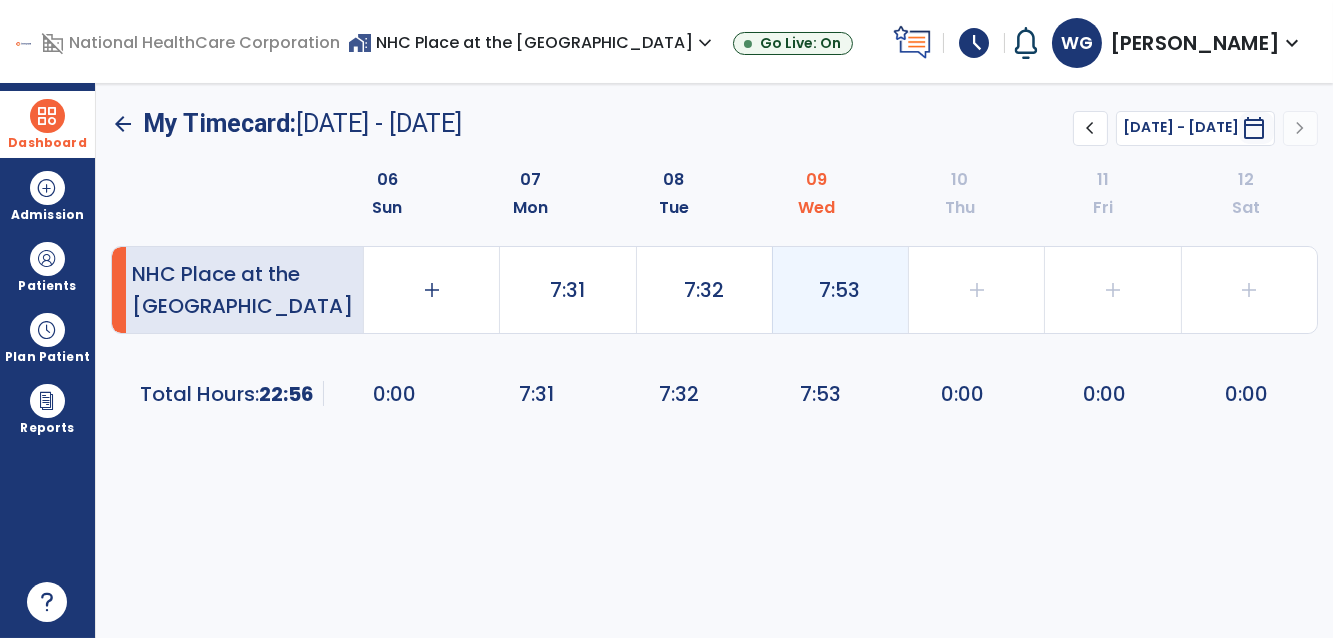 click on "7:53" 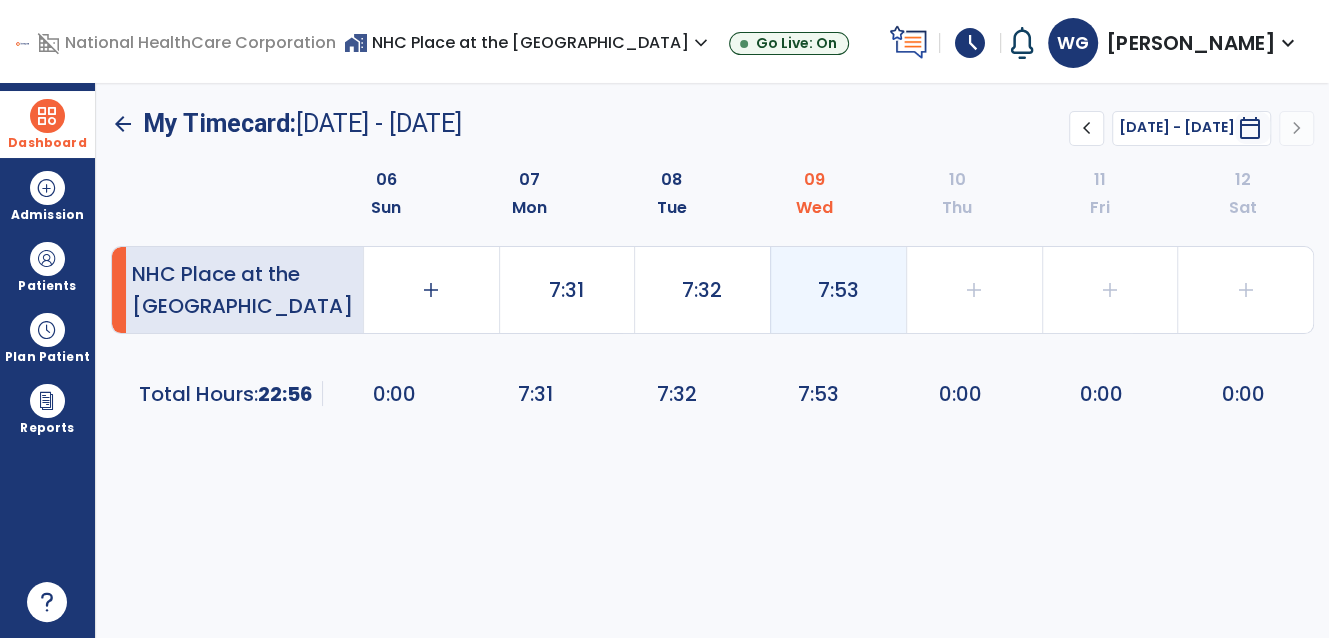 select on "**********" 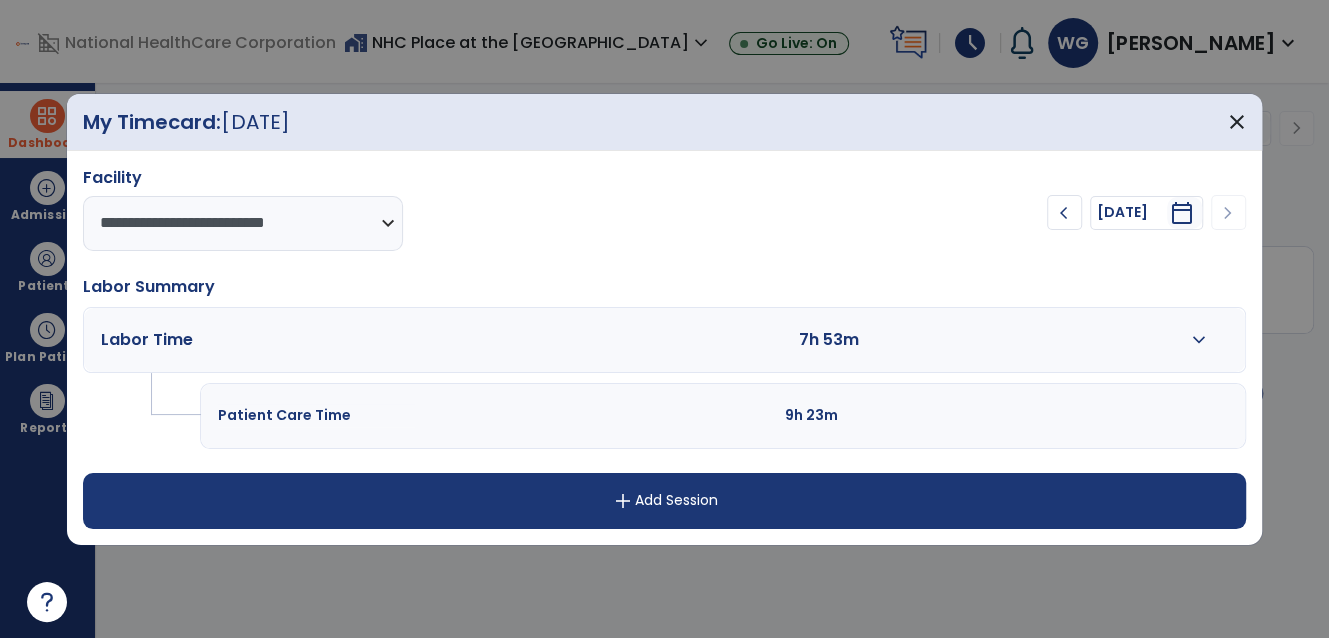 click on "expand_more" at bounding box center [1199, 340] 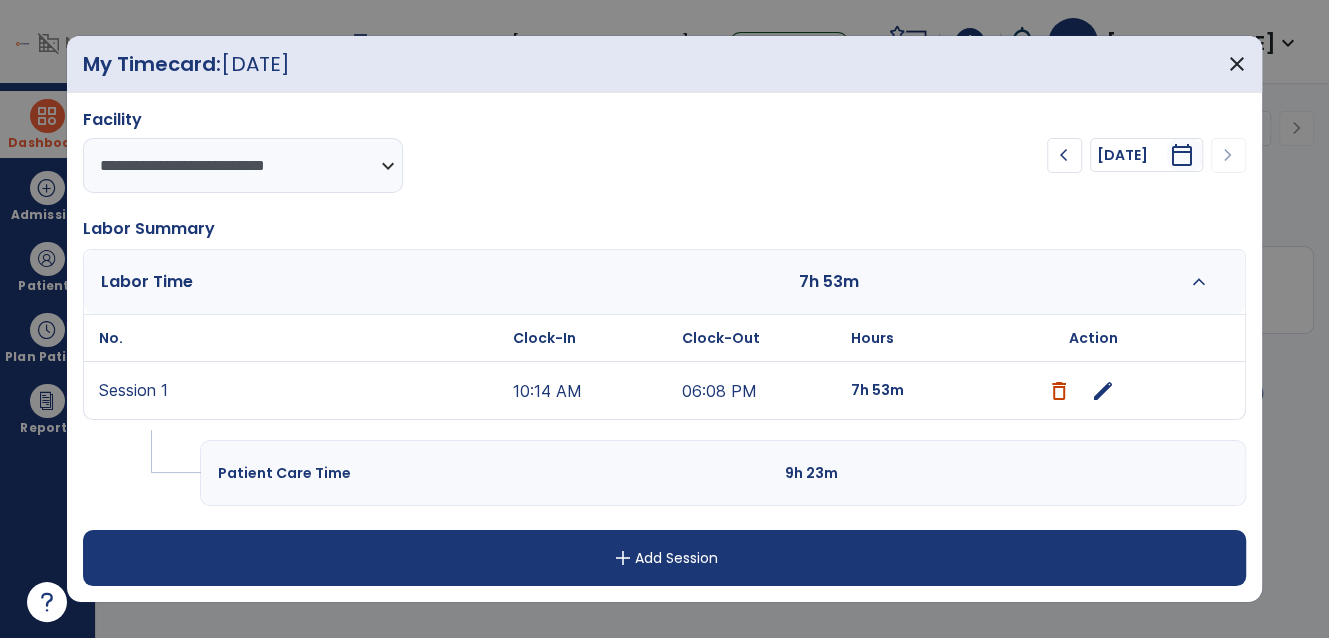 click on "edit" at bounding box center (1102, 391) 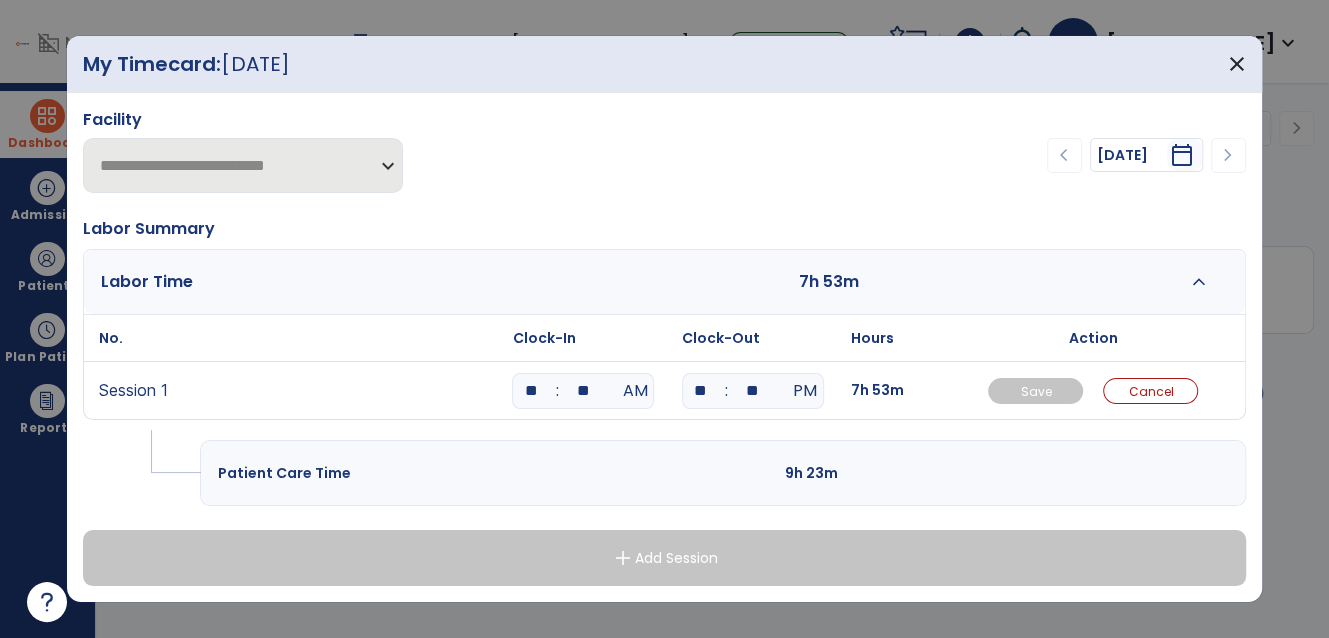 click on "**" at bounding box center (583, 391) 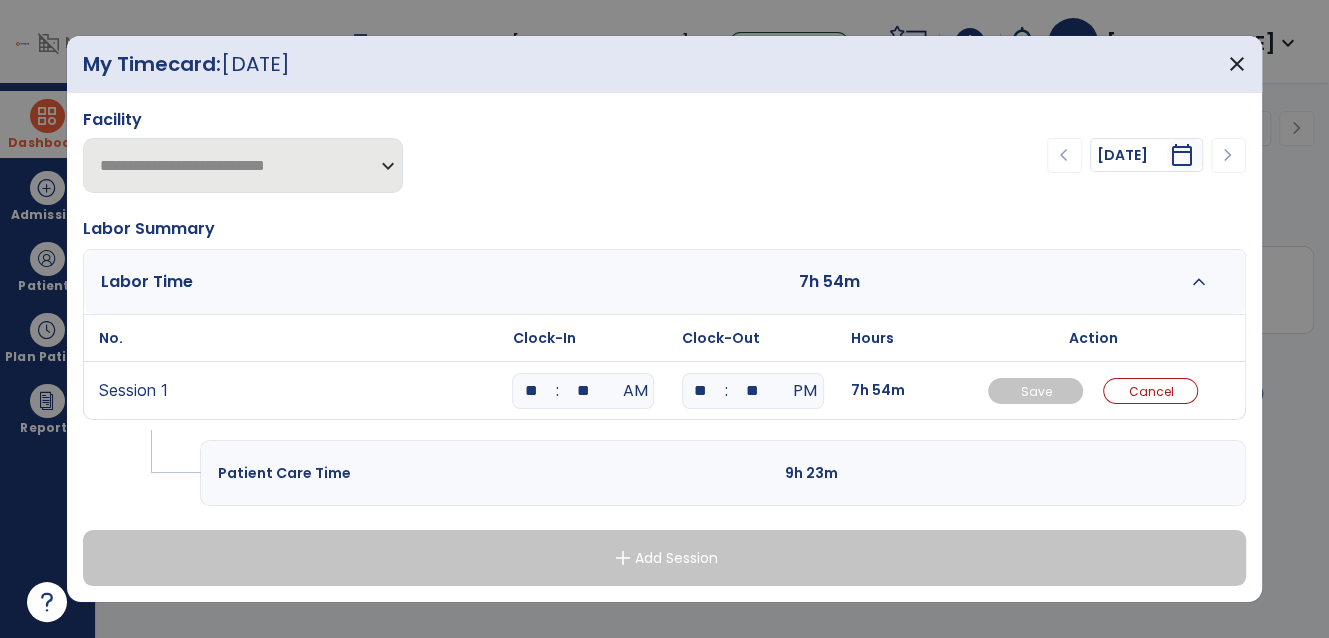 type on "*" 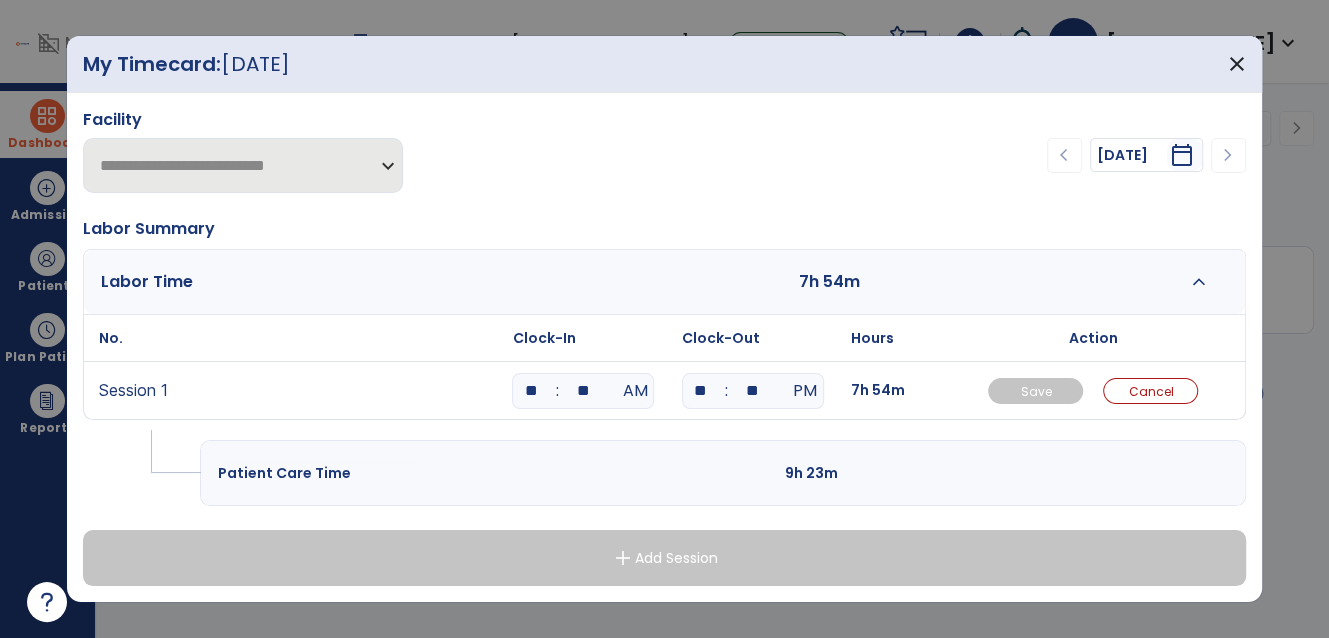 type on "**" 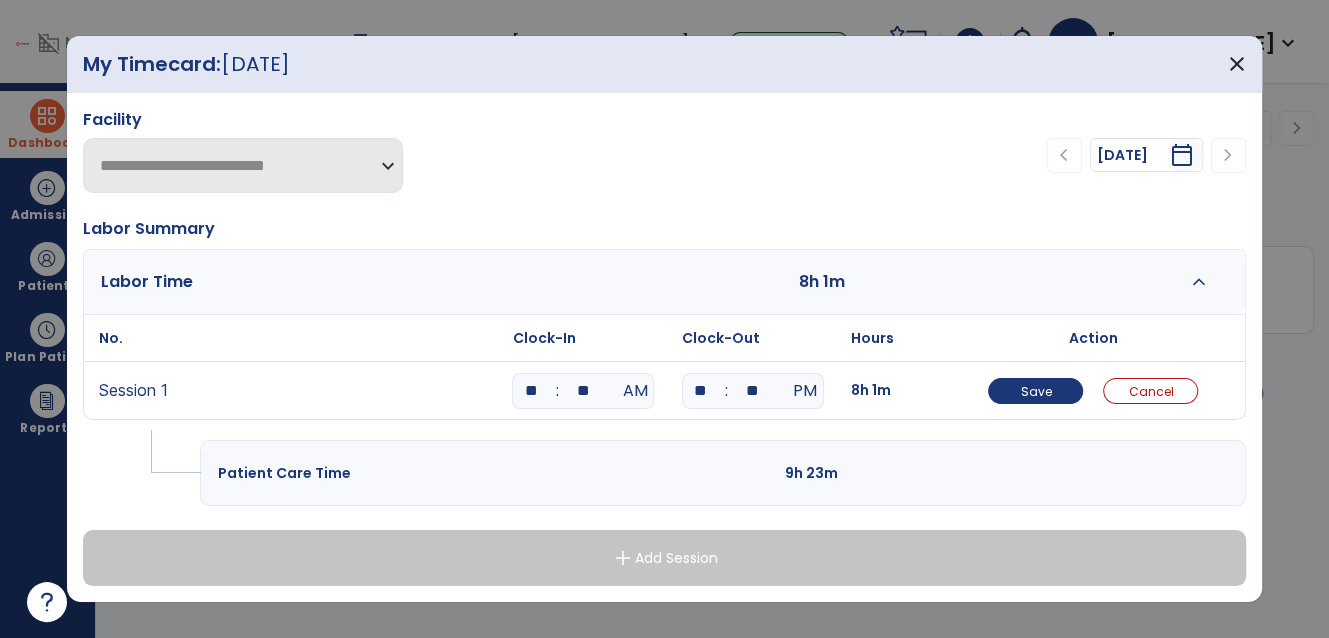 type on "*" 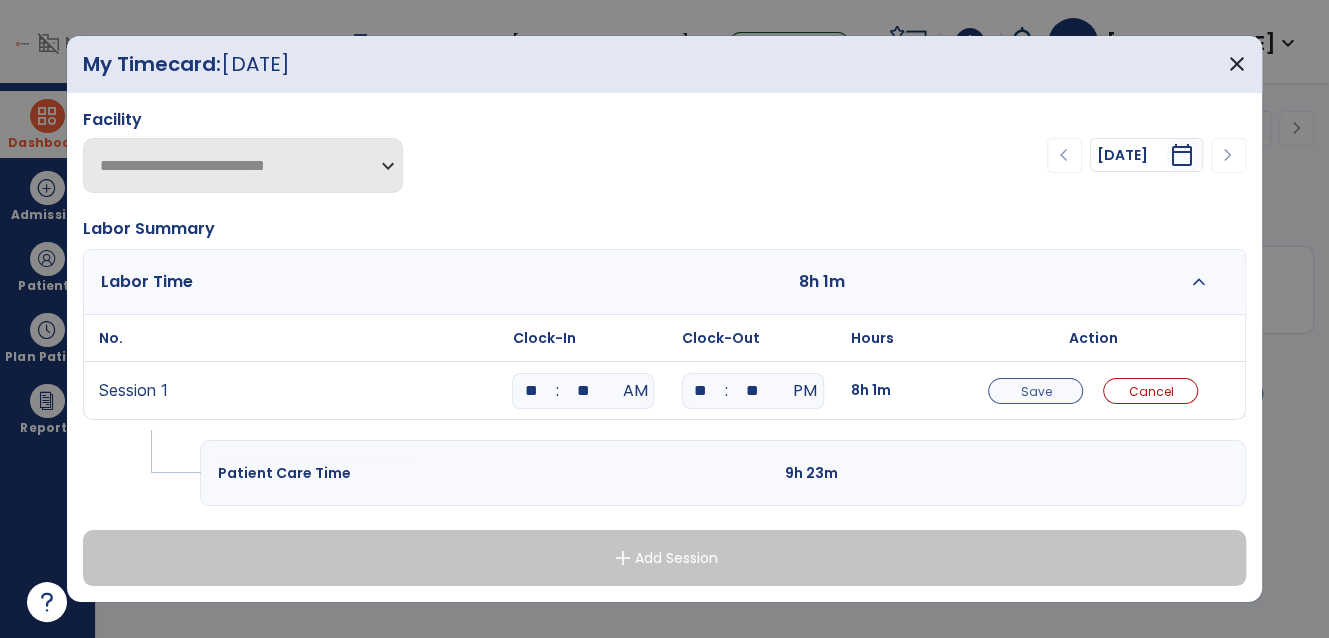 type on "**" 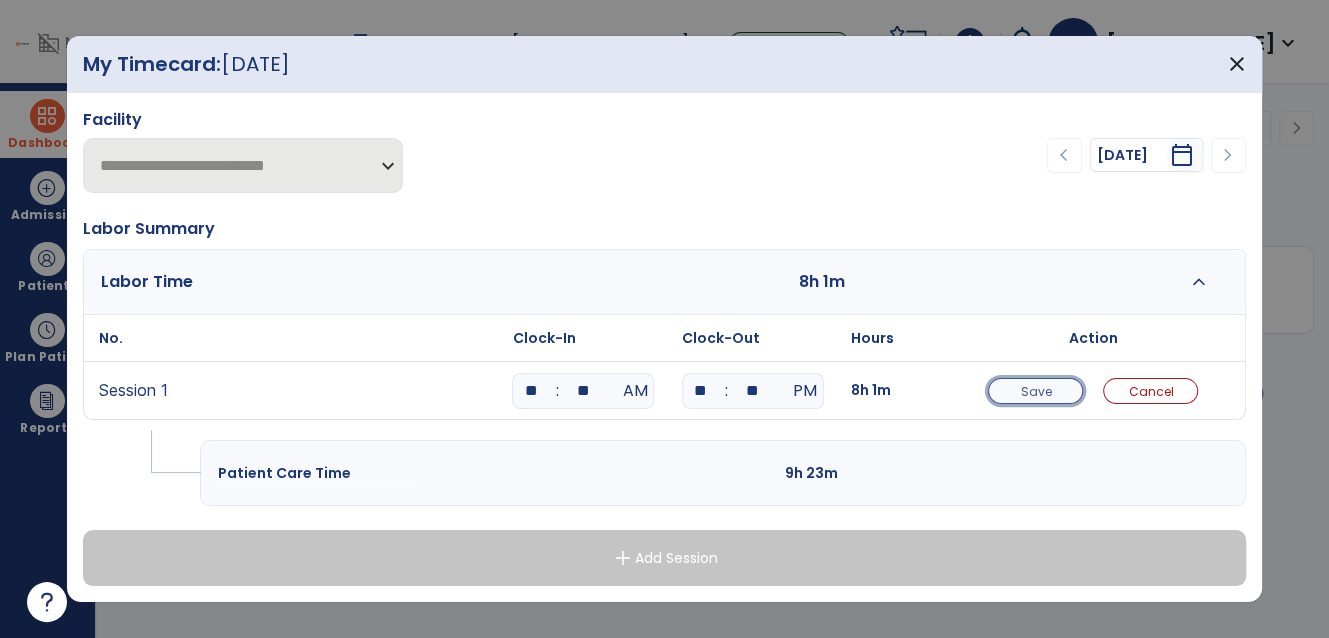 click on "Save" at bounding box center (1035, 391) 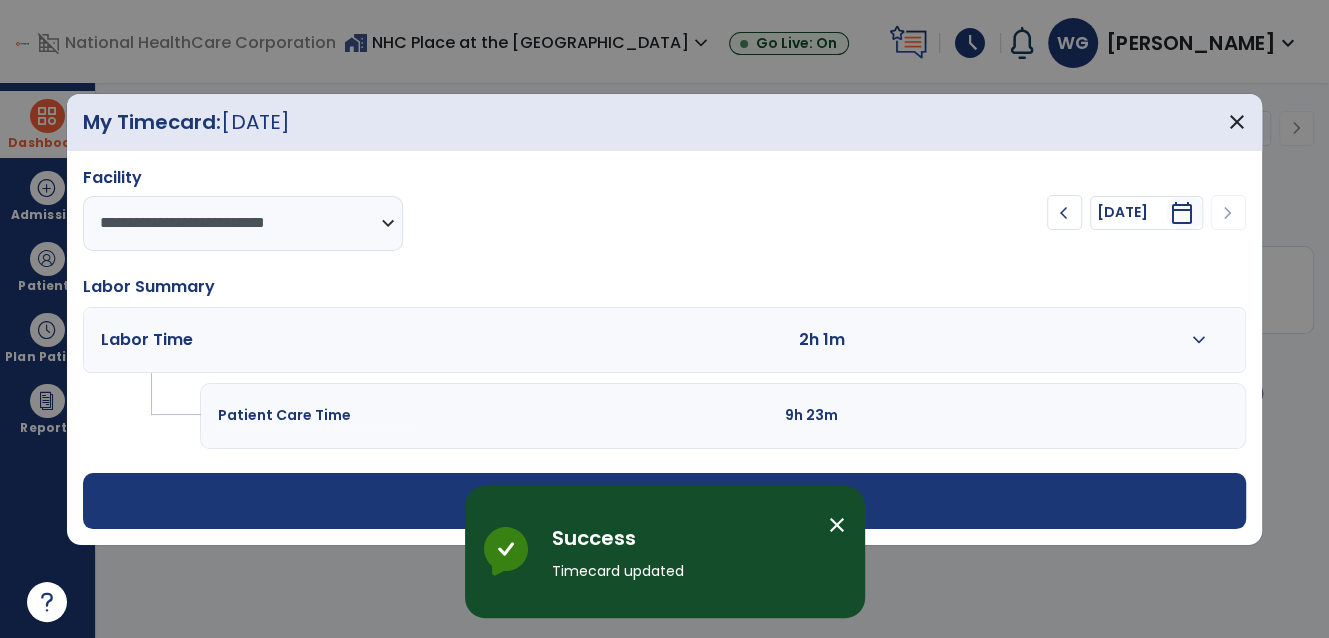click on "add  Add Session" at bounding box center [664, 501] 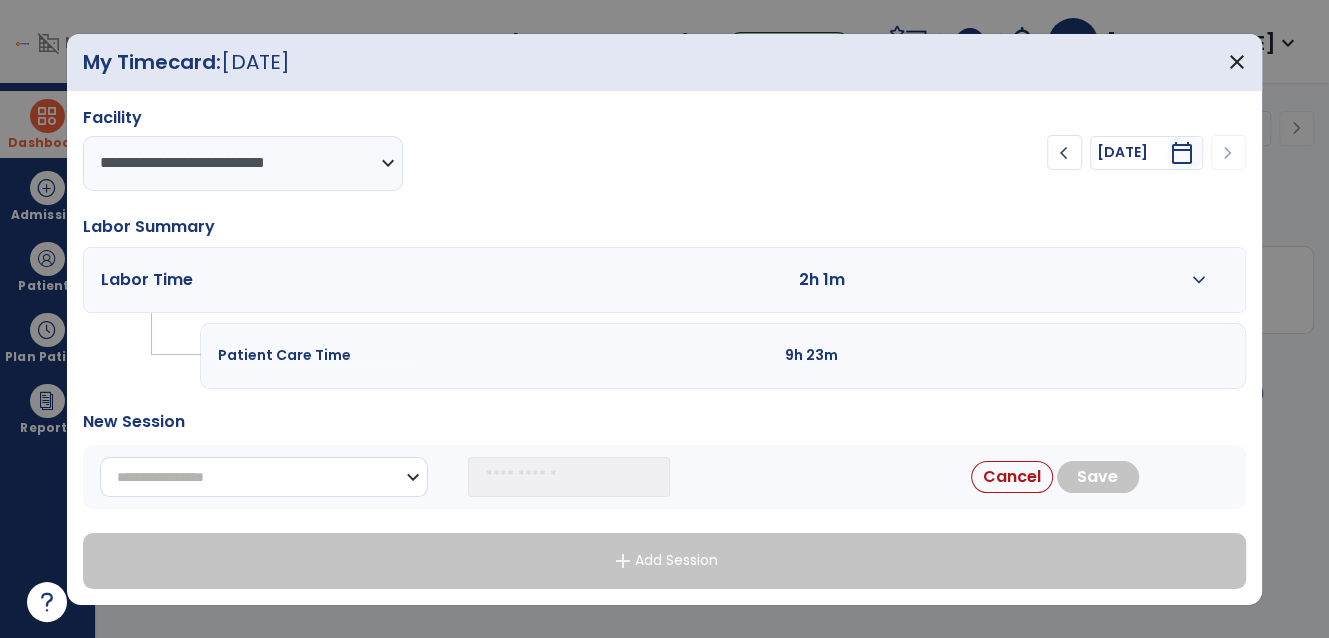 click on "**********" at bounding box center [264, 477] 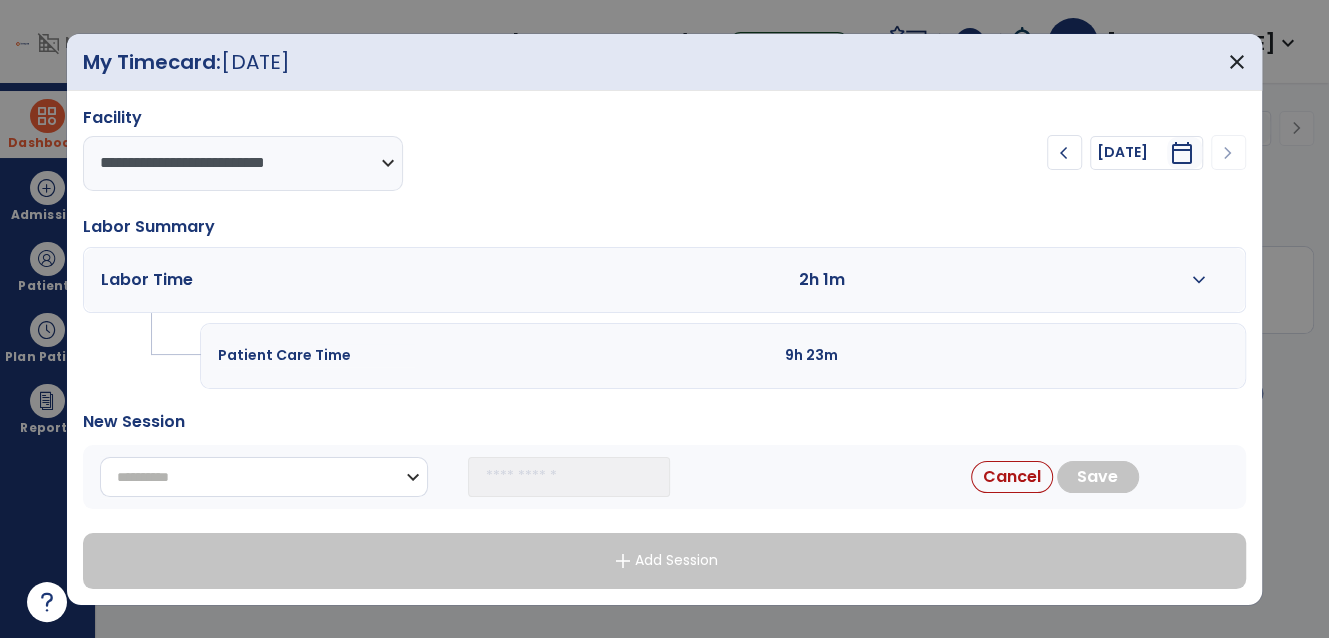 click on "**********" at bounding box center [264, 477] 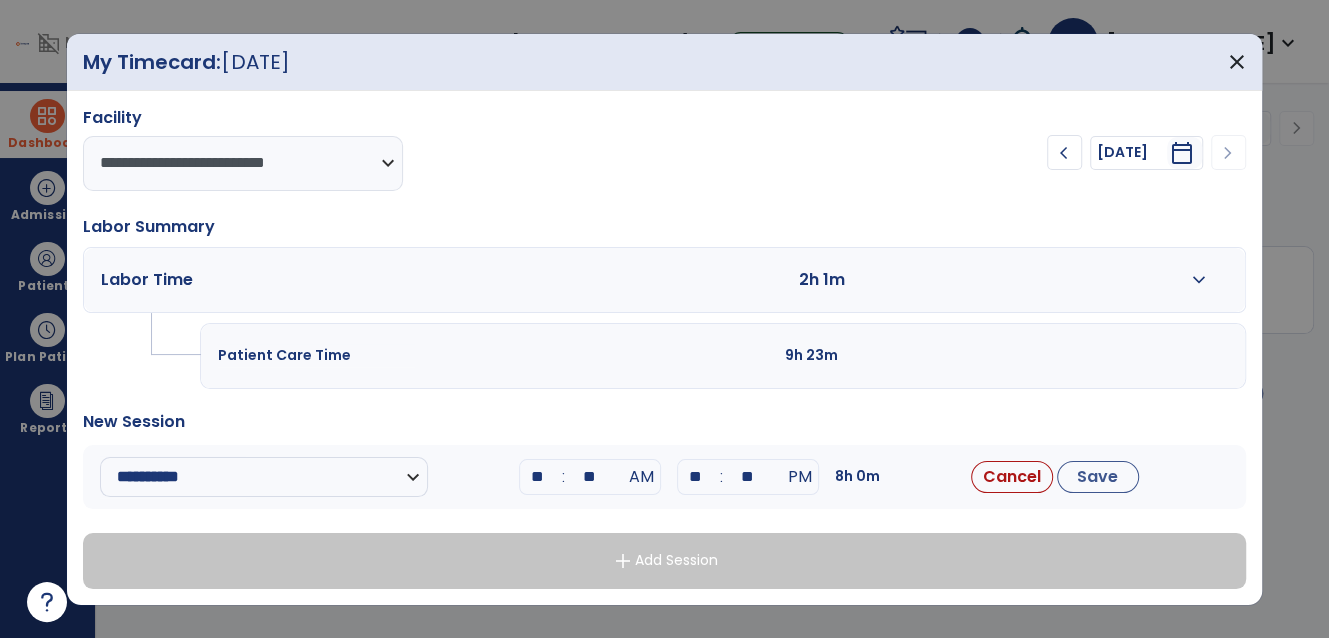 drag, startPoint x: 559, startPoint y: 472, endPoint x: 549, endPoint y: 473, distance: 10.049875 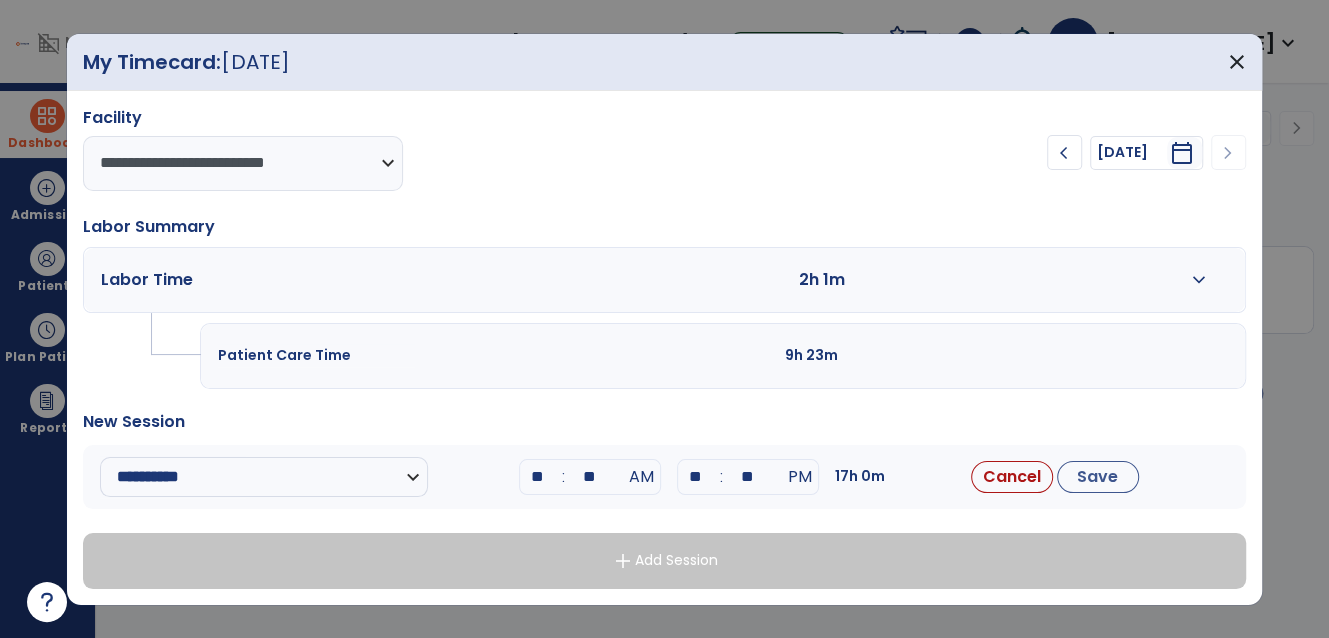 type on "*" 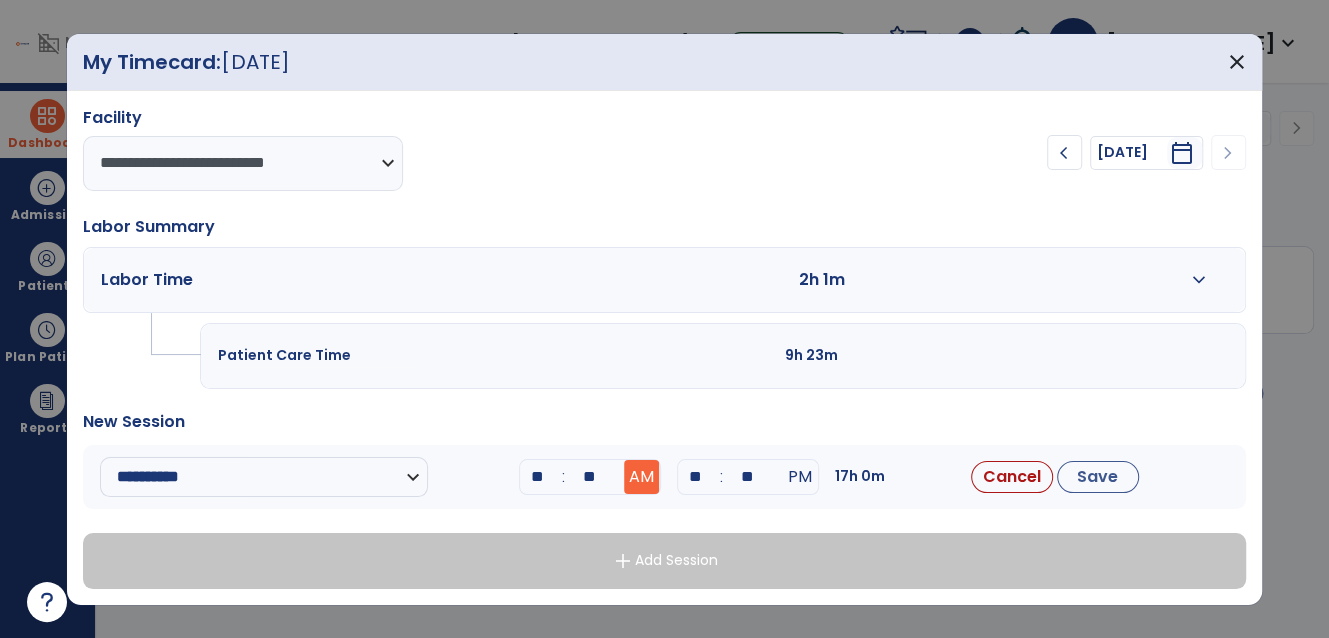 type on "**" 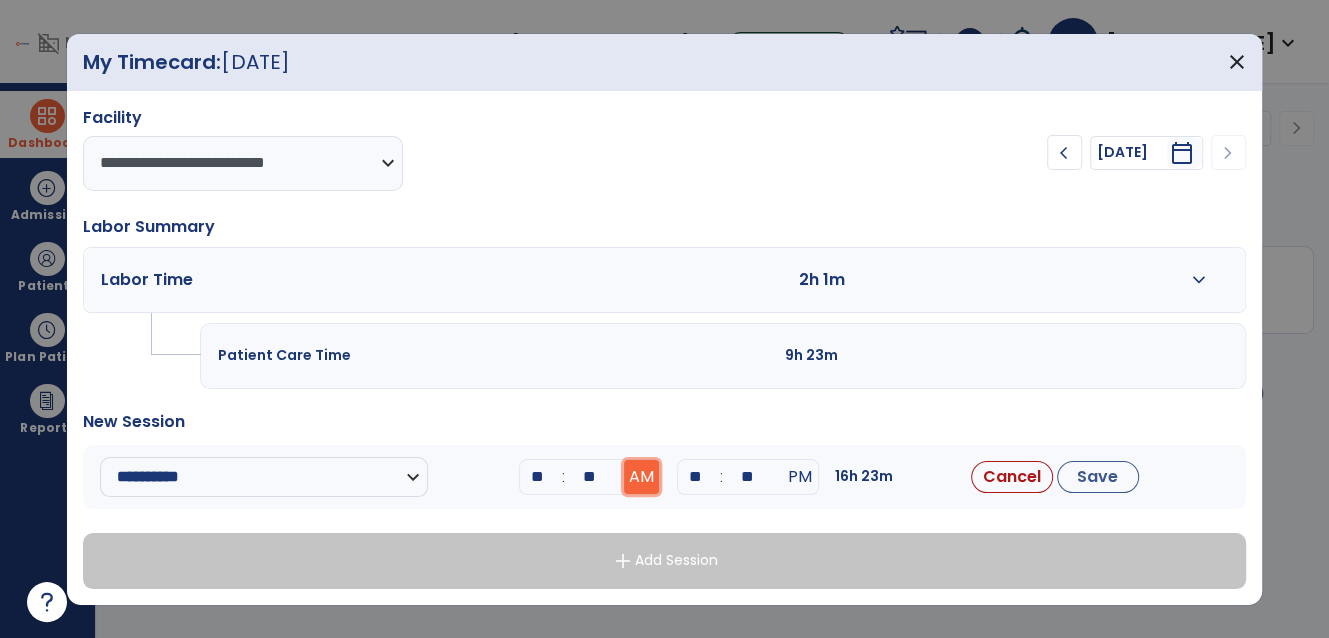 drag, startPoint x: 624, startPoint y: 475, endPoint x: 637, endPoint y: 475, distance: 13 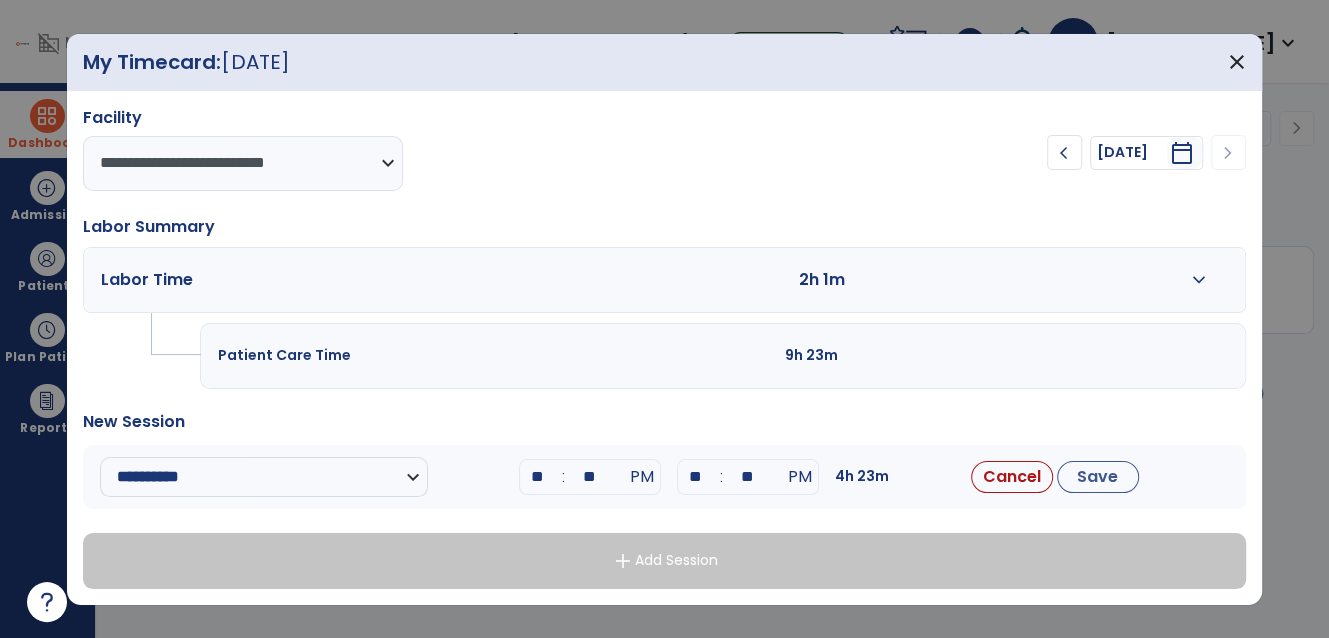 click on "**" at bounding box center [696, 477] 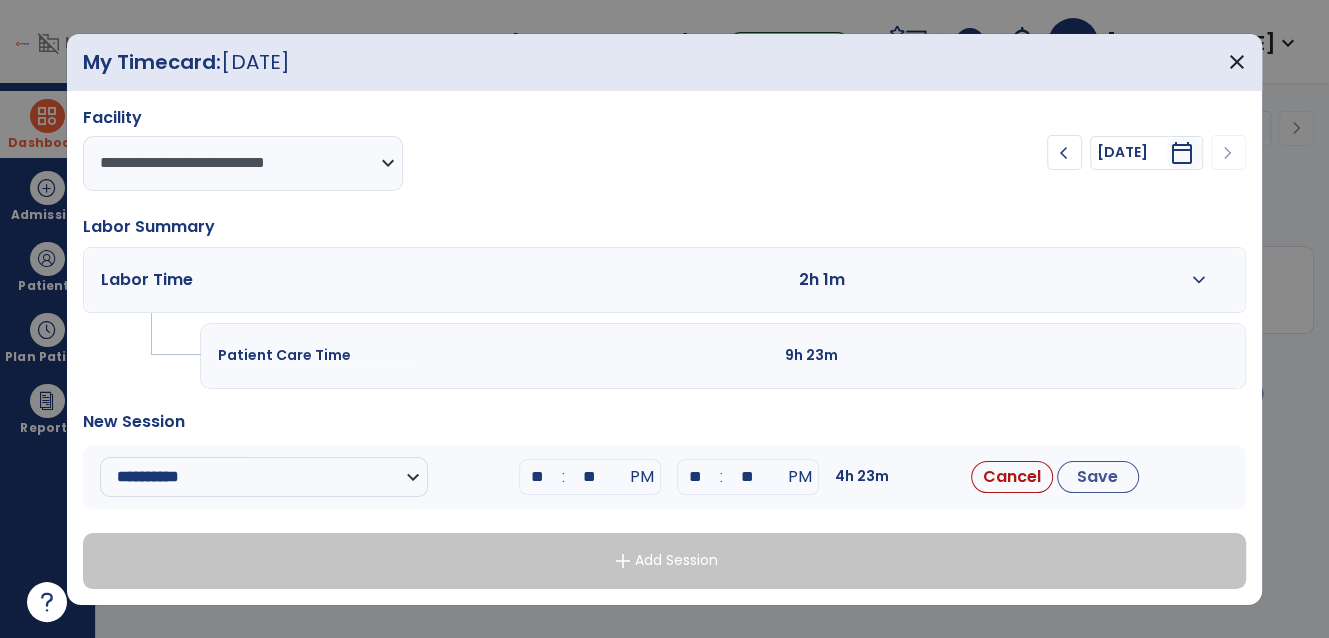 type on "**" 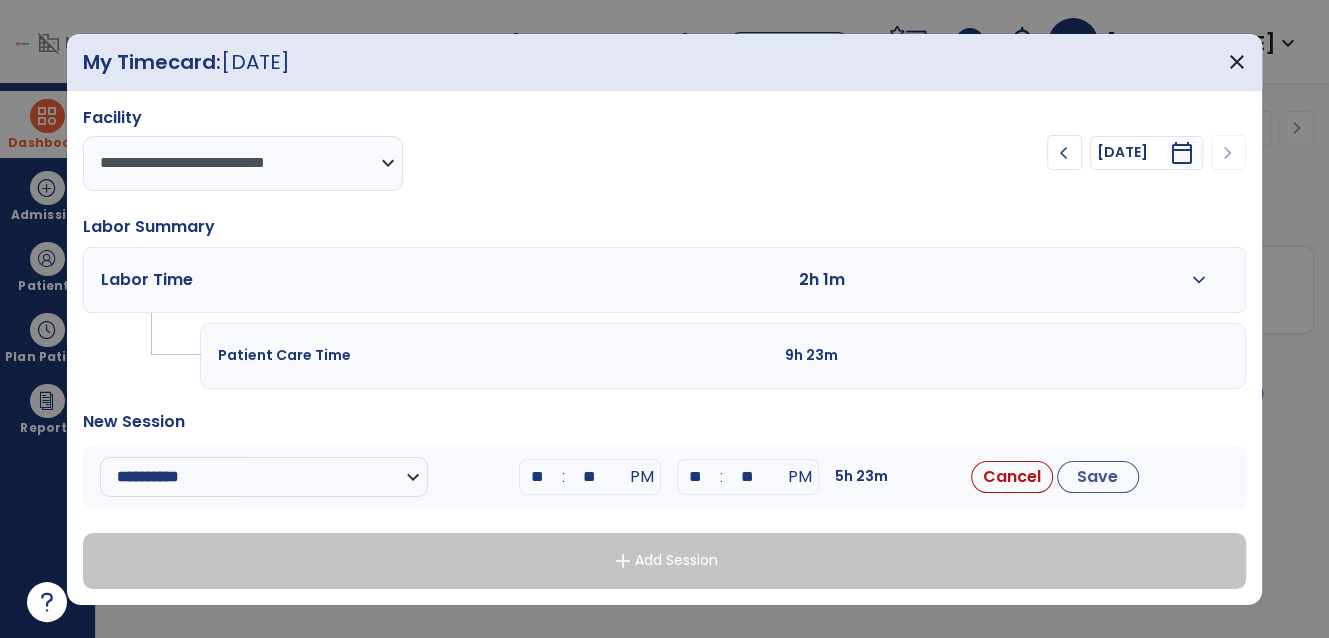 click on "**" at bounding box center (748, 477) 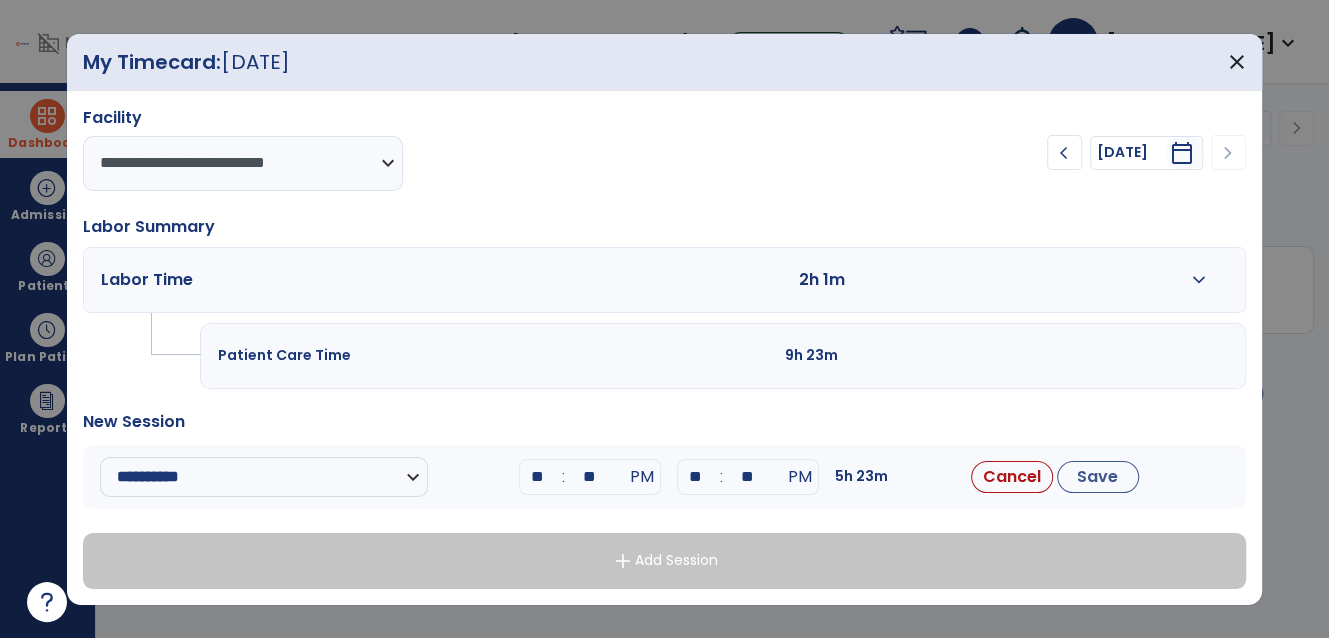 type on "**" 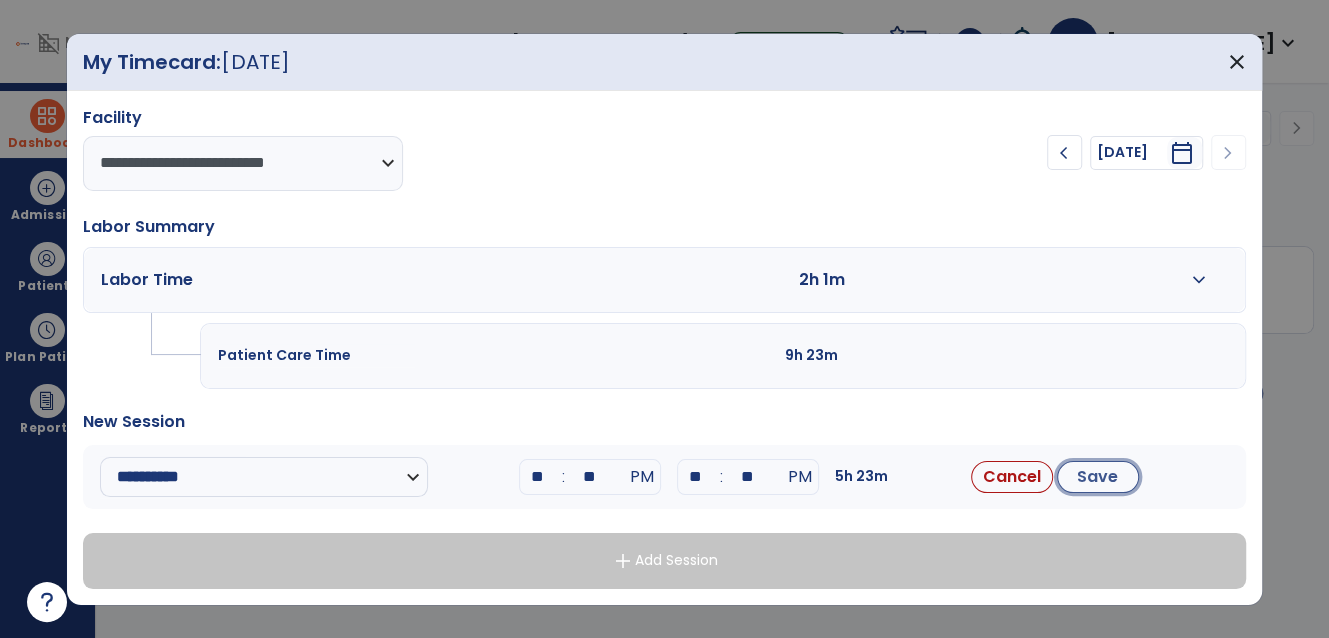 click on "Save" at bounding box center (1098, 477) 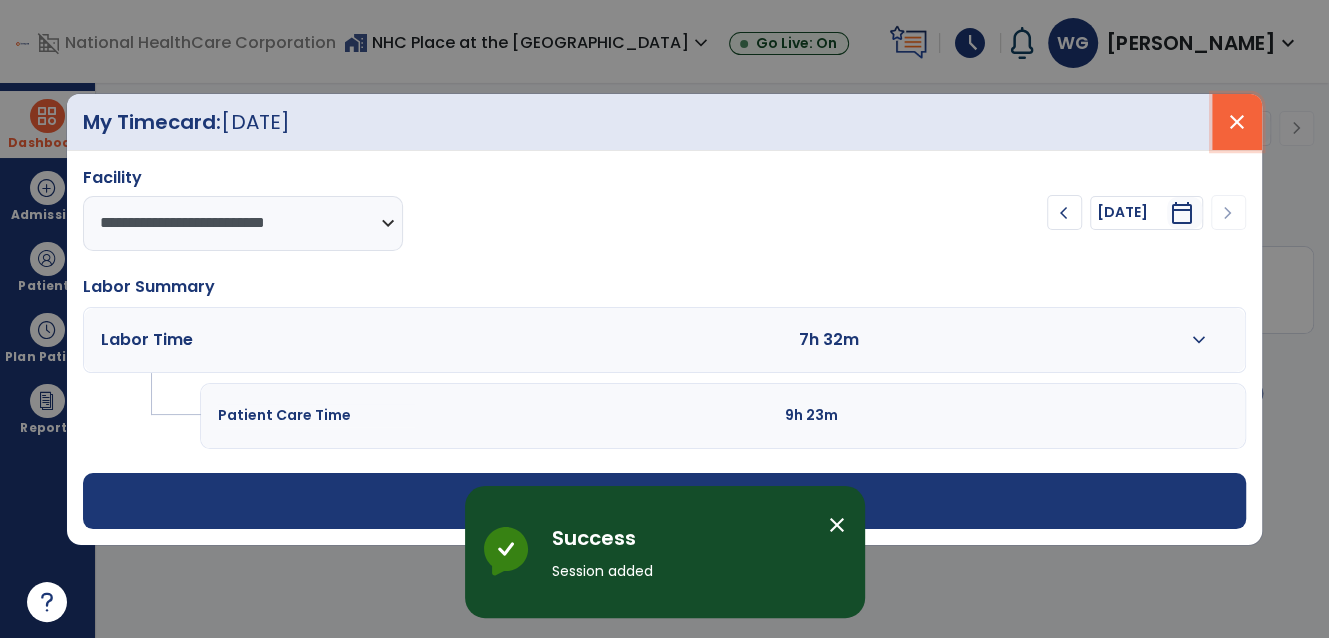 click on "close" at bounding box center [1237, 122] 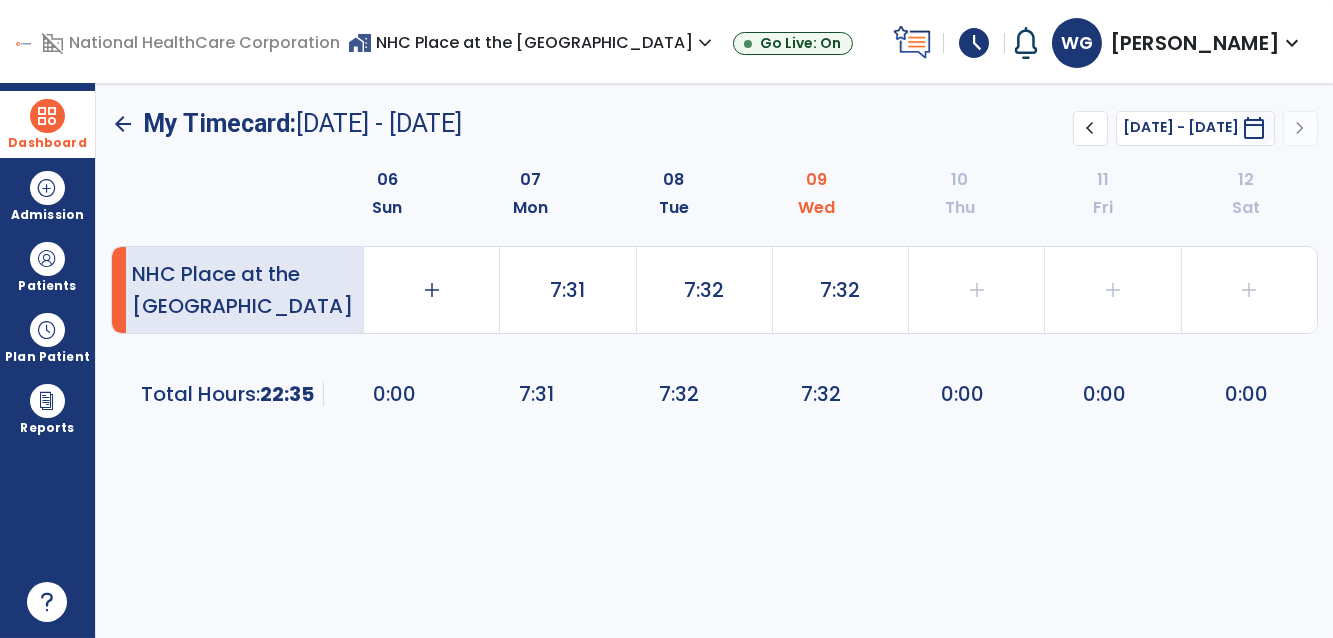 click at bounding box center [47, 116] 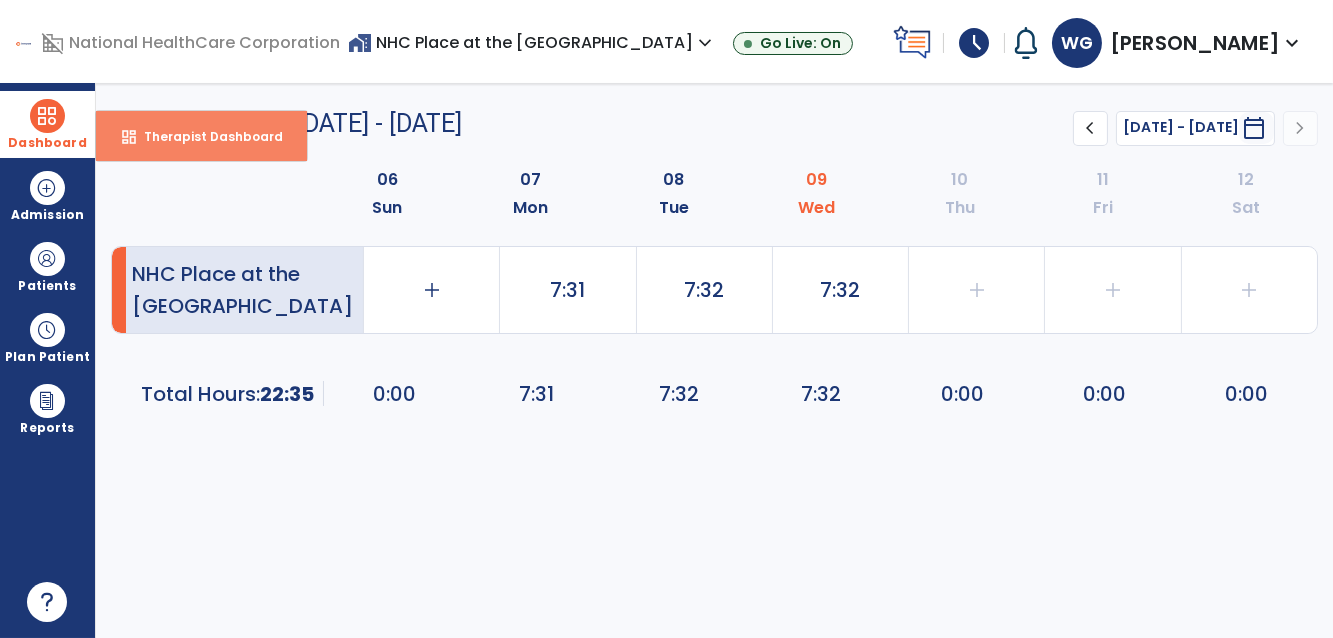 click on "dashboard  Therapist Dashboard" at bounding box center (201, 136) 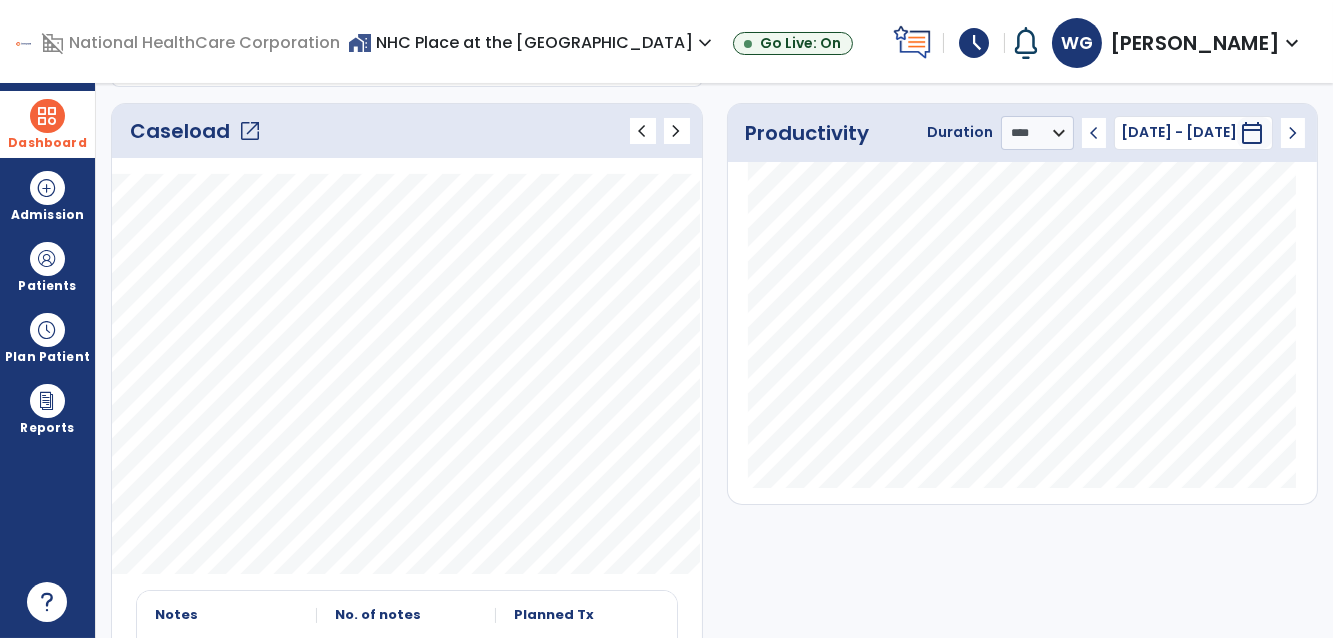 scroll, scrollTop: 272, scrollLeft: 0, axis: vertical 